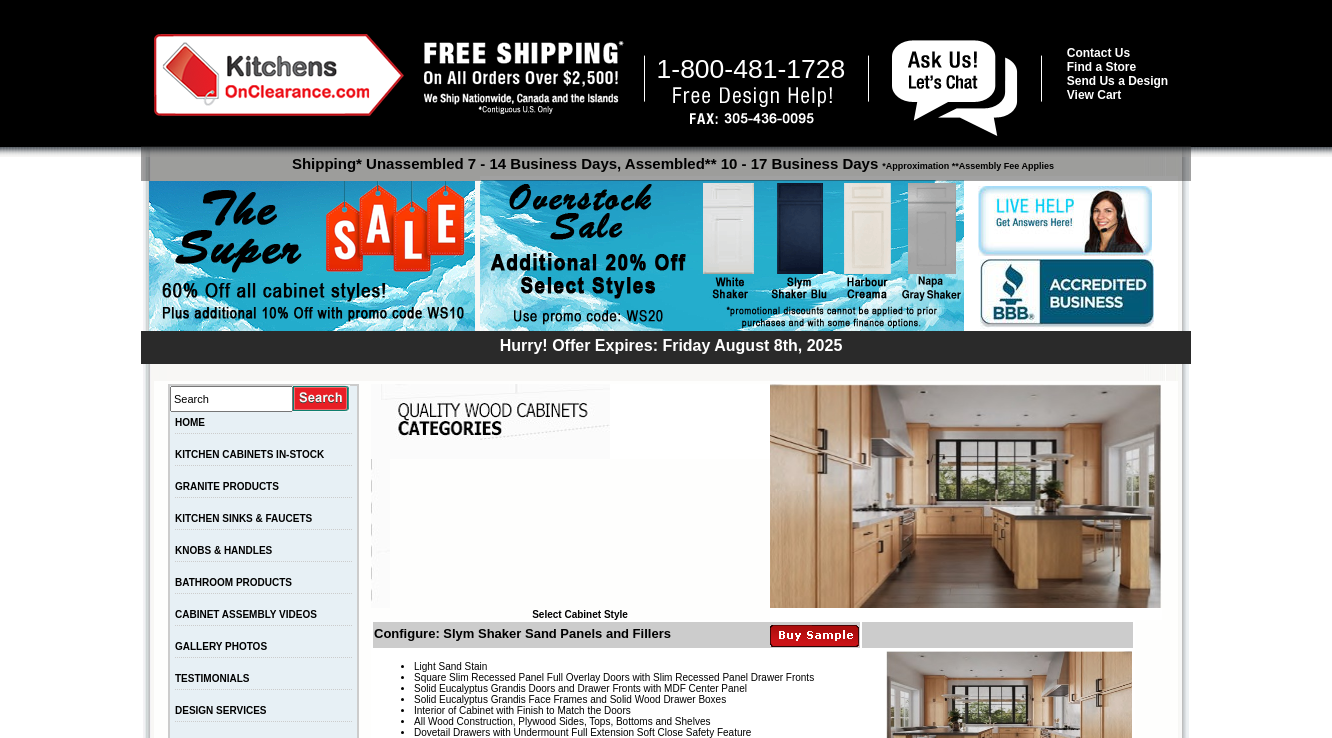 scroll, scrollTop: 0, scrollLeft: 0, axis: both 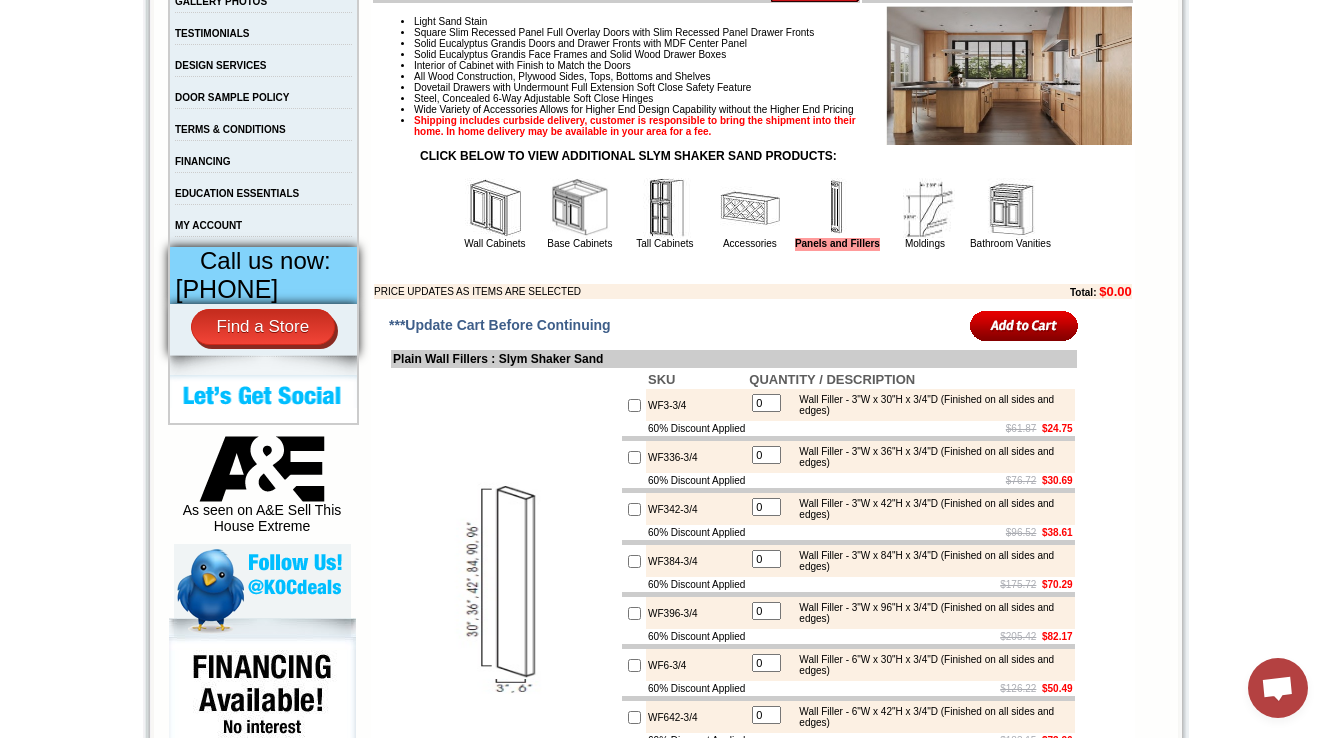 click at bounding box center [925, 208] 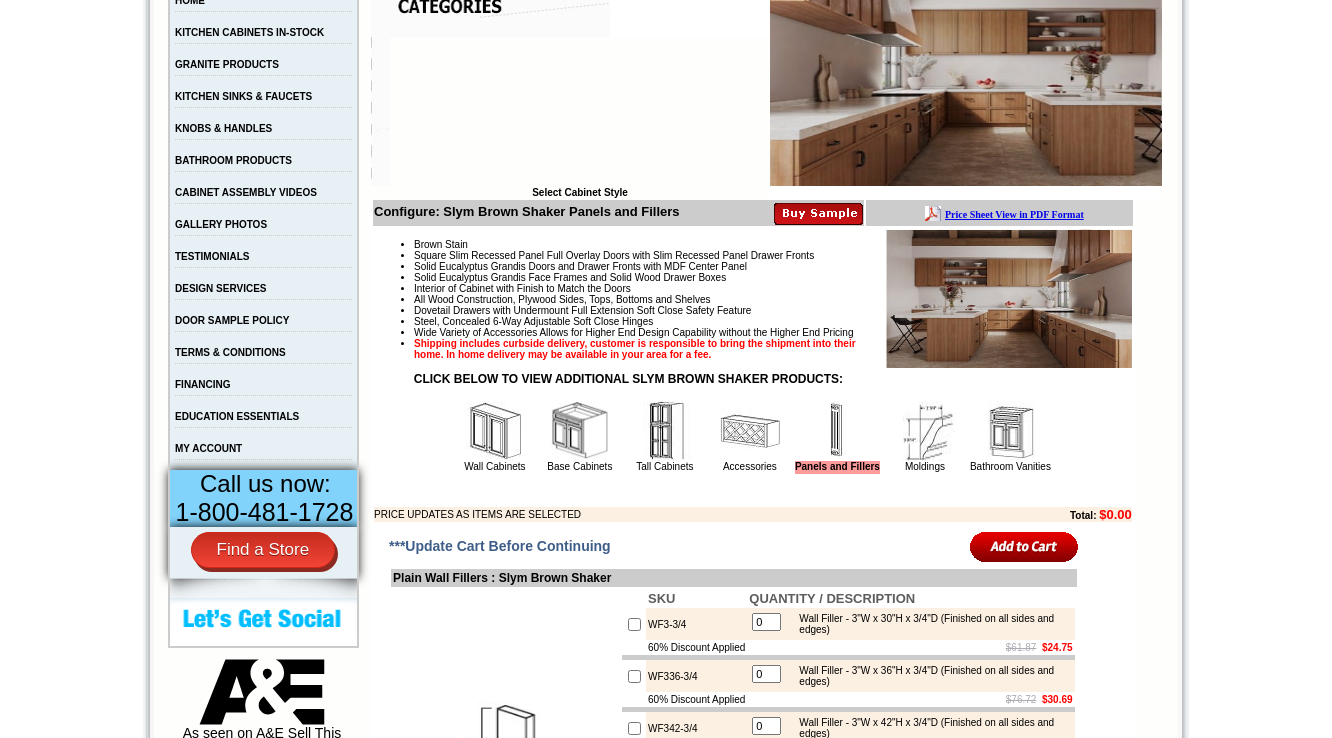 scroll, scrollTop: 560, scrollLeft: 0, axis: vertical 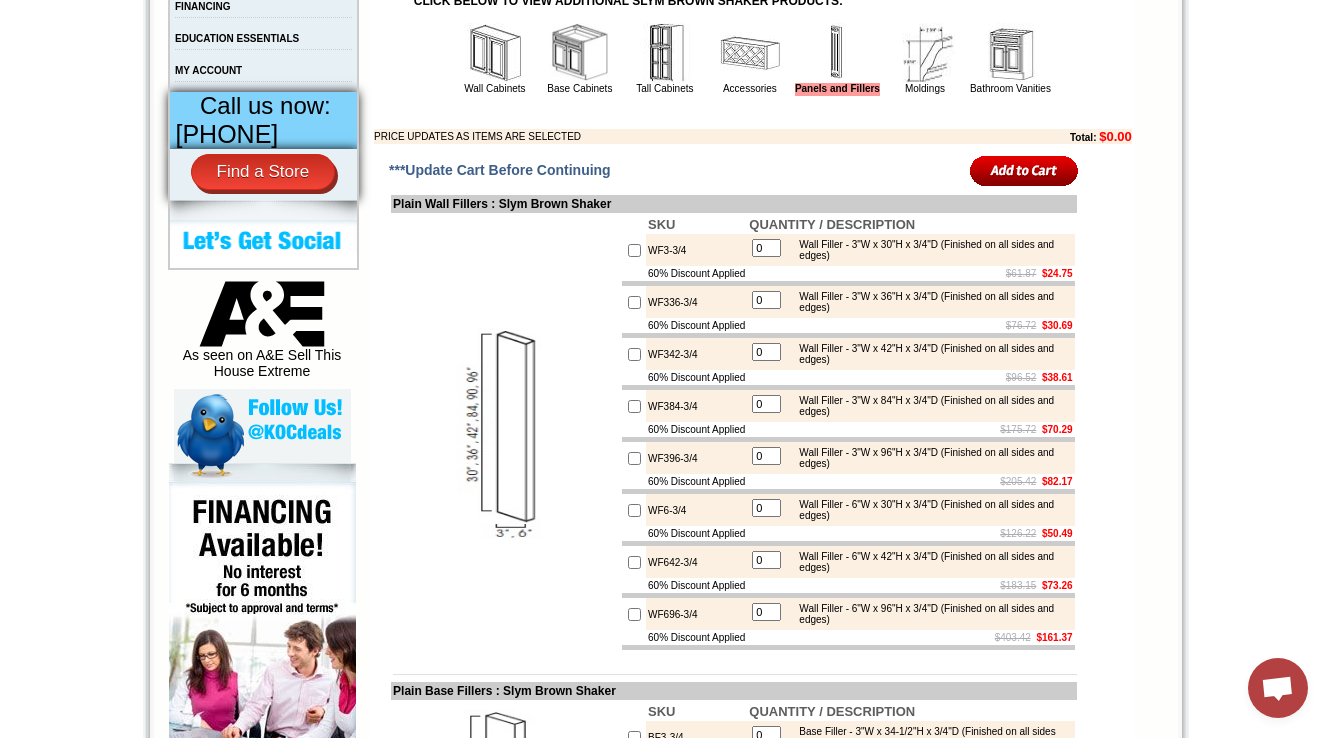 click at bounding box center [925, 53] 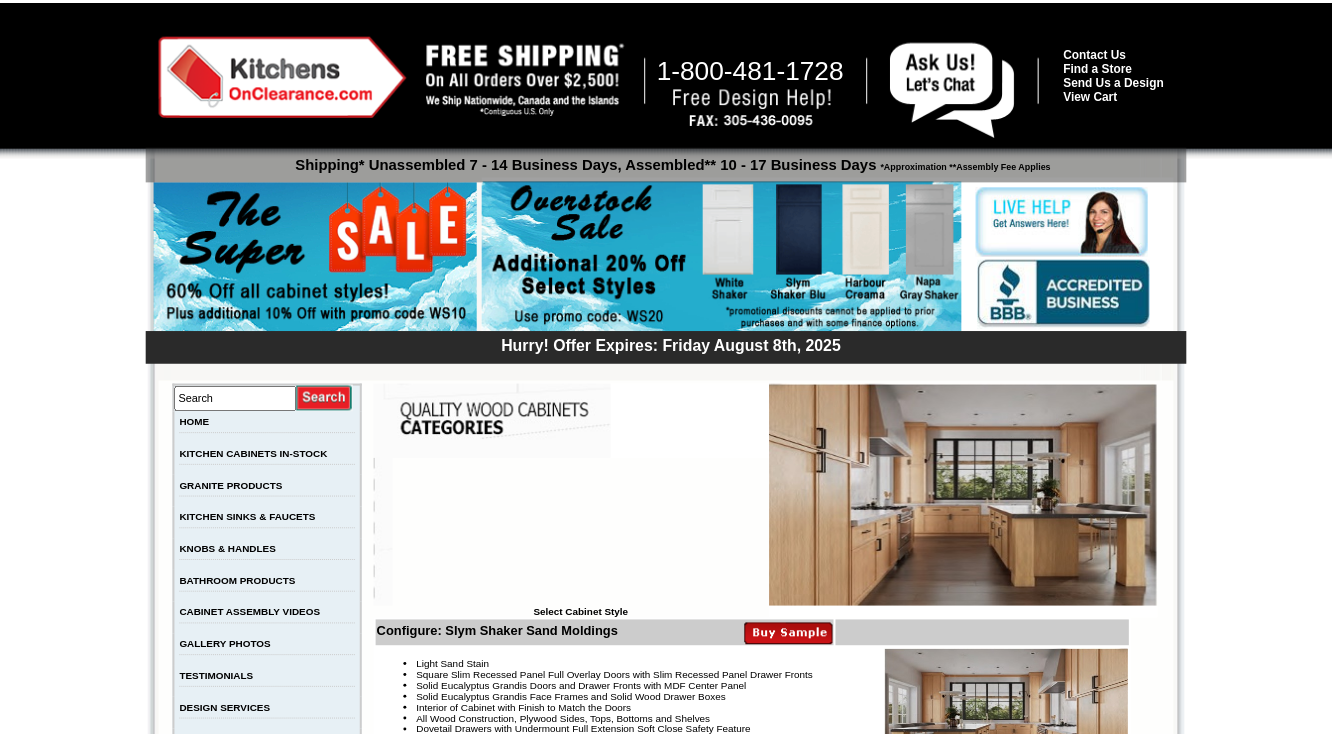 scroll, scrollTop: 0, scrollLeft: 0, axis: both 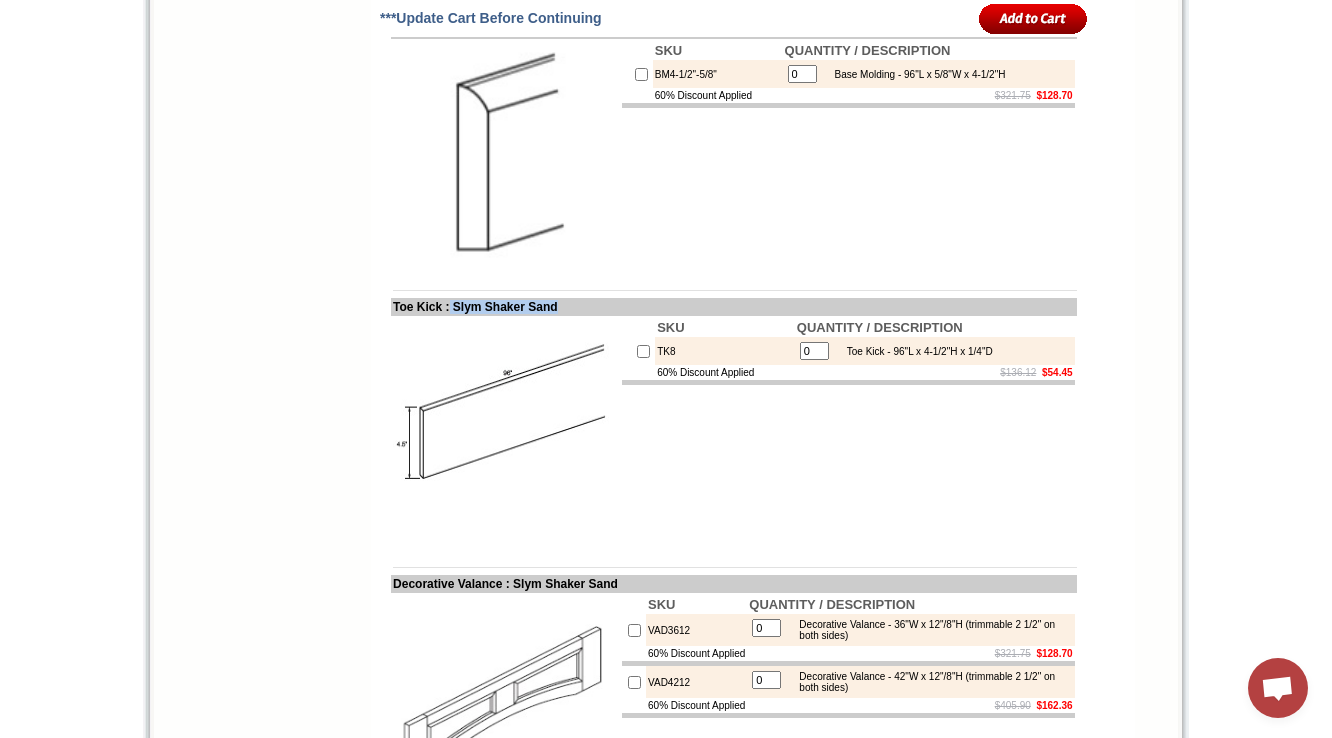 drag, startPoint x: 458, startPoint y: 367, endPoint x: 587, endPoint y: 375, distance: 129.24782 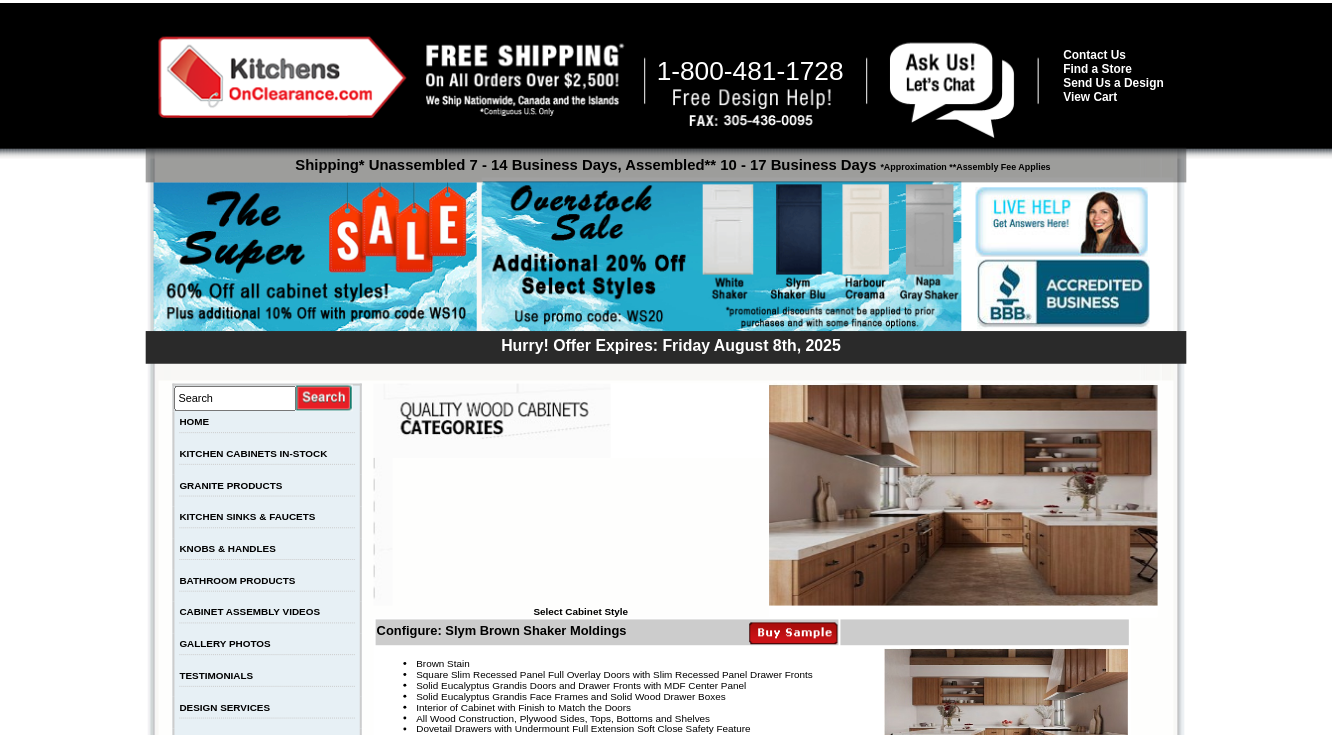 scroll, scrollTop: 0, scrollLeft: 0, axis: both 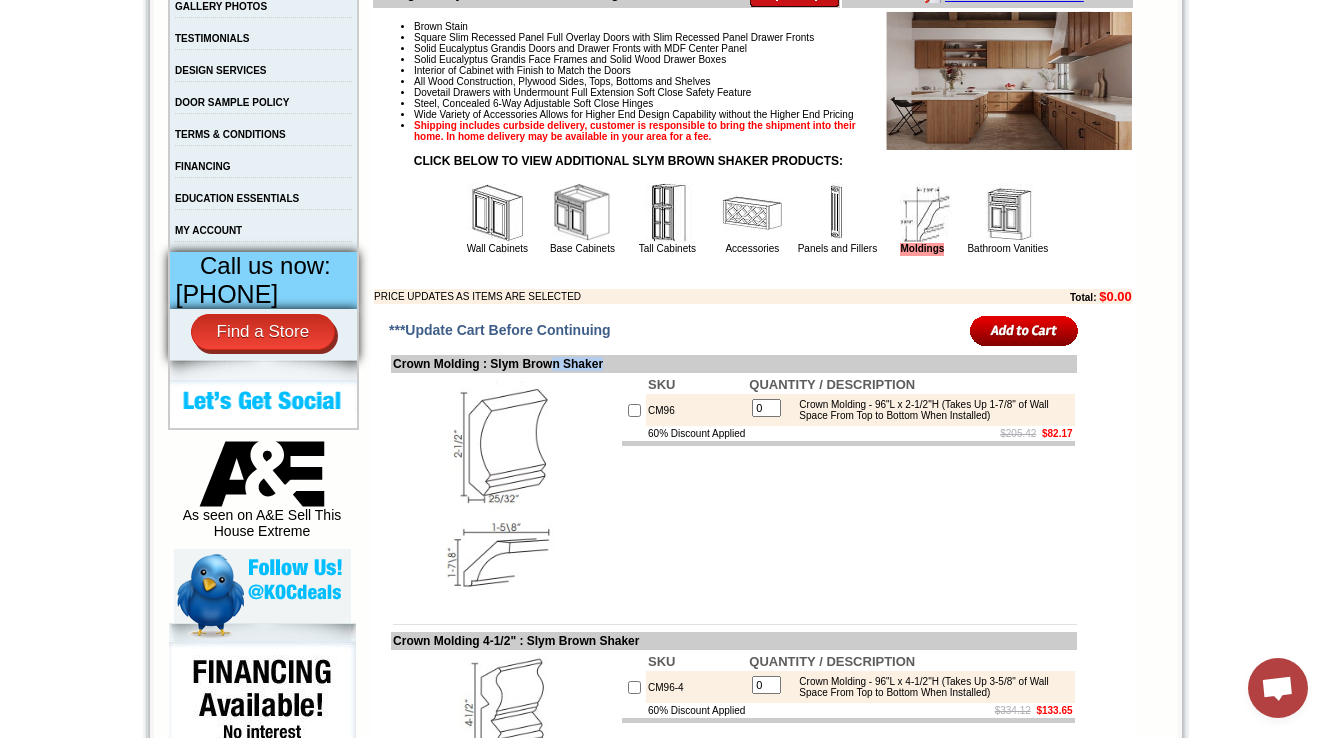 drag, startPoint x: 650, startPoint y: 399, endPoint x: 536, endPoint y: 388, distance: 114.52947 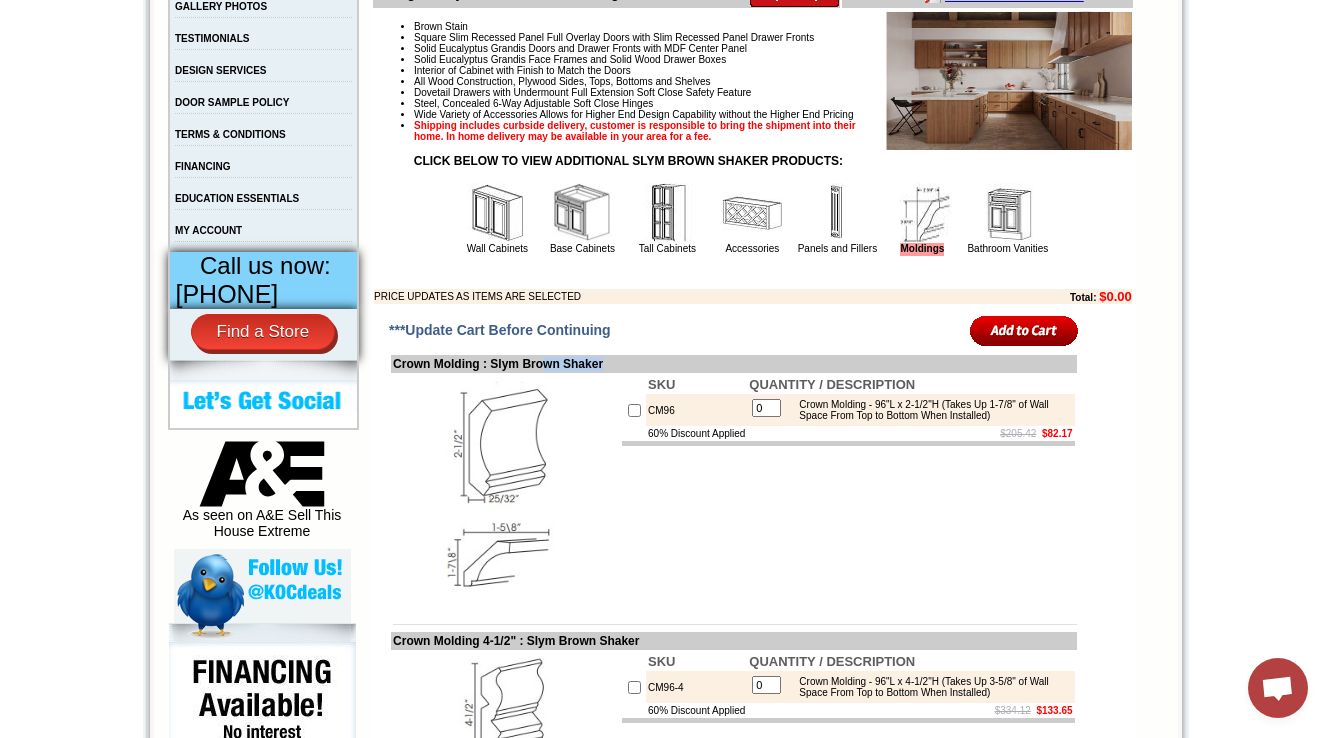 click at bounding box center [505, 487] 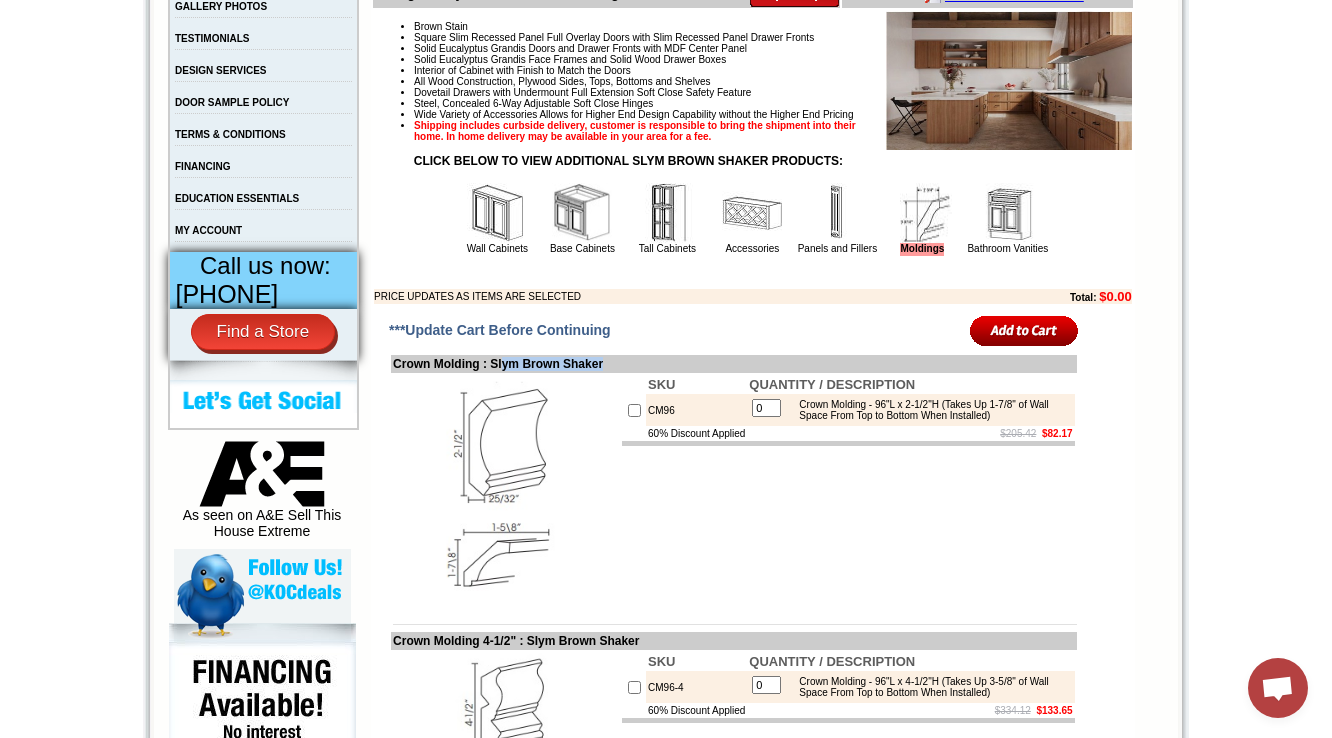 drag, startPoint x: 516, startPoint y: 396, endPoint x: 646, endPoint y: 397, distance: 130.00385 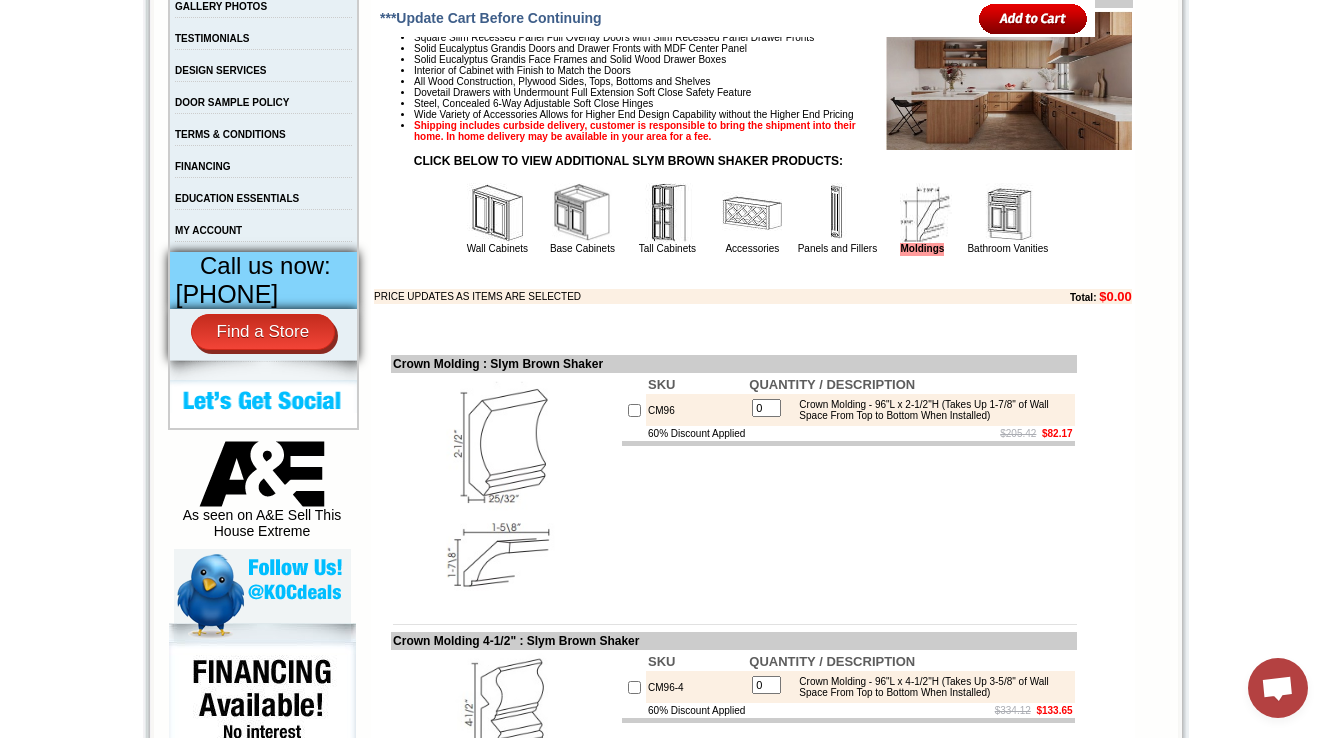 scroll, scrollTop: 4343, scrollLeft: 0, axis: vertical 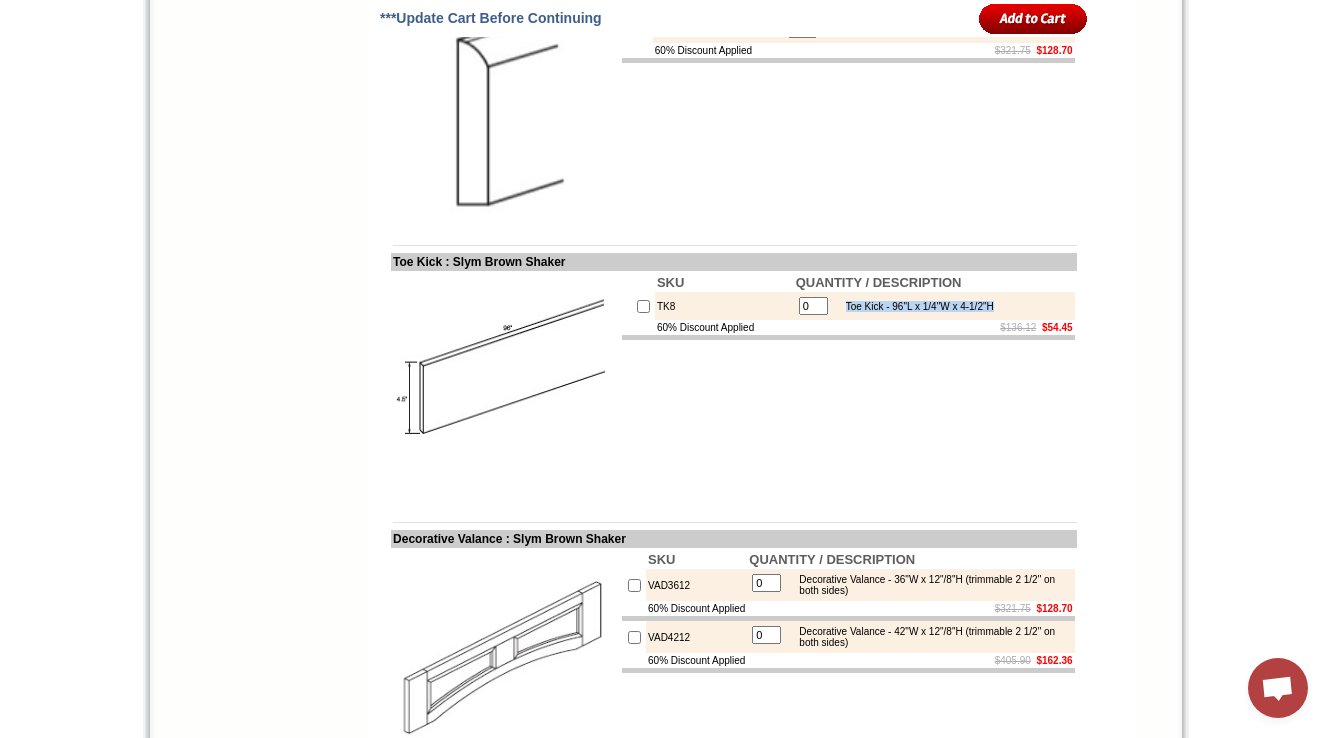 drag, startPoint x: 846, startPoint y: 368, endPoint x: 1023, endPoint y: 362, distance: 177.10167 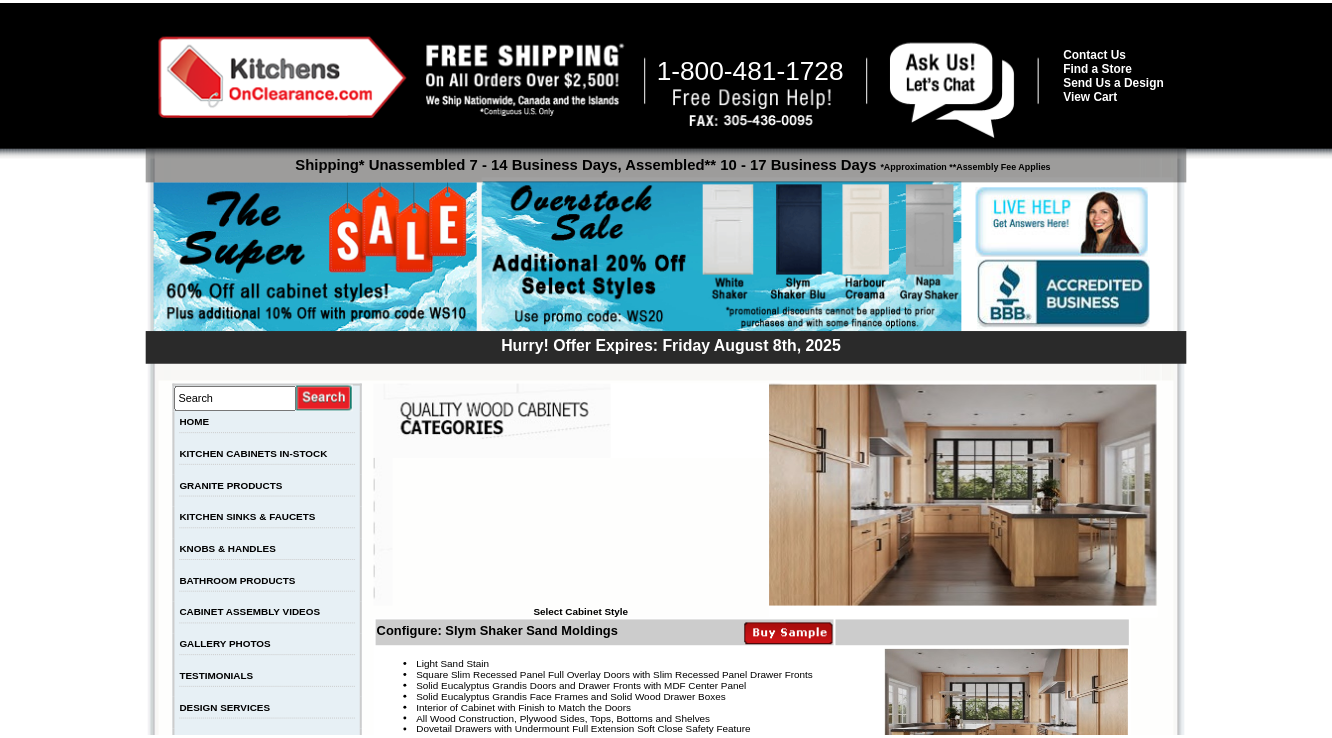 scroll, scrollTop: 4298, scrollLeft: 0, axis: vertical 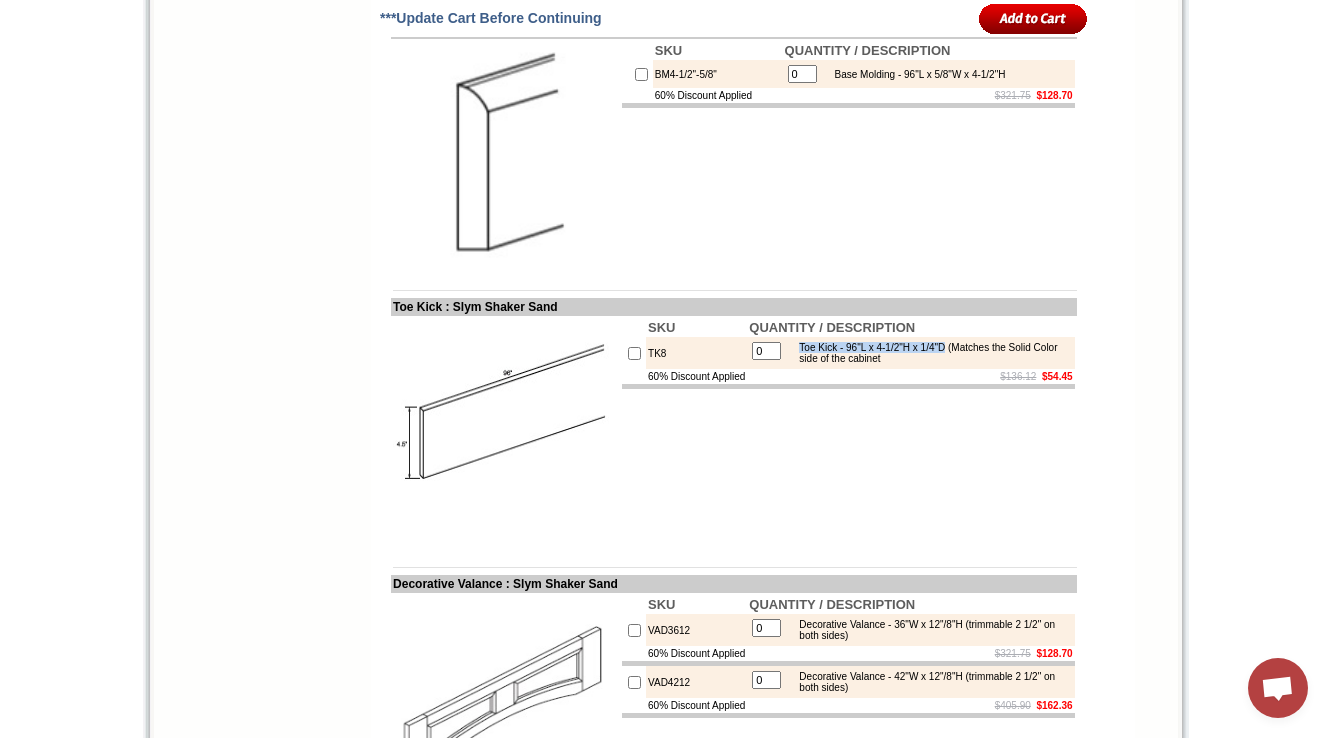drag, startPoint x: 816, startPoint y: 408, endPoint x: 991, endPoint y: 406, distance: 175.01143 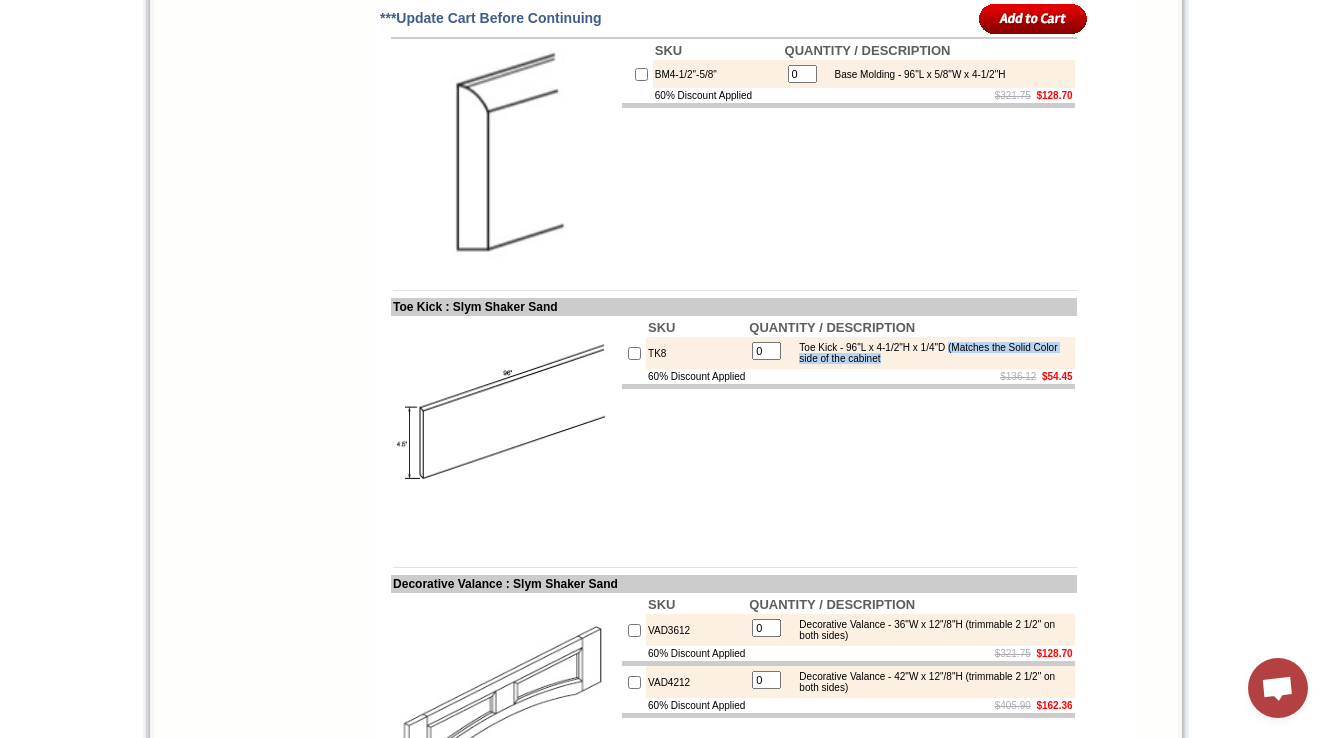 drag, startPoint x: 994, startPoint y: 411, endPoint x: 1005, endPoint y: 417, distance: 12.529964 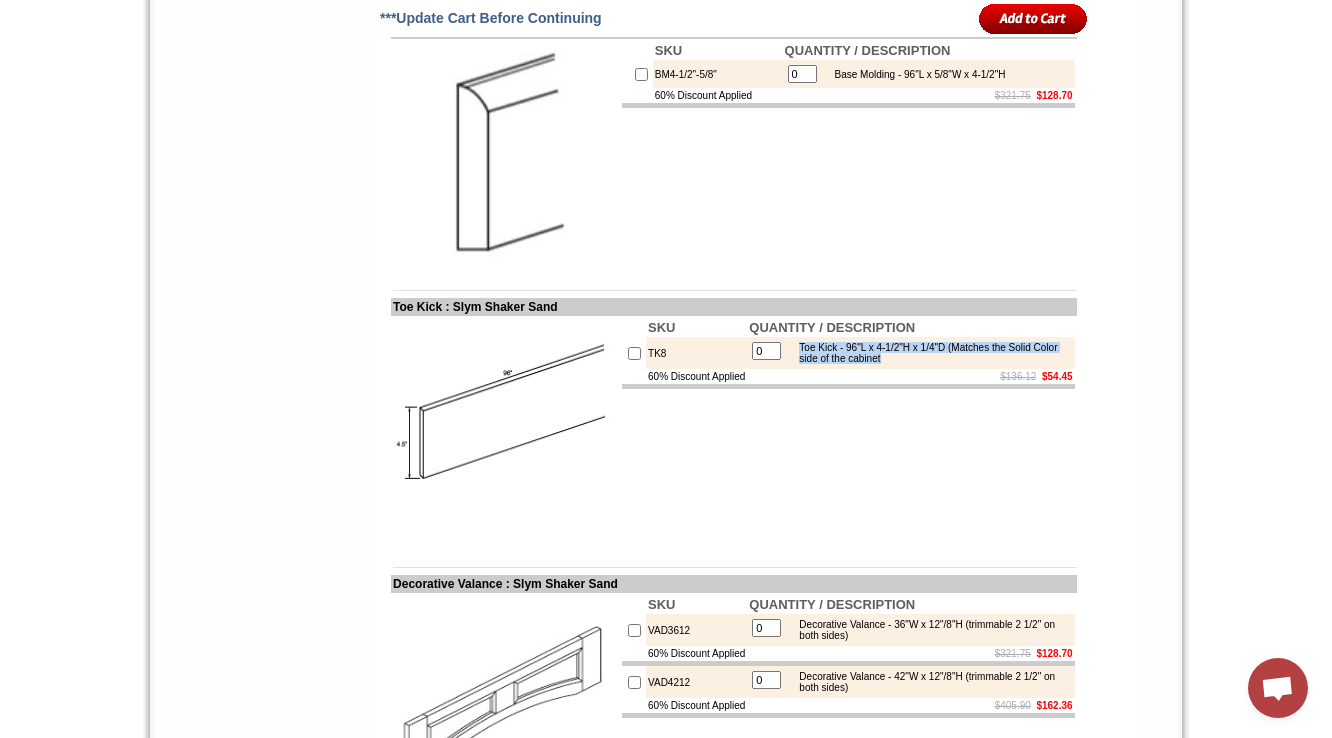 drag, startPoint x: 819, startPoint y: 412, endPoint x: 980, endPoint y: 422, distance: 161.31026 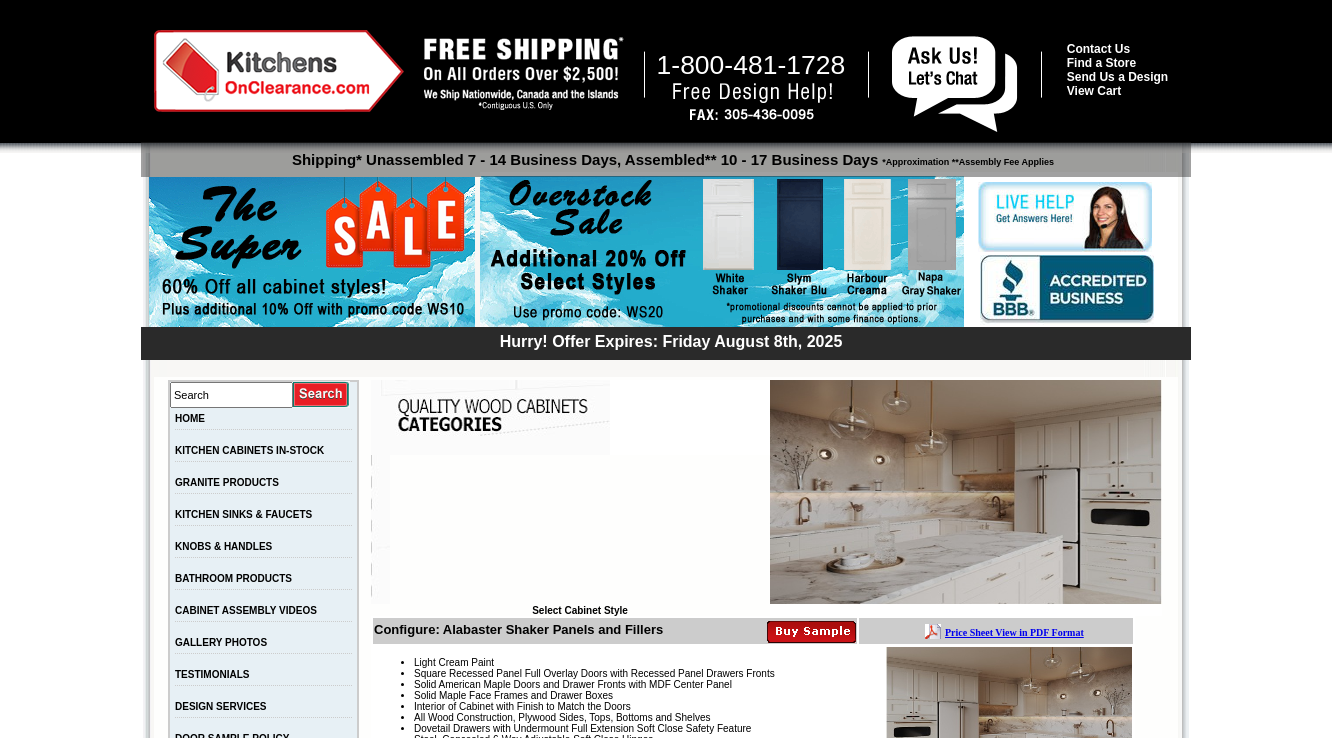 scroll, scrollTop: 640, scrollLeft: 0, axis: vertical 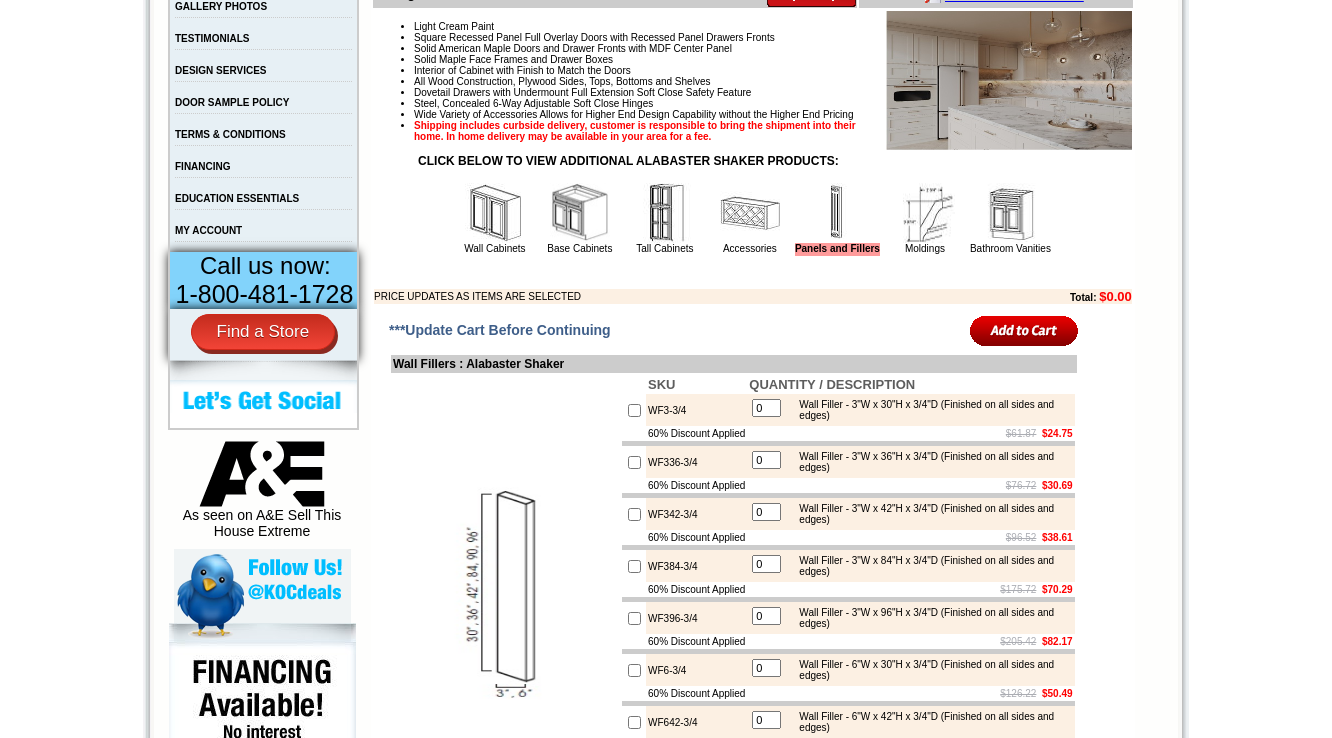 click at bounding box center (925, 213) 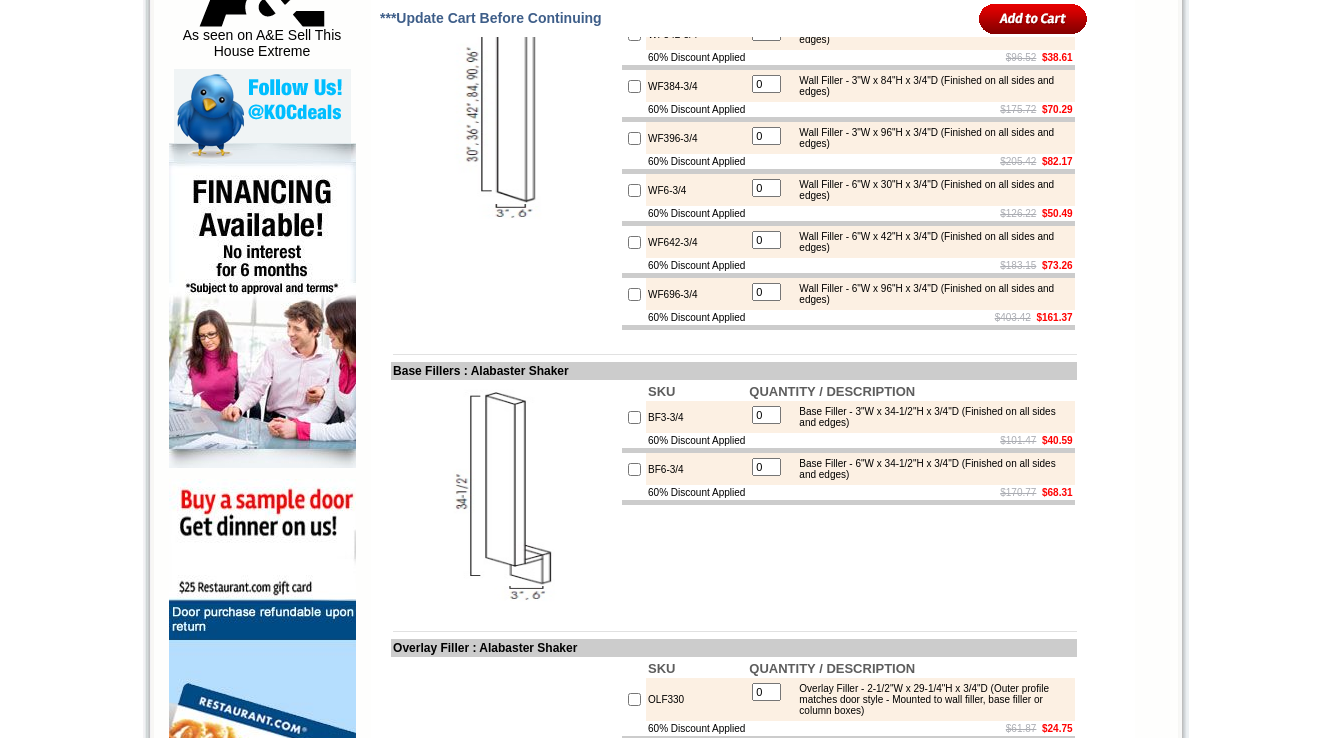 scroll, scrollTop: 1586, scrollLeft: 0, axis: vertical 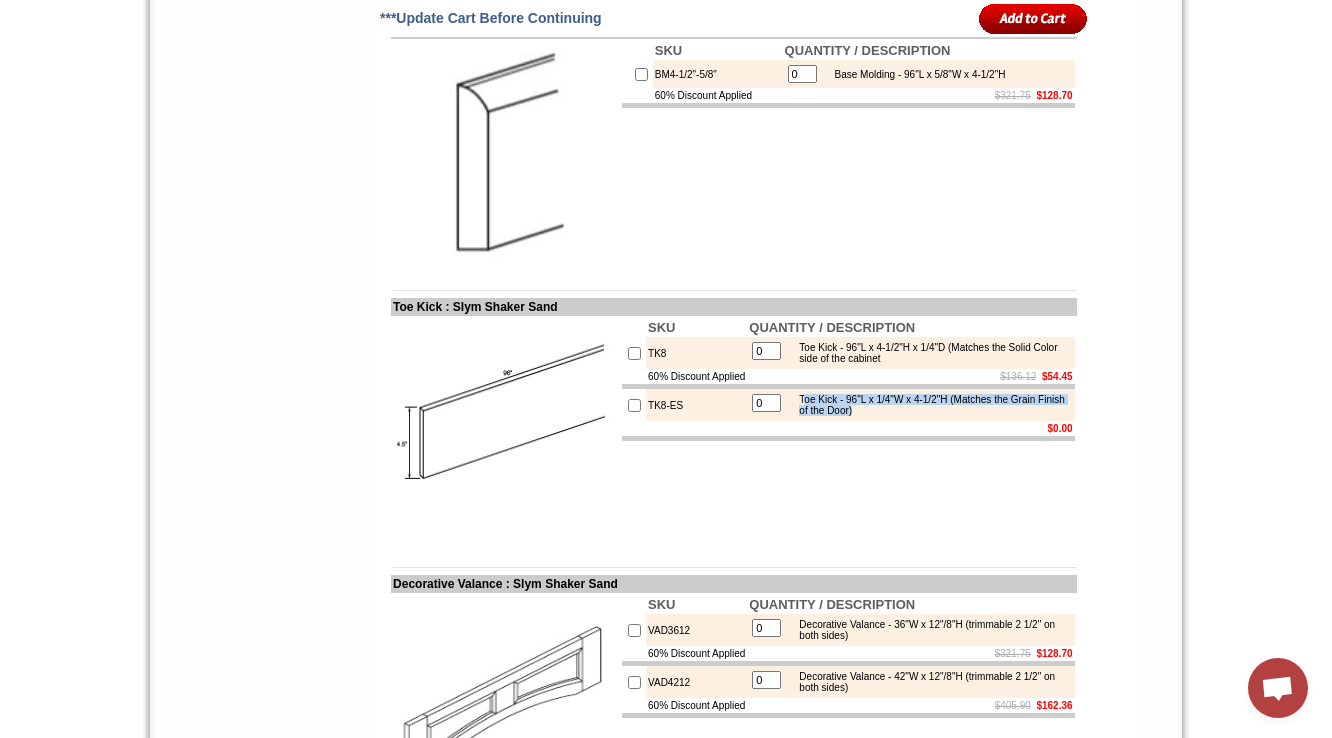 drag, startPoint x: 822, startPoint y: 467, endPoint x: 957, endPoint y: 481, distance: 135.72398 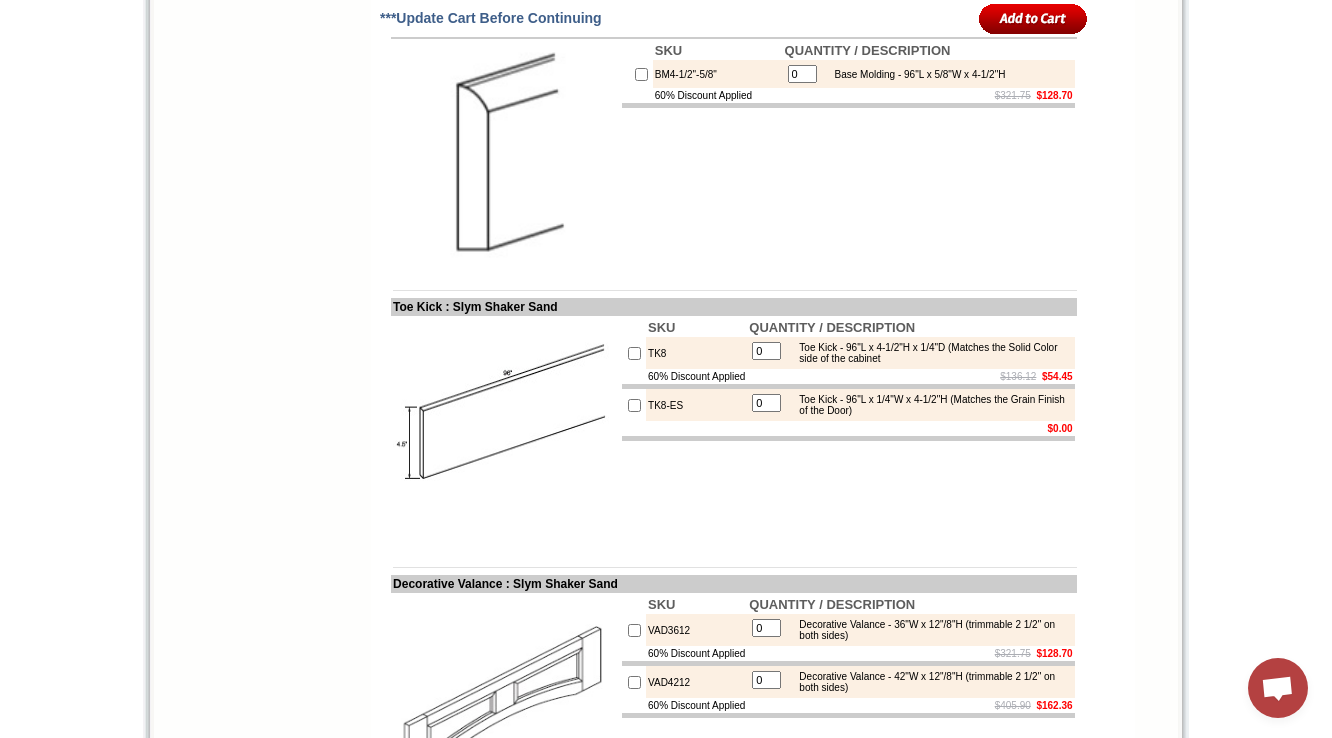 click on "0 Toe Kick - 96"L x 1/4"W x 4-1/2"H (Matches the Grain Finish of the Door)" at bounding box center (910, 405) 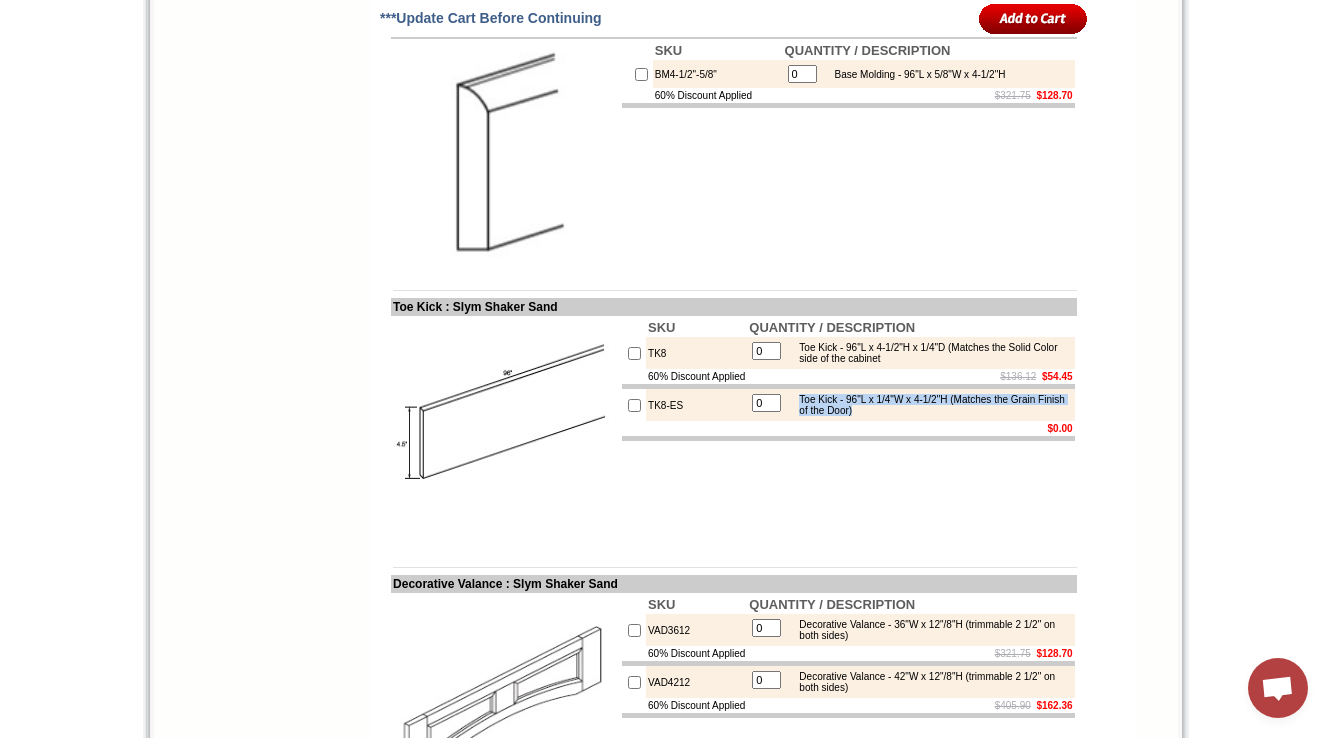 drag, startPoint x: 819, startPoint y: 463, endPoint x: 948, endPoint y: 488, distance: 131.40015 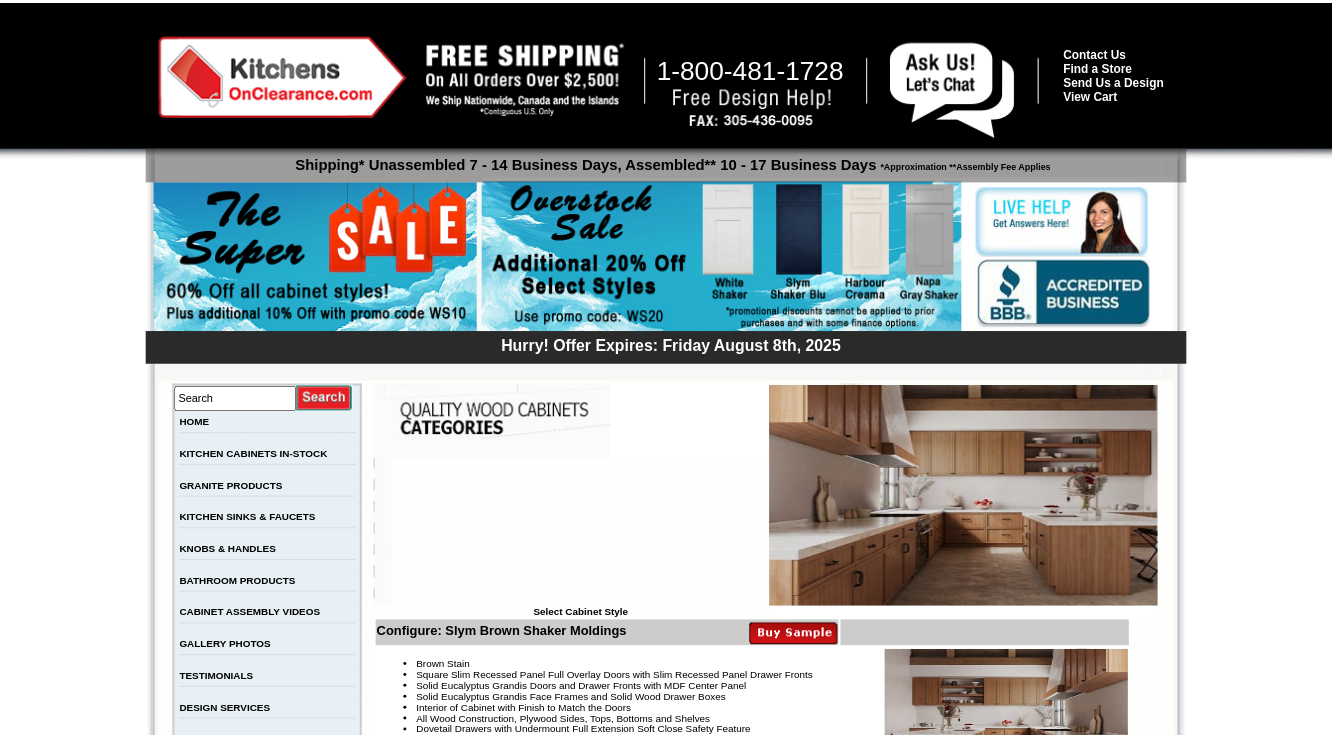 scroll, scrollTop: 4343, scrollLeft: 0, axis: vertical 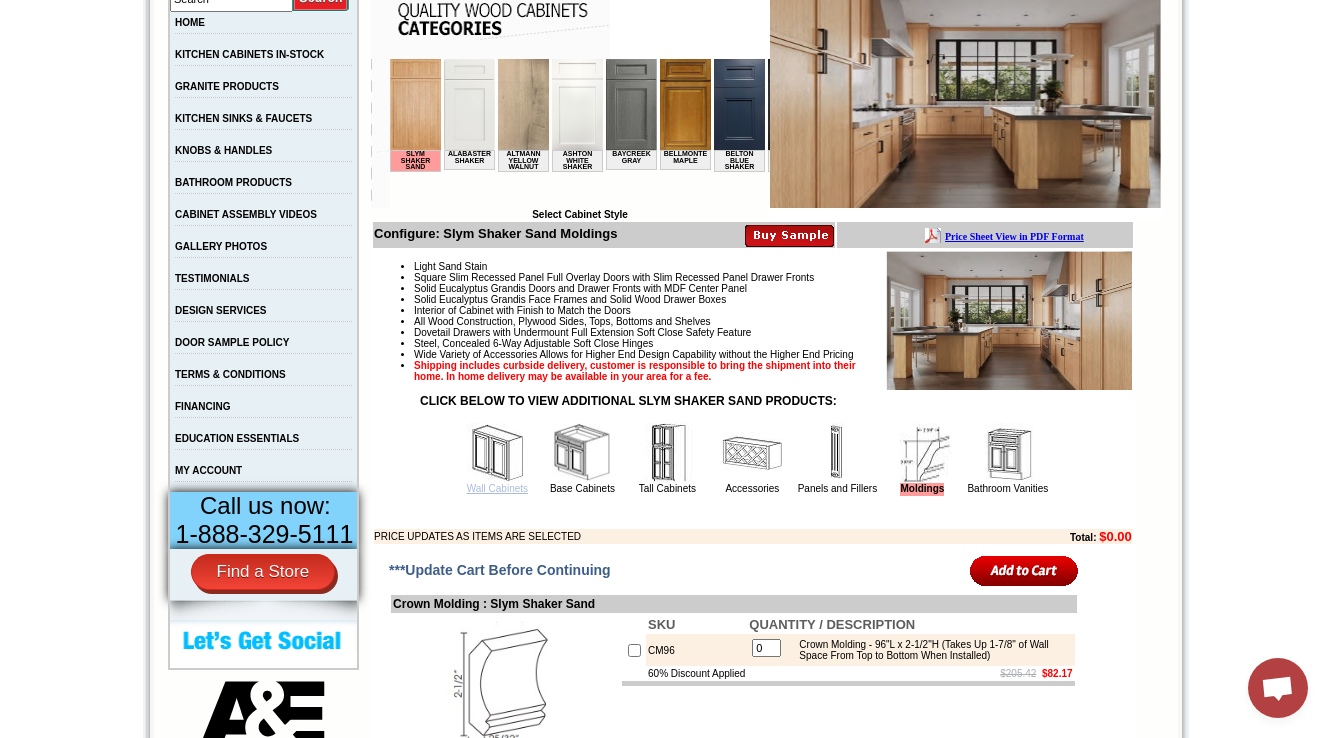 click on "Wall Cabinets" at bounding box center (497, 488) 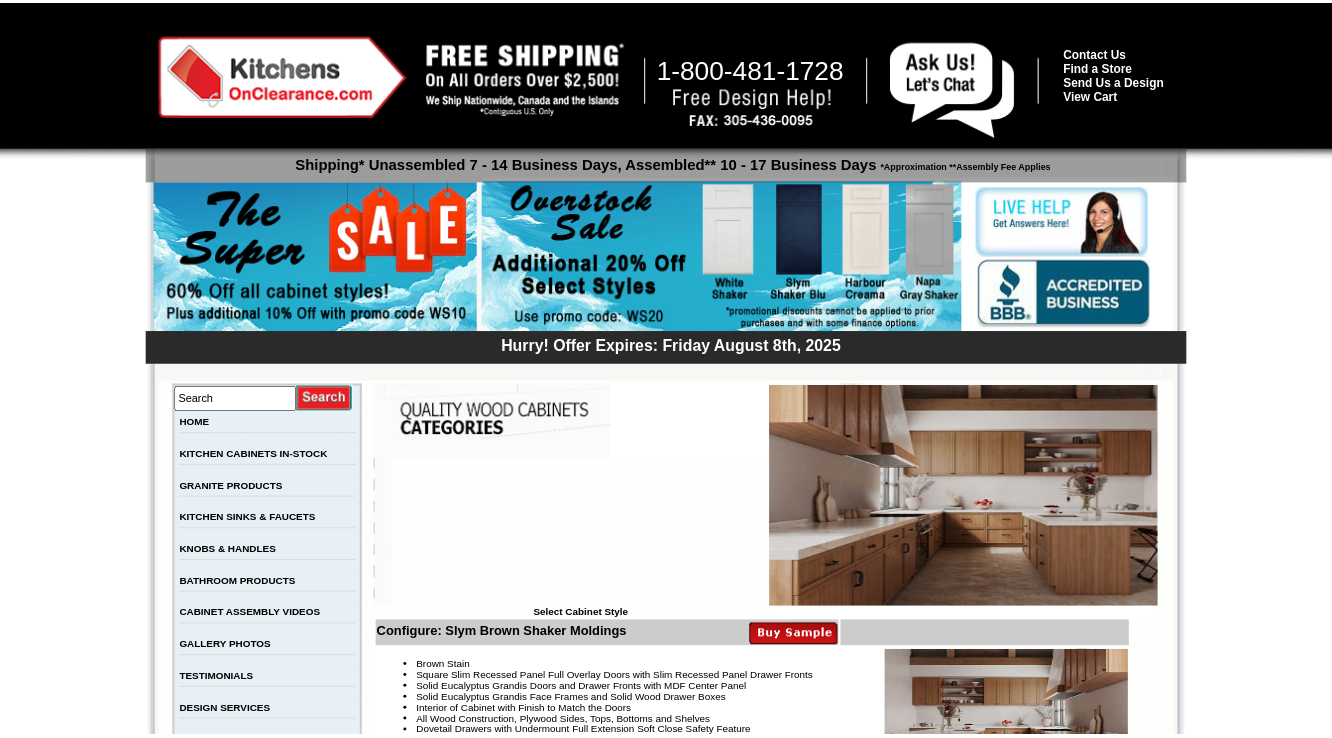 scroll, scrollTop: 4343, scrollLeft: 0, axis: vertical 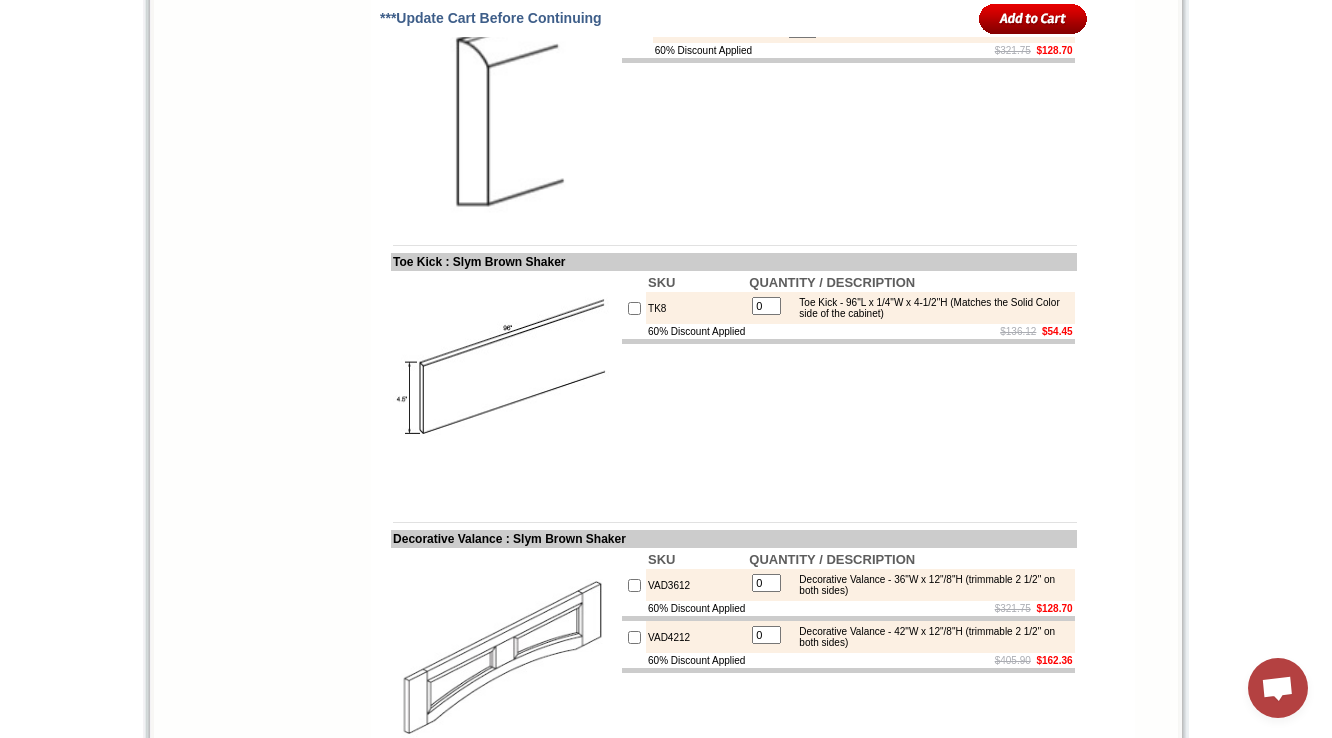 click at bounding box center [505, 385] 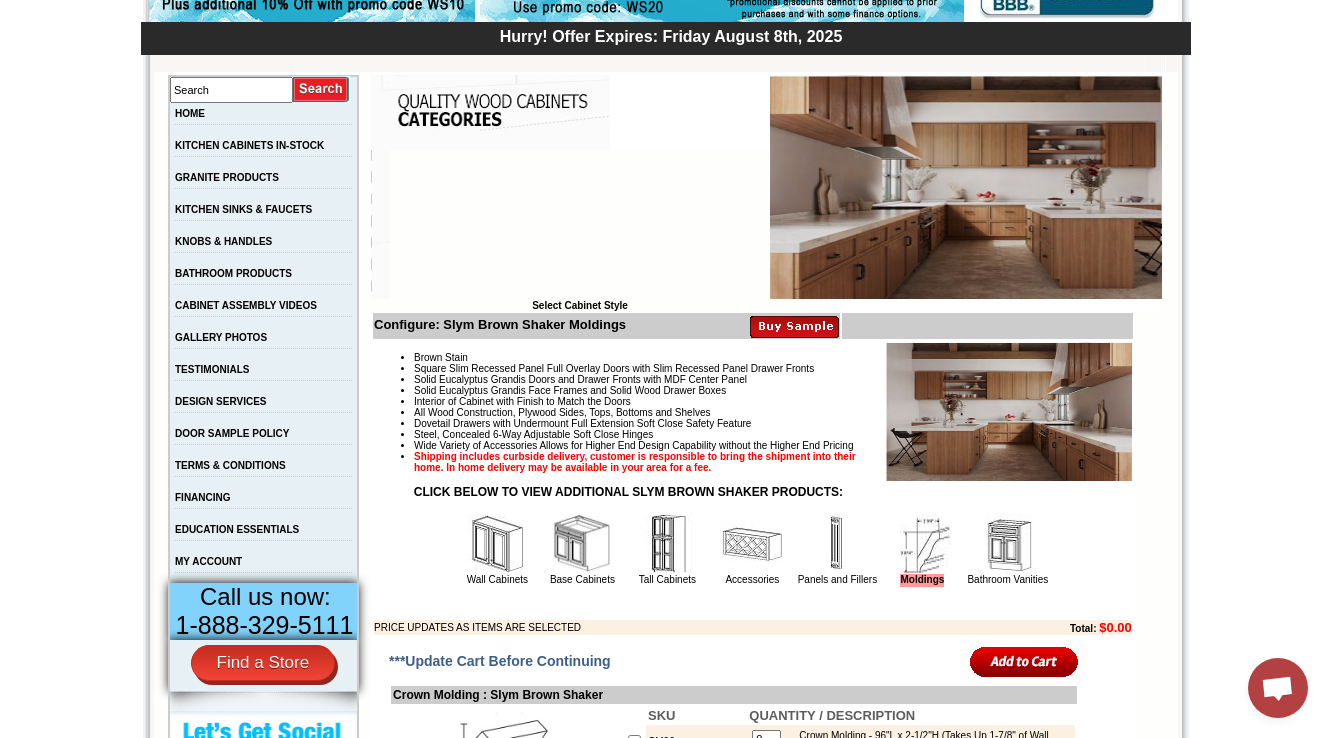scroll, scrollTop: 560, scrollLeft: 0, axis: vertical 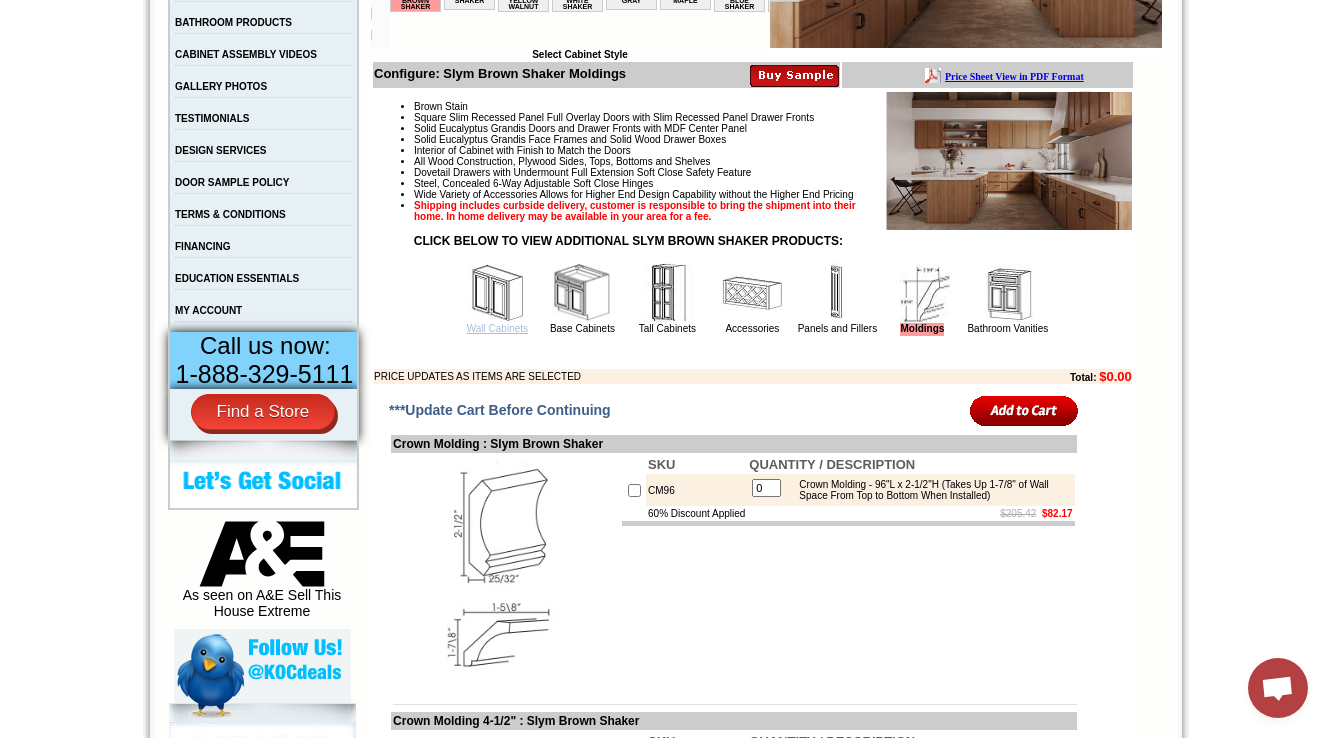 click on "Wall Cabinets" at bounding box center (497, 328) 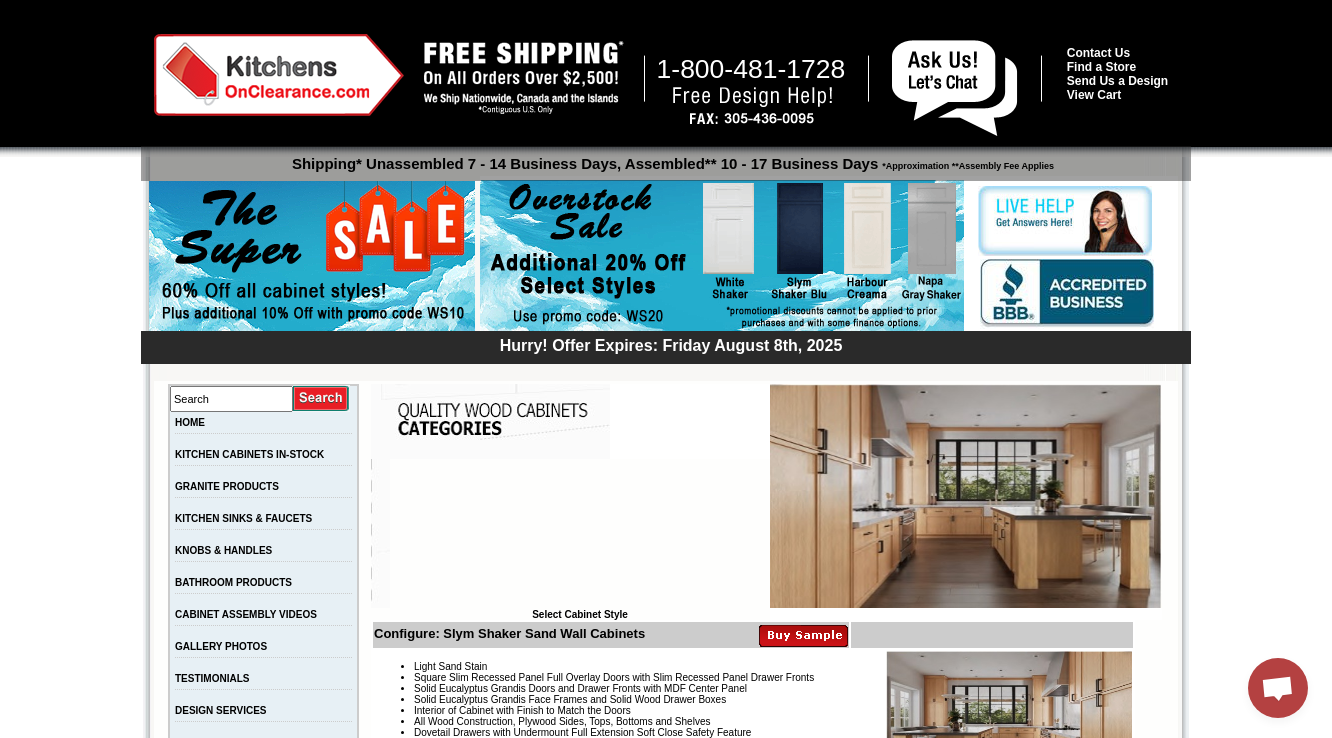 scroll, scrollTop: 0, scrollLeft: 0, axis: both 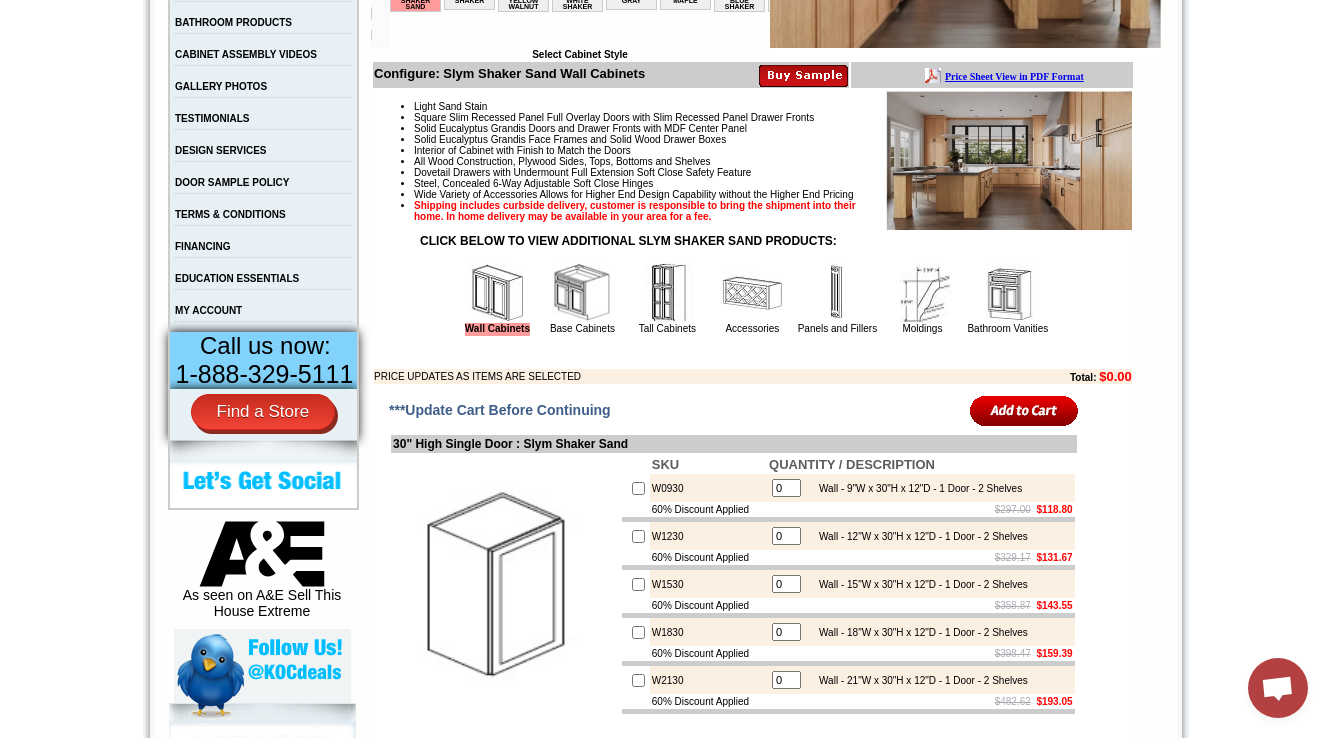 click at bounding box center (752, 293) 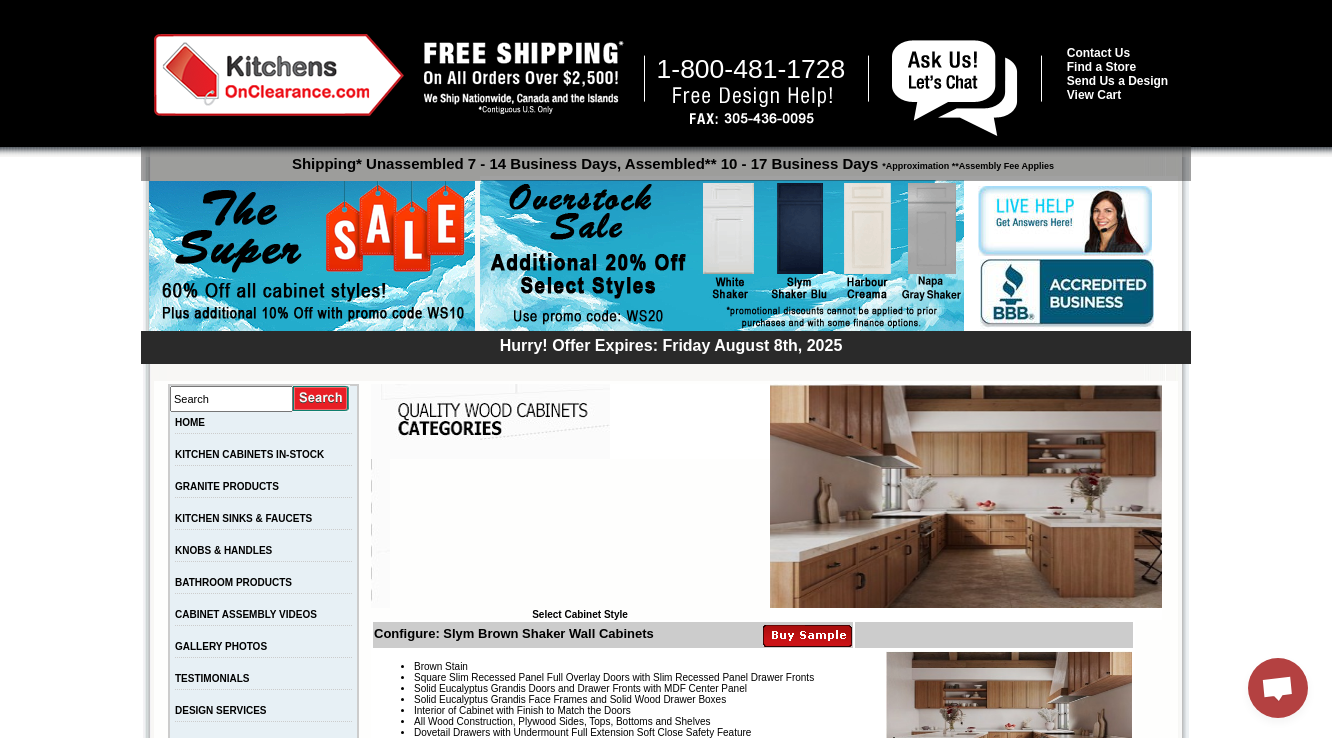 scroll, scrollTop: 0, scrollLeft: 0, axis: both 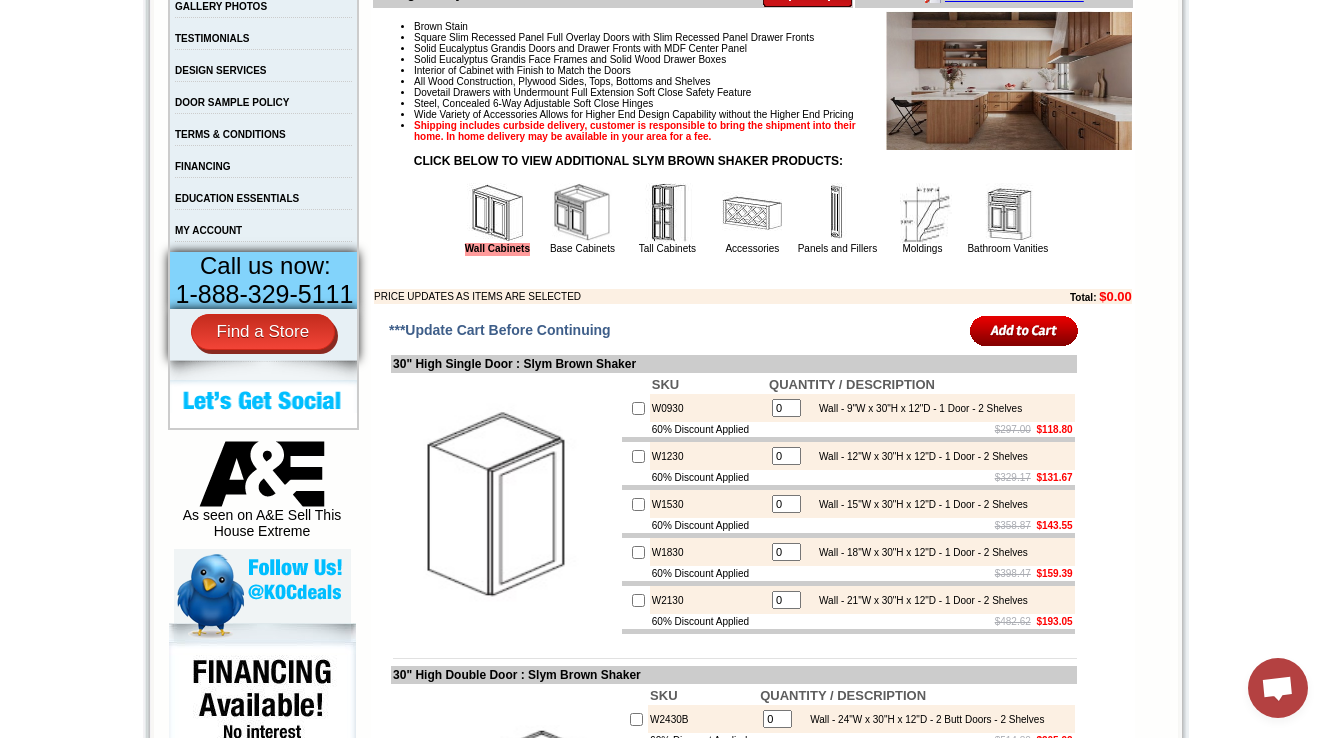 click at bounding box center [752, 213] 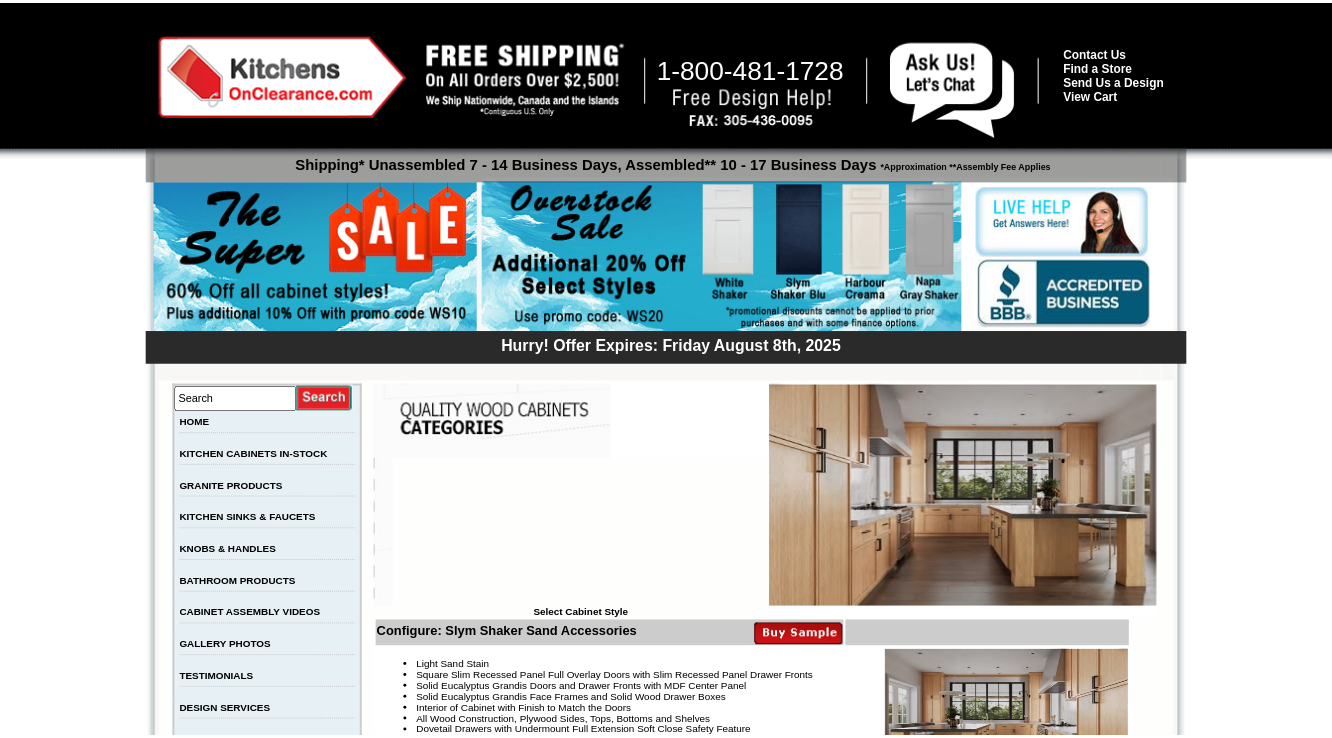 scroll, scrollTop: 0, scrollLeft: 0, axis: both 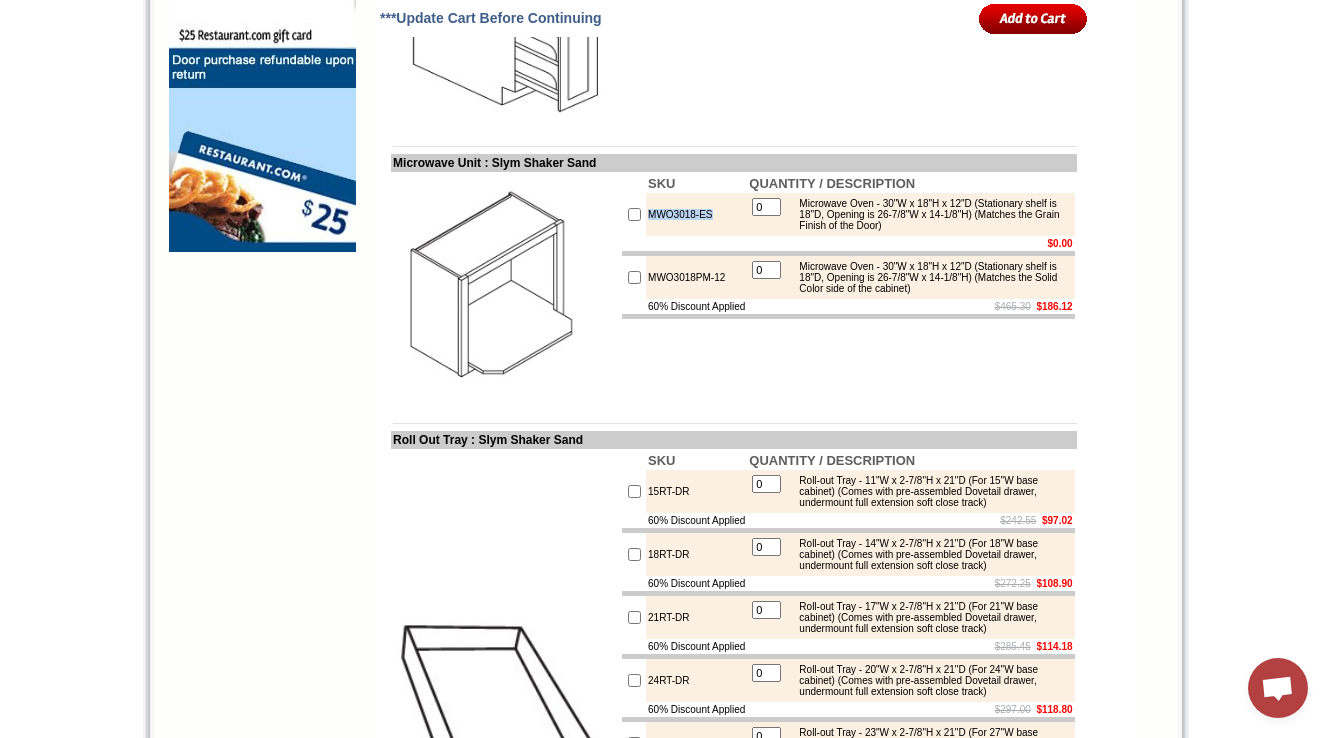 drag, startPoint x: 727, startPoint y: 256, endPoint x: 642, endPoint y: 256, distance: 85 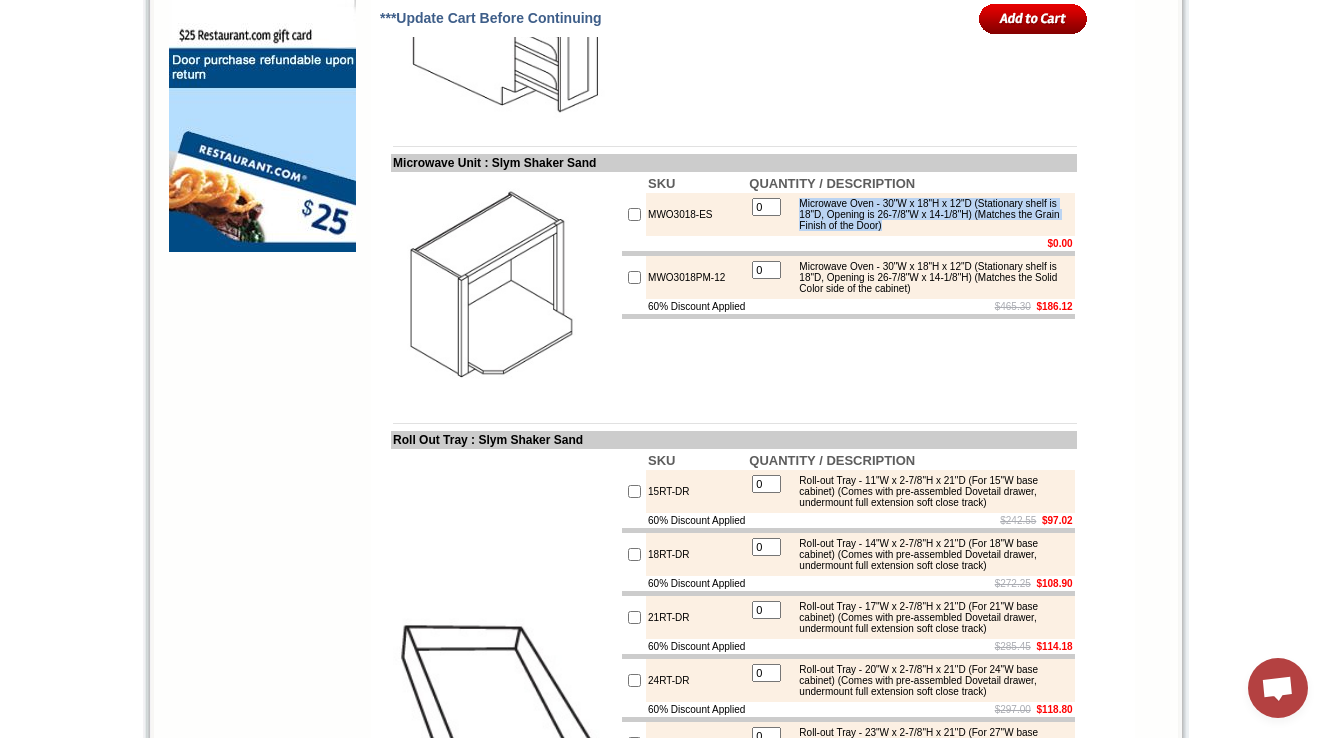drag, startPoint x: 820, startPoint y: 249, endPoint x: 1068, endPoint y: 271, distance: 248.97389 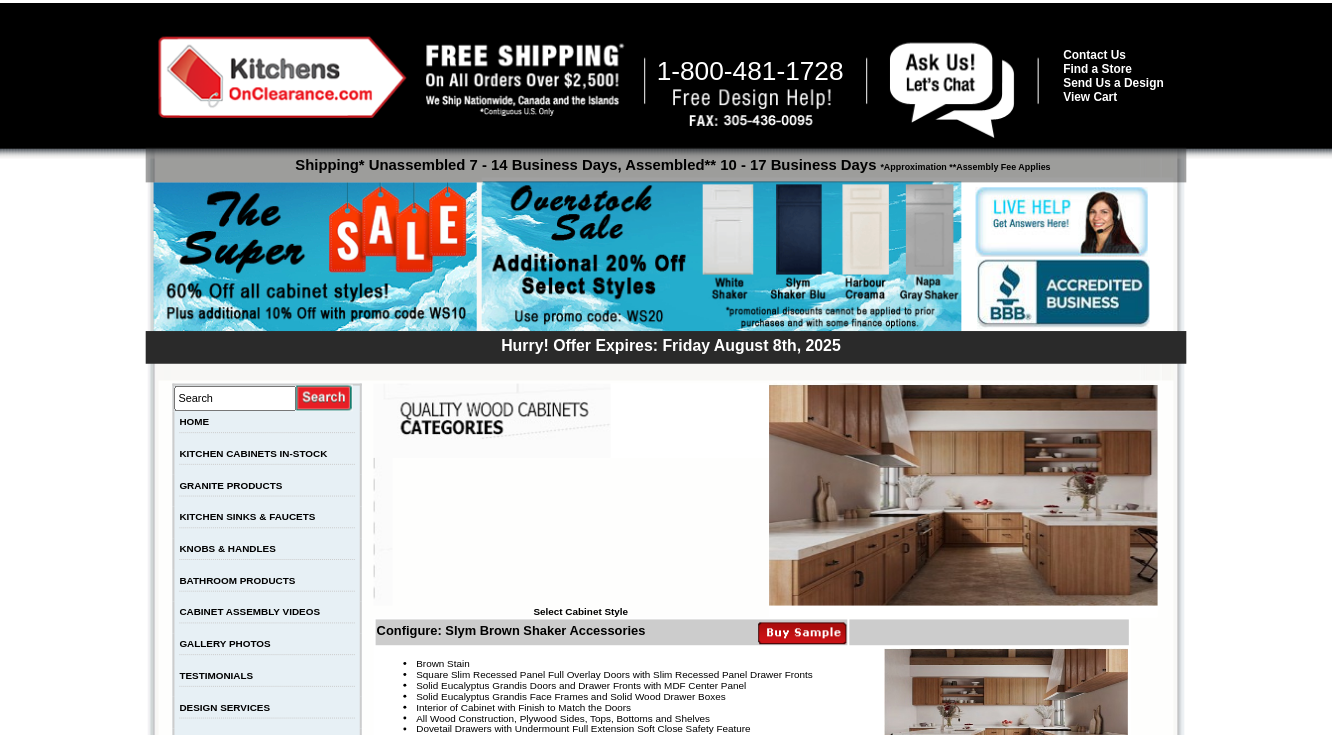 scroll, scrollTop: 1025, scrollLeft: 0, axis: vertical 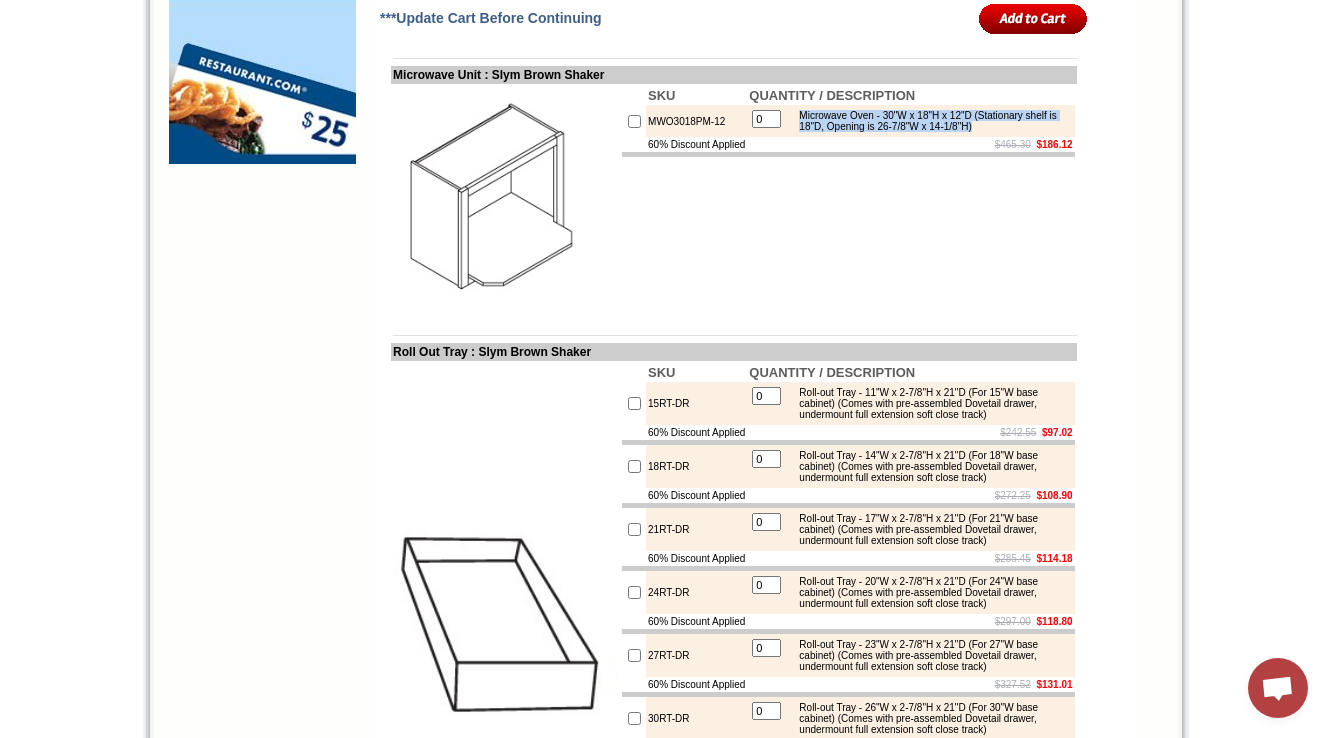 drag, startPoint x: 826, startPoint y: 160, endPoint x: 878, endPoint y: 180, distance: 55.713554 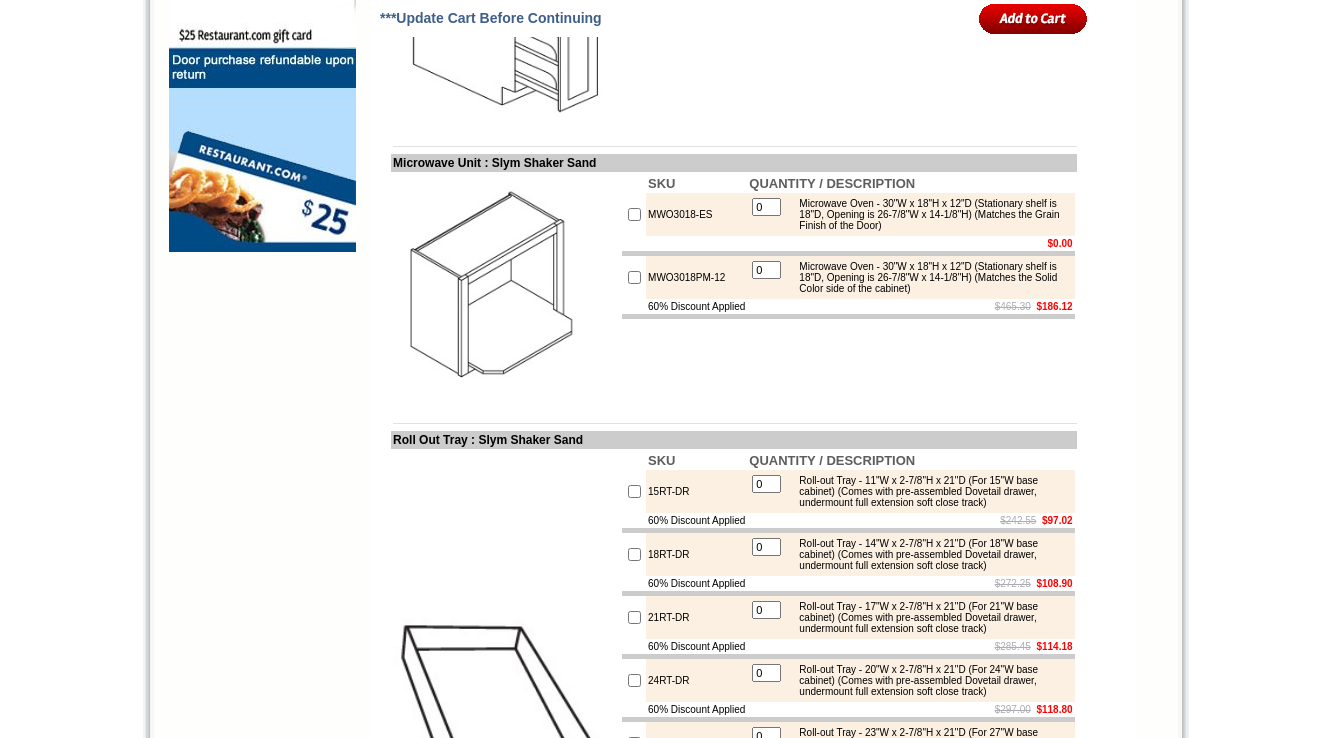 scroll, scrollTop: 1672, scrollLeft: 0, axis: vertical 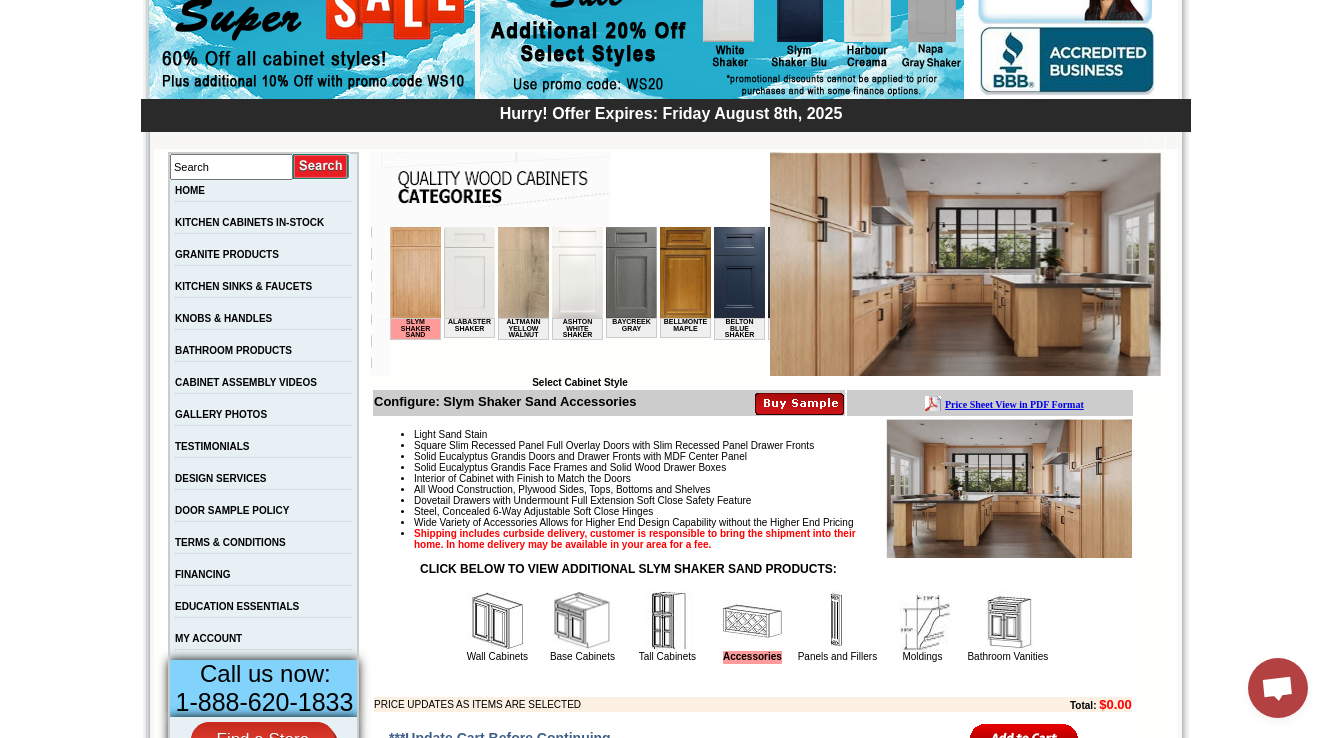 click at bounding box center (497, 621) 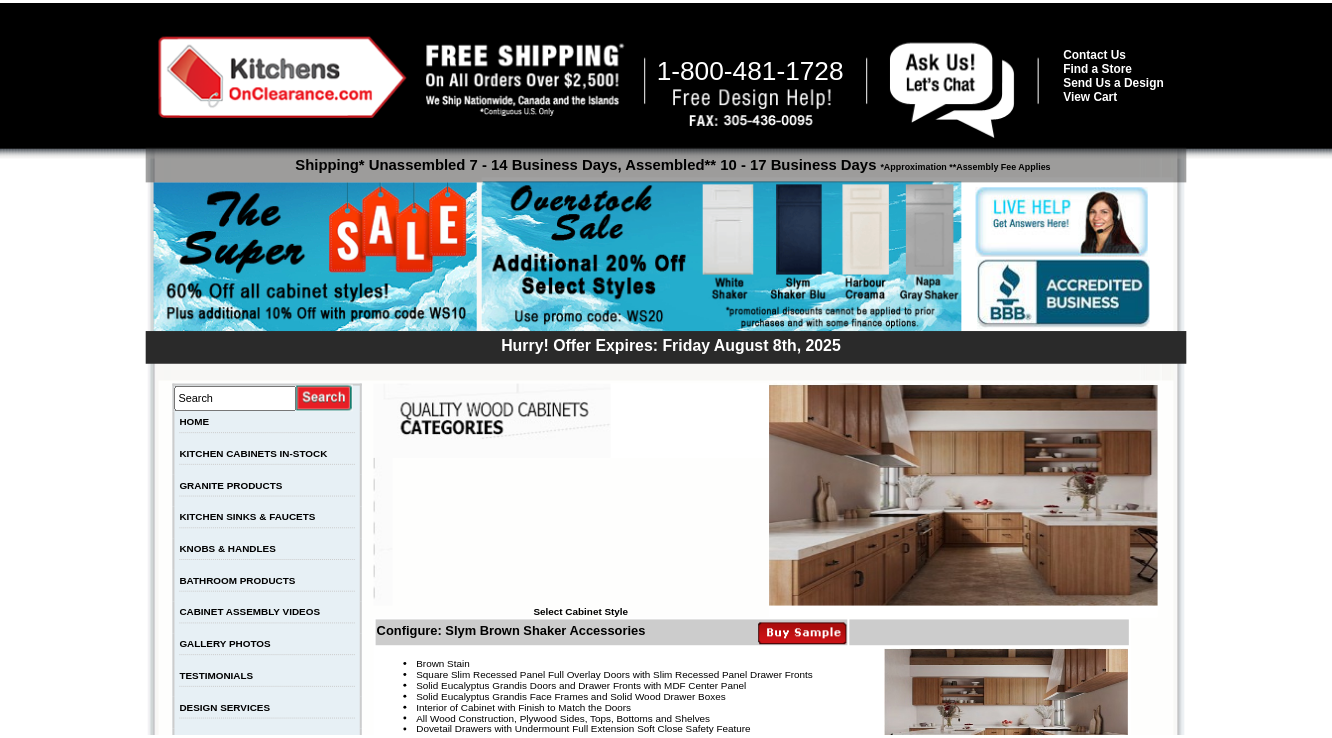 scroll, scrollTop: 1760, scrollLeft: 0, axis: vertical 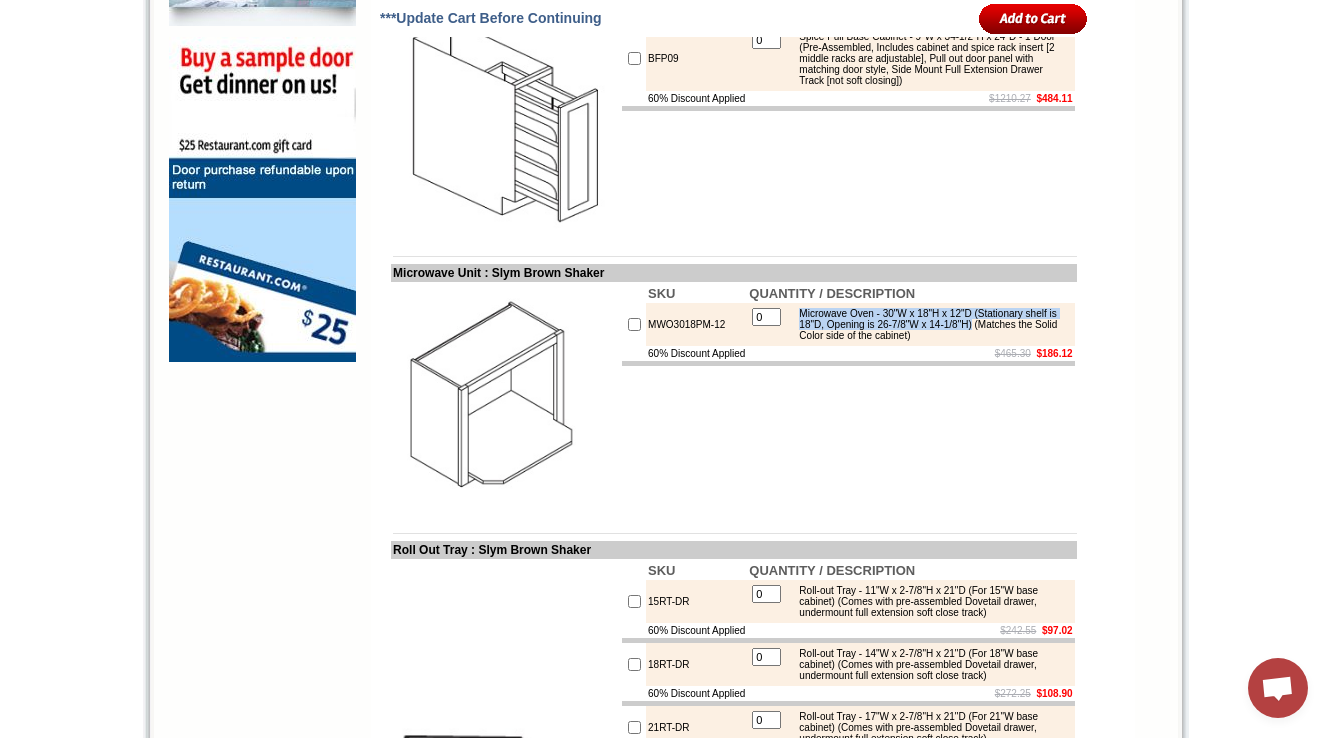 click on "SKU
QUANTITY / DESCRIPTION
MWO3018PM-12
0 Microwave Oven - 30"W x 18"H x 12"D (Stationary shelf is 18"D, Opening is 26-7/8"W x 14-1/8"H) (Matches the Solid Color side of the cabinet)
60% Discount Applied
$465.30    $186.12" at bounding box center [848, 396] 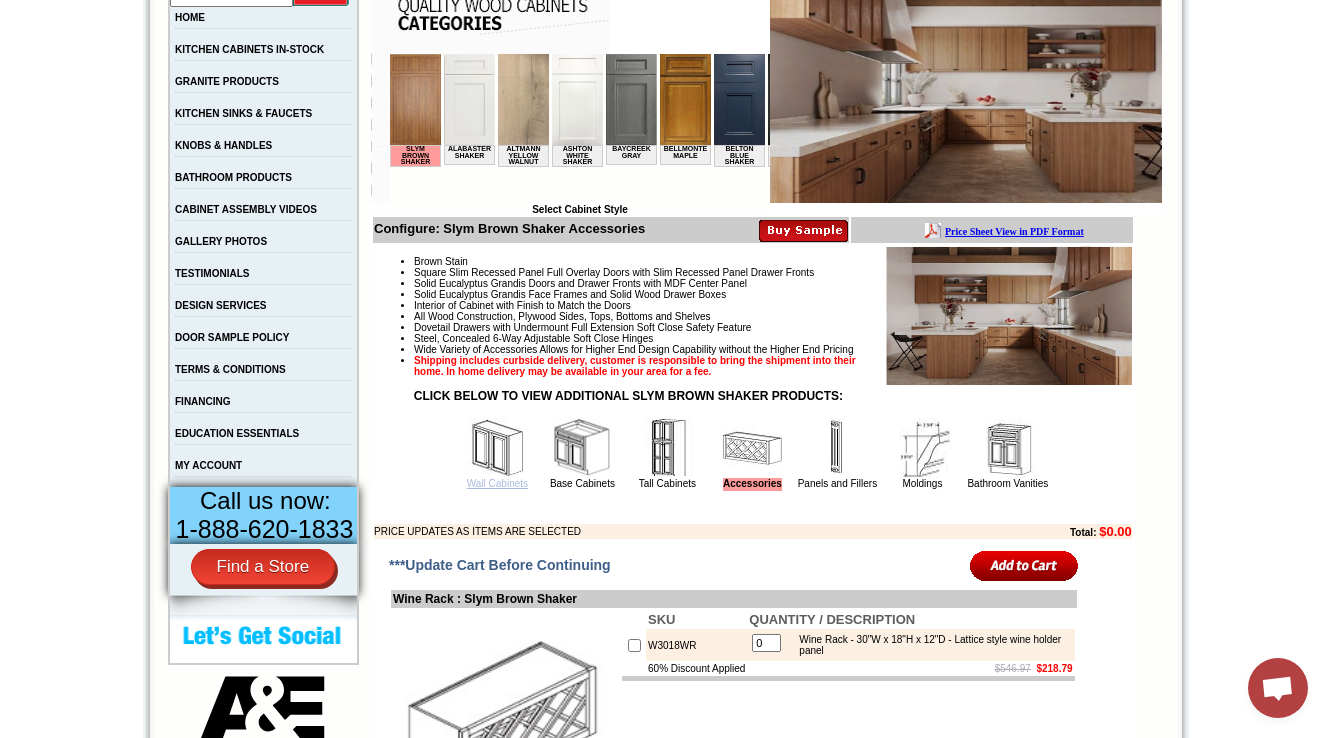 scroll, scrollTop: 442, scrollLeft: 0, axis: vertical 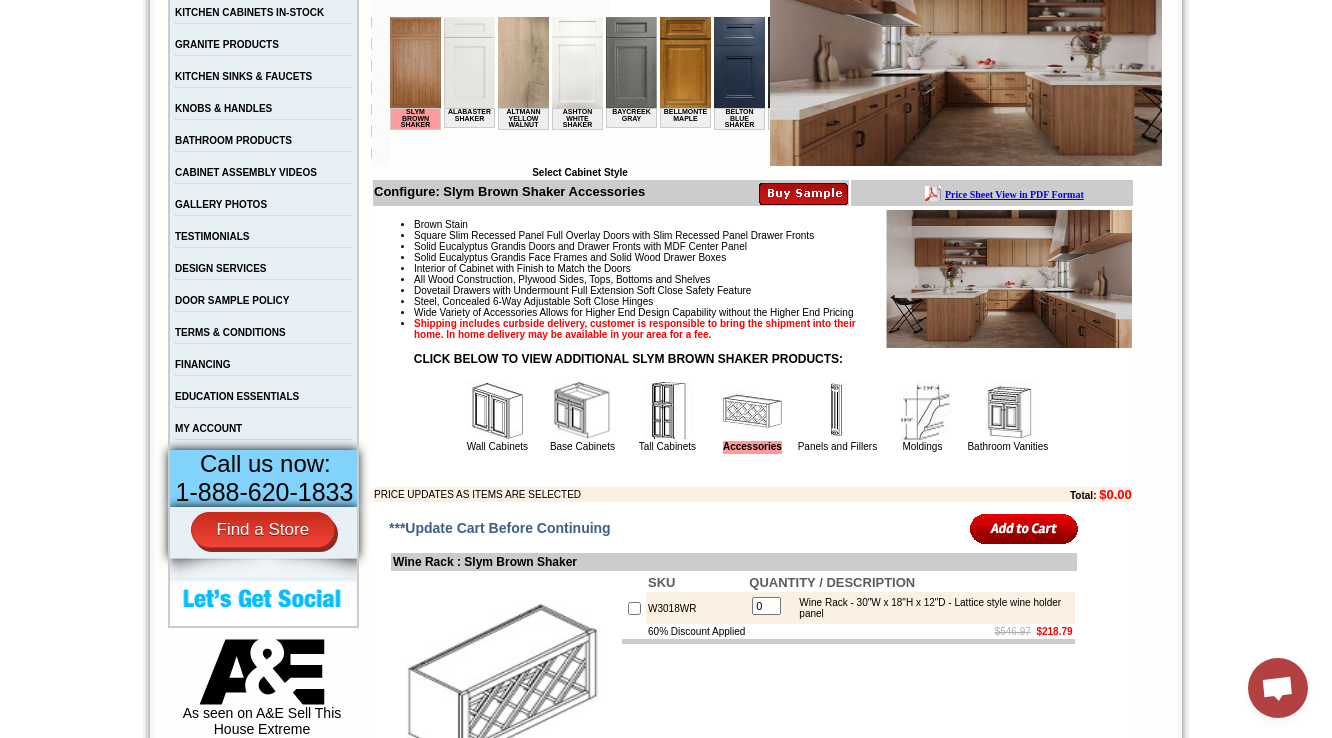 click at bounding box center [497, 411] 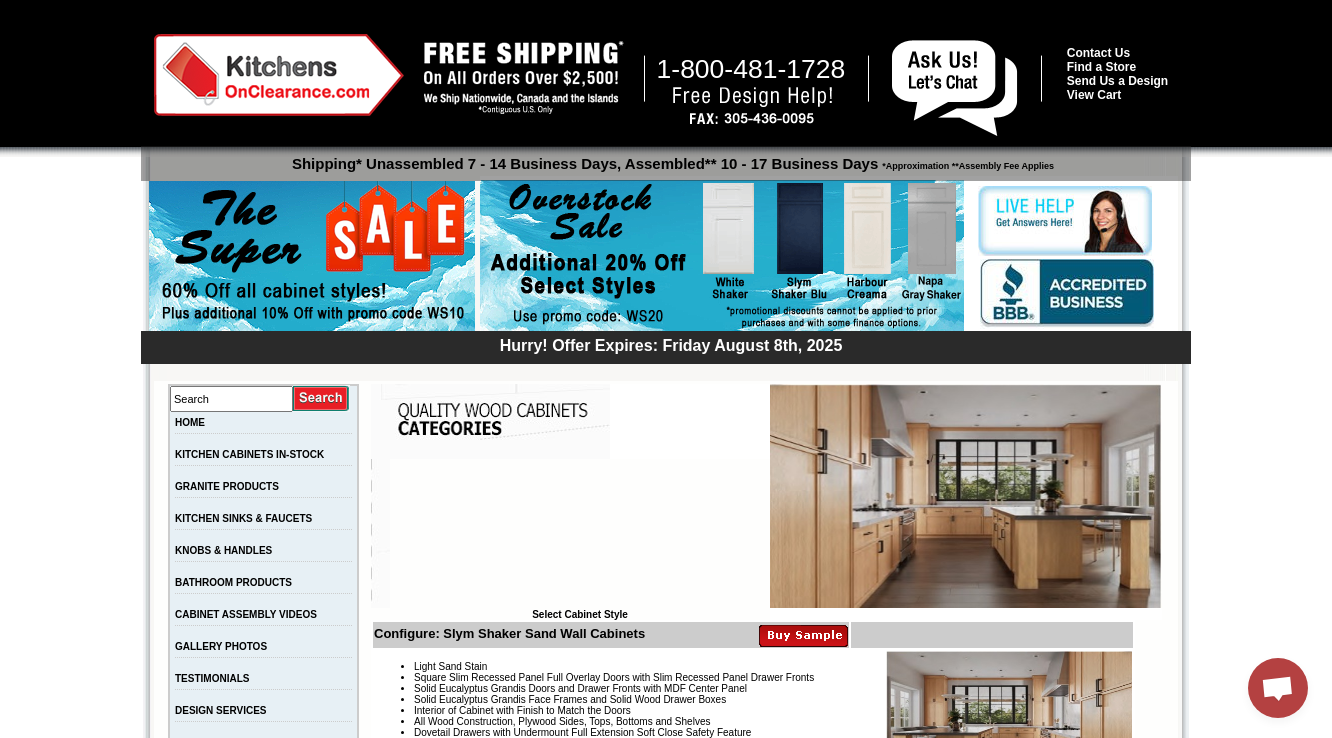 scroll, scrollTop: 0, scrollLeft: 0, axis: both 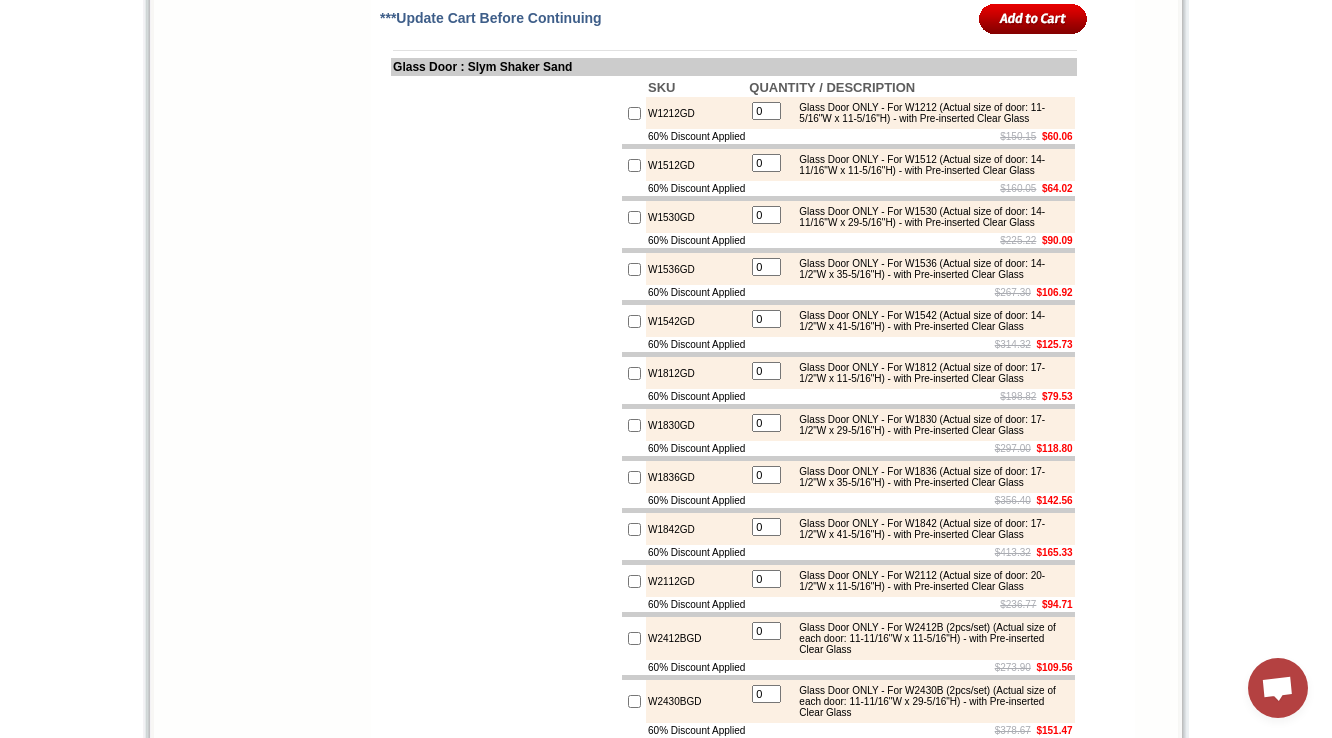 click on "0 Wall End Shelf - 5"W x 30"H x 11-1/2"D - 2 Shelves (Top/Bottom panel: square corner, Shelves: round corner) (Reversible L/R) (Matches the Solid Color side of the cabinet)" at bounding box center [910, -210] 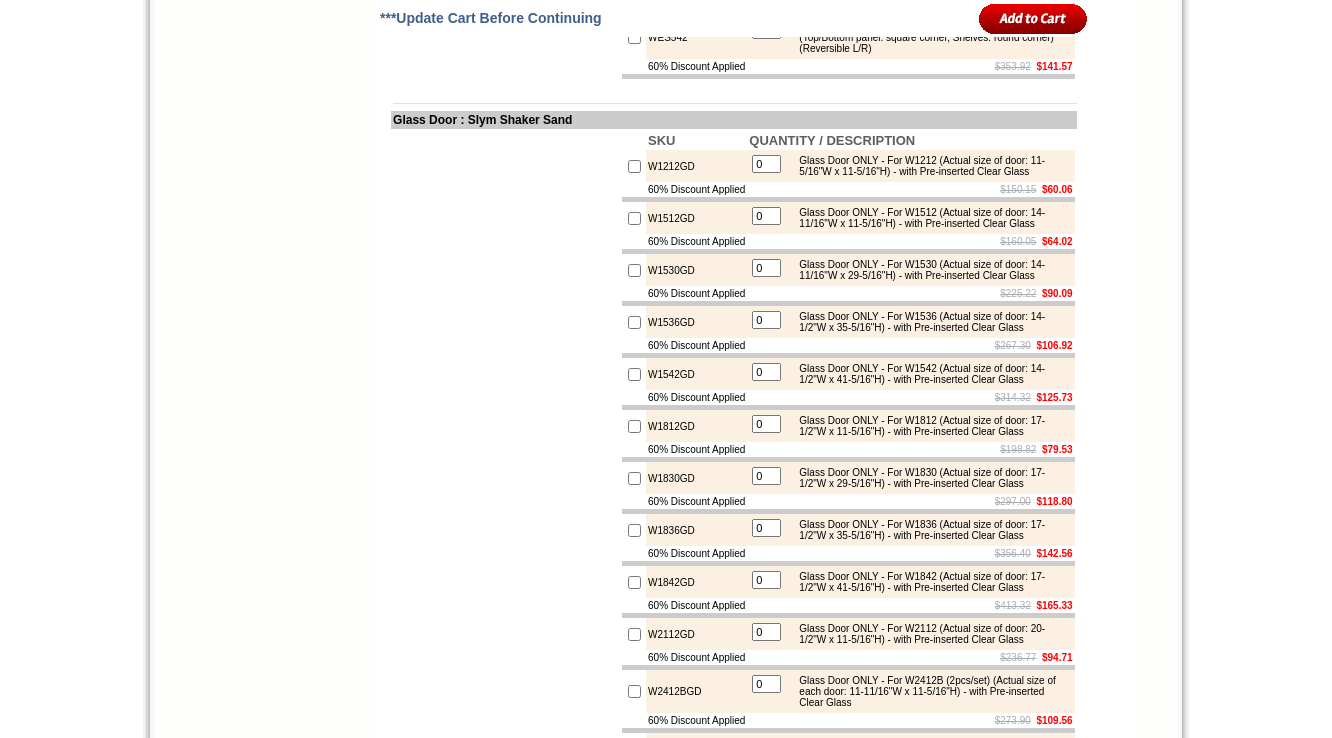 scroll, scrollTop: 0, scrollLeft: 0, axis: both 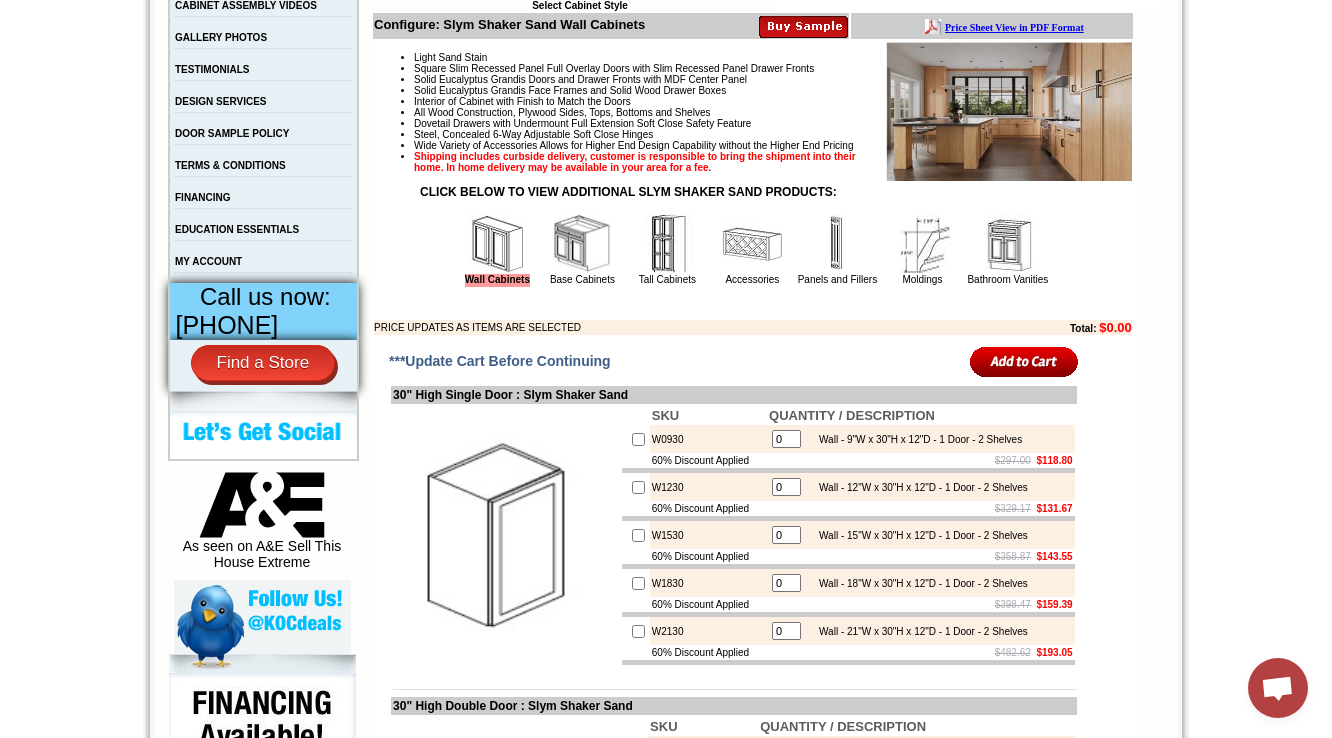 click at bounding box center [837, 244] 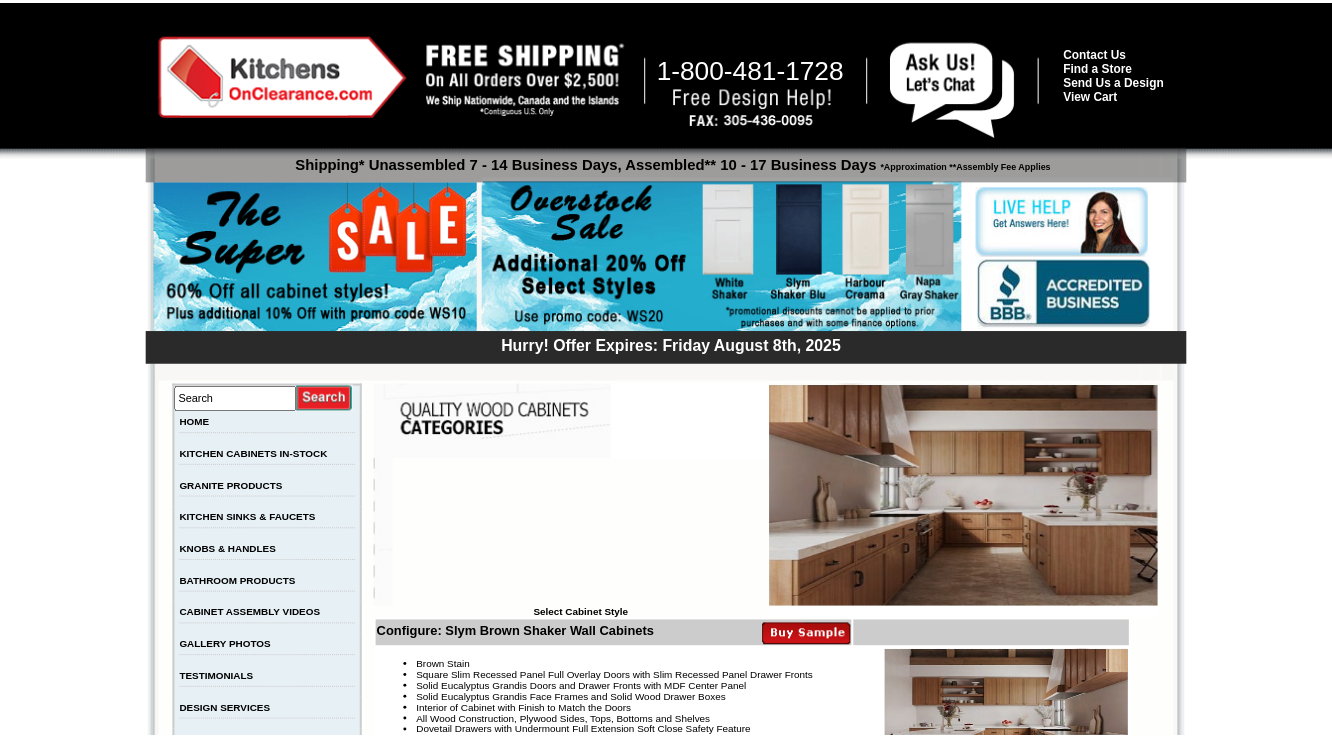 scroll, scrollTop: 6534, scrollLeft: 0, axis: vertical 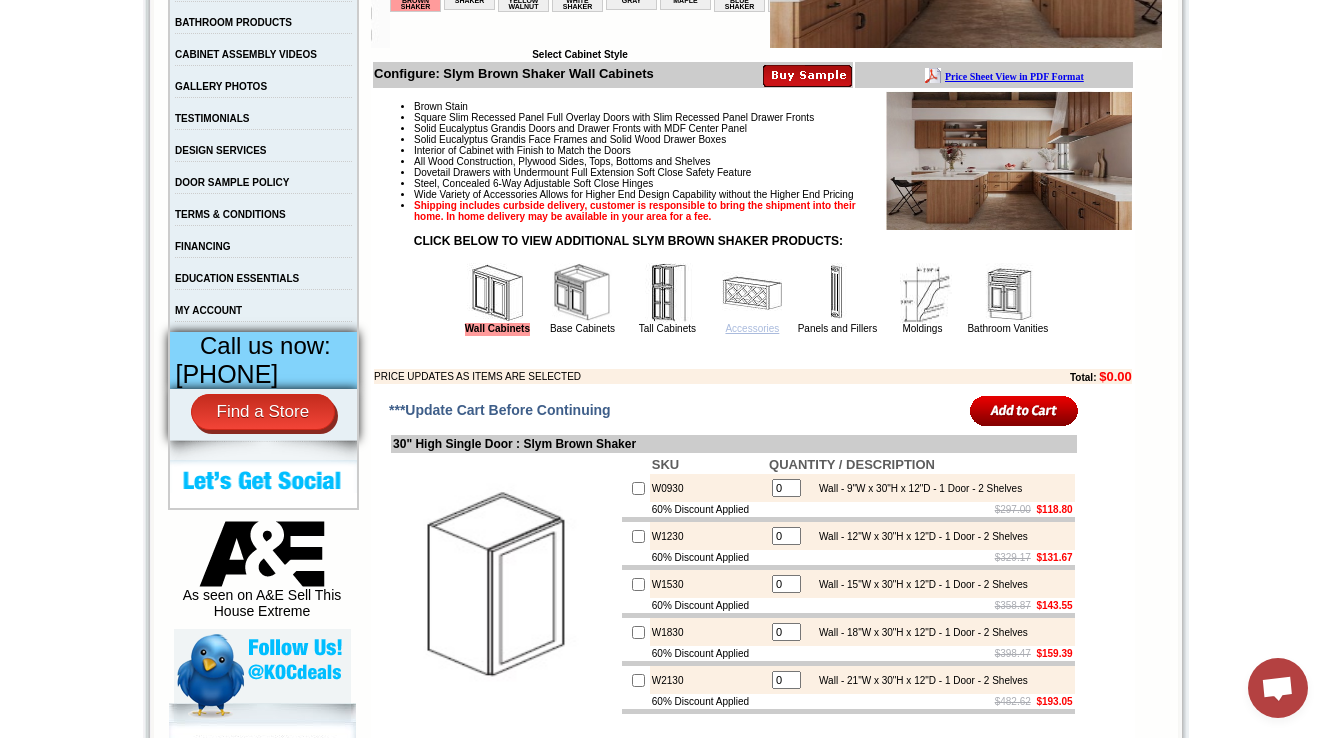 click on "Brown Stain
Square Slim Recessed Panel Full Overlay Doors with Slim Recessed Panel Drawer Fronts
Solid Eucalyptus Grandis Doors and Drawer Fronts with MDF Center Panel
Solid Eucalyptus Grandis Face Frames and Solid Wood Drawer Boxes
Interior of Cabinet with Finish to Match the Doors
All Wood Construction, Plywood Sides, Tops, Bottoms and Shelves
Dovetail Drawers with Undermount Full Extension Soft Close Safety Feature
Steel, Concealed 6-Way Adjustable Soft Close Hinges
Wide Variety of Accessories Allows for Higher End Design Capability without the Higher End Pricing
Shipping includes curbside delivery, customer is responsible to bring the shipment into their home. In home delivery may be available in your area for a fee.
Wall Cabinets Base Cabinets" at bounding box center [753, 237] 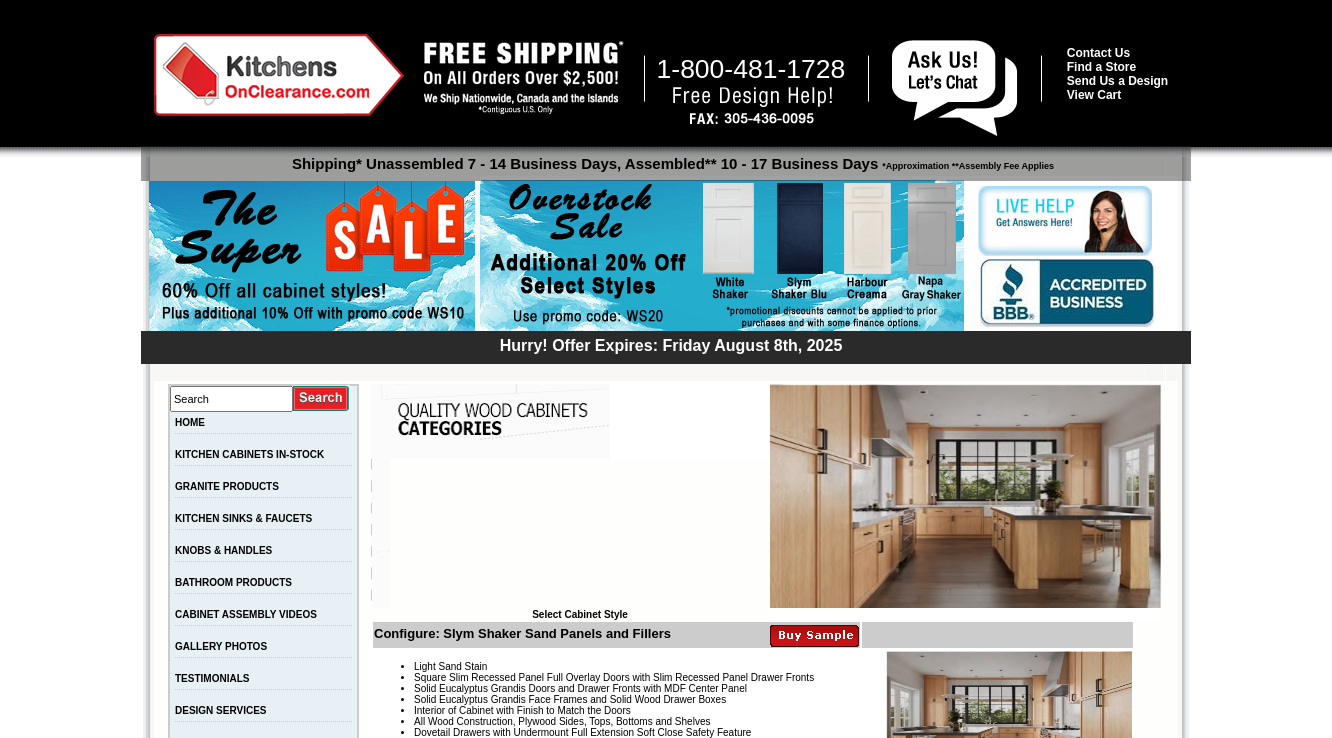 scroll, scrollTop: 480, scrollLeft: 0, axis: vertical 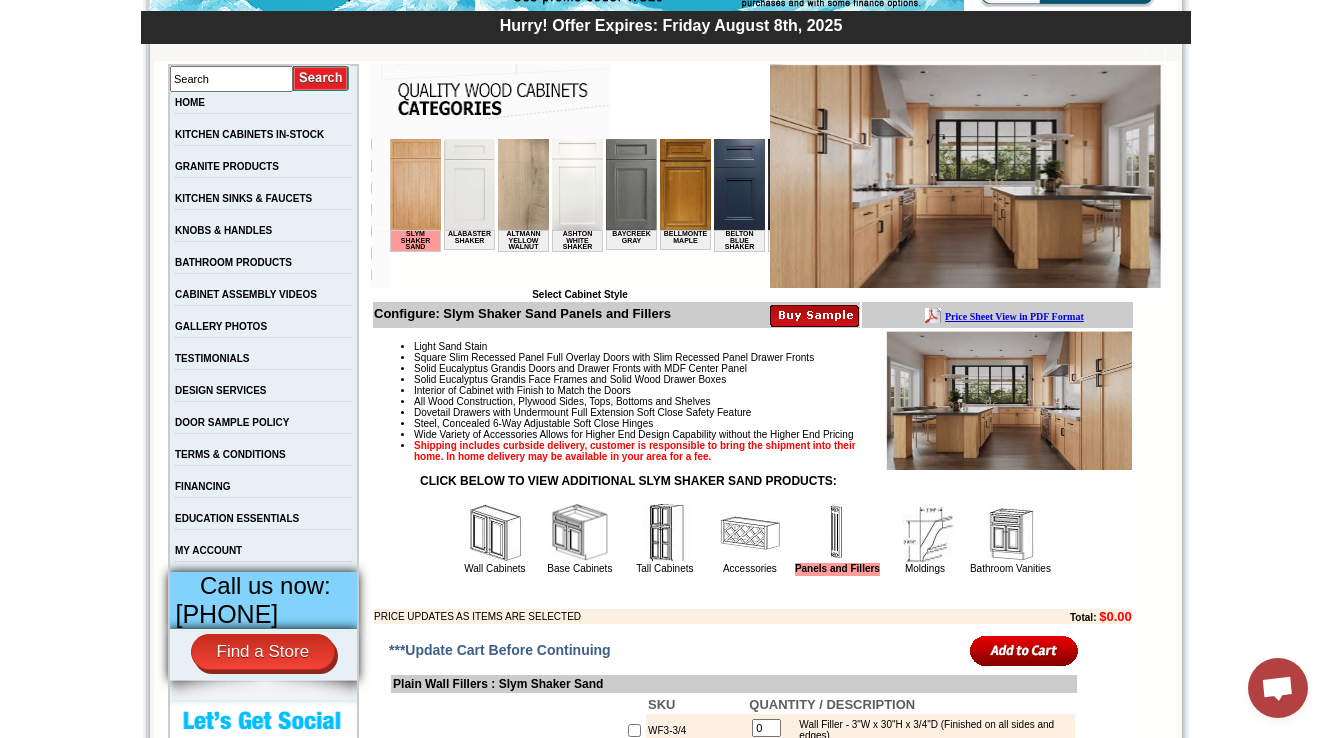 click at bounding box center [925, 533] 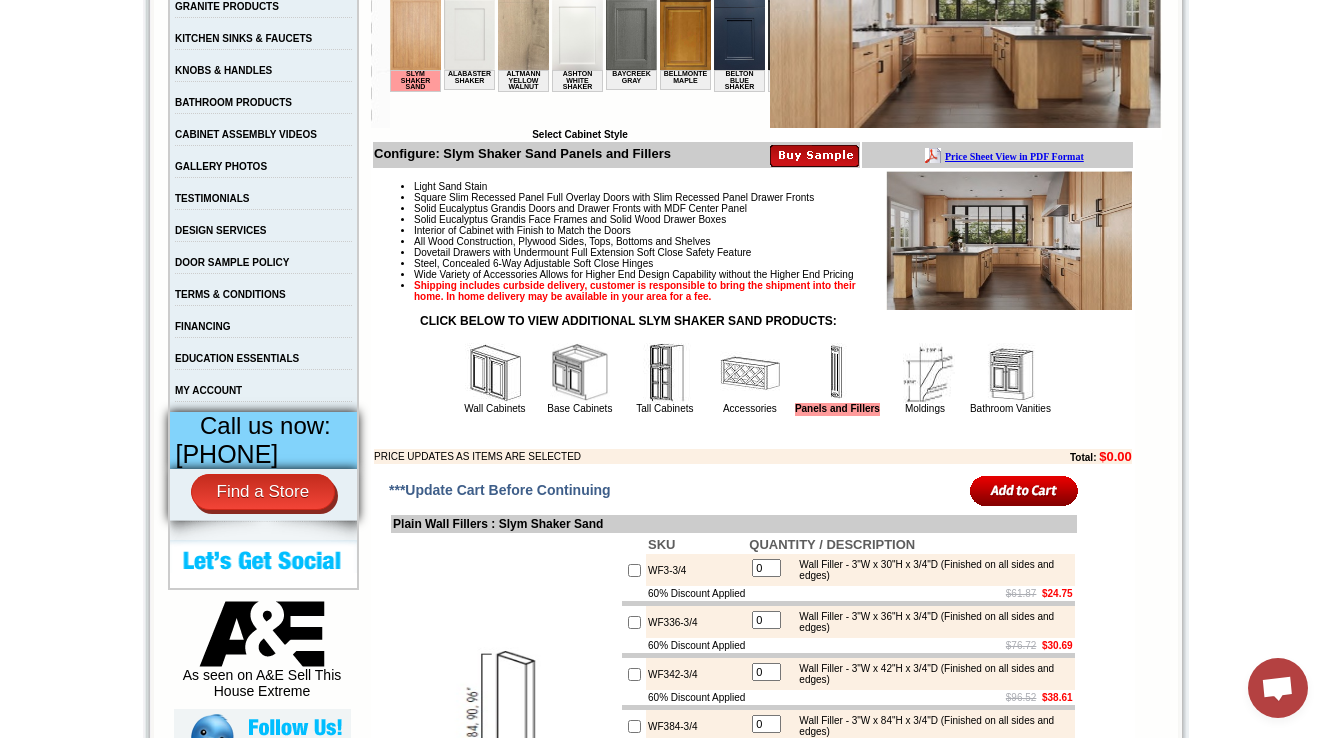 scroll, scrollTop: 800, scrollLeft: 0, axis: vertical 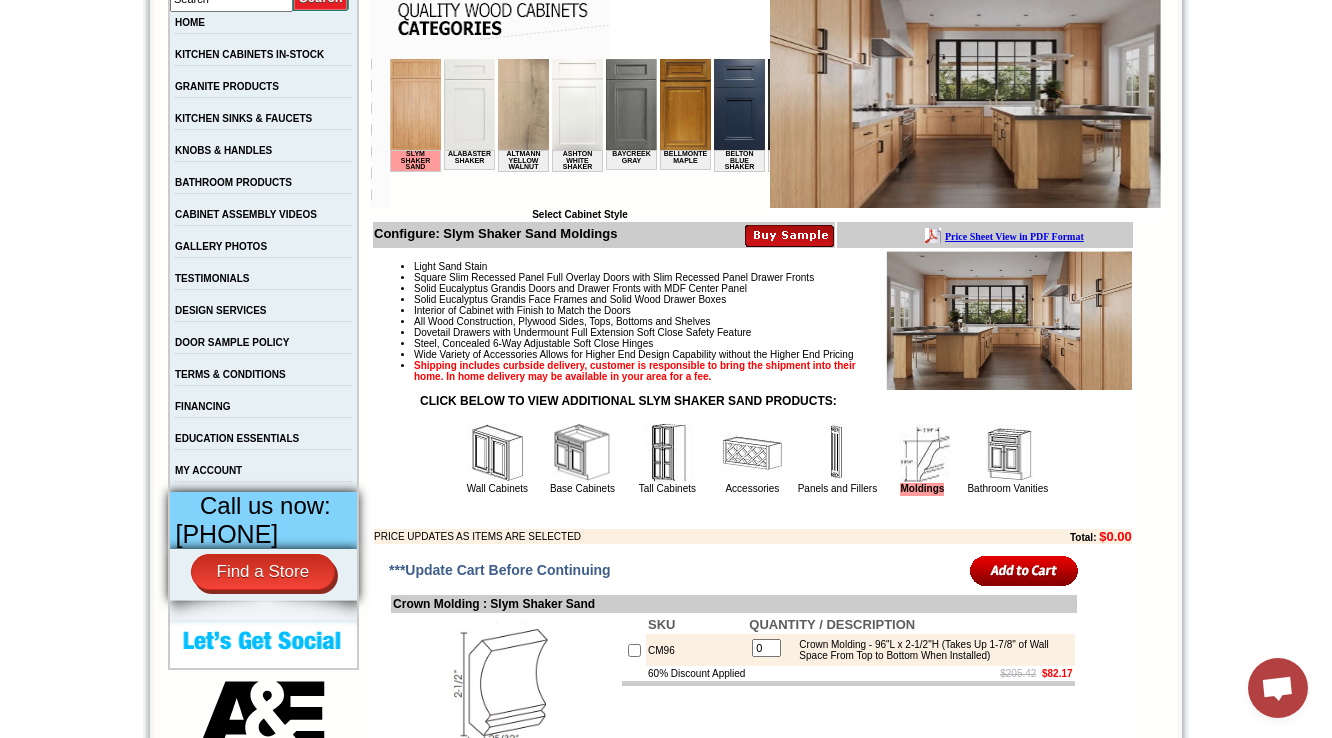 click at bounding box center (752, 453) 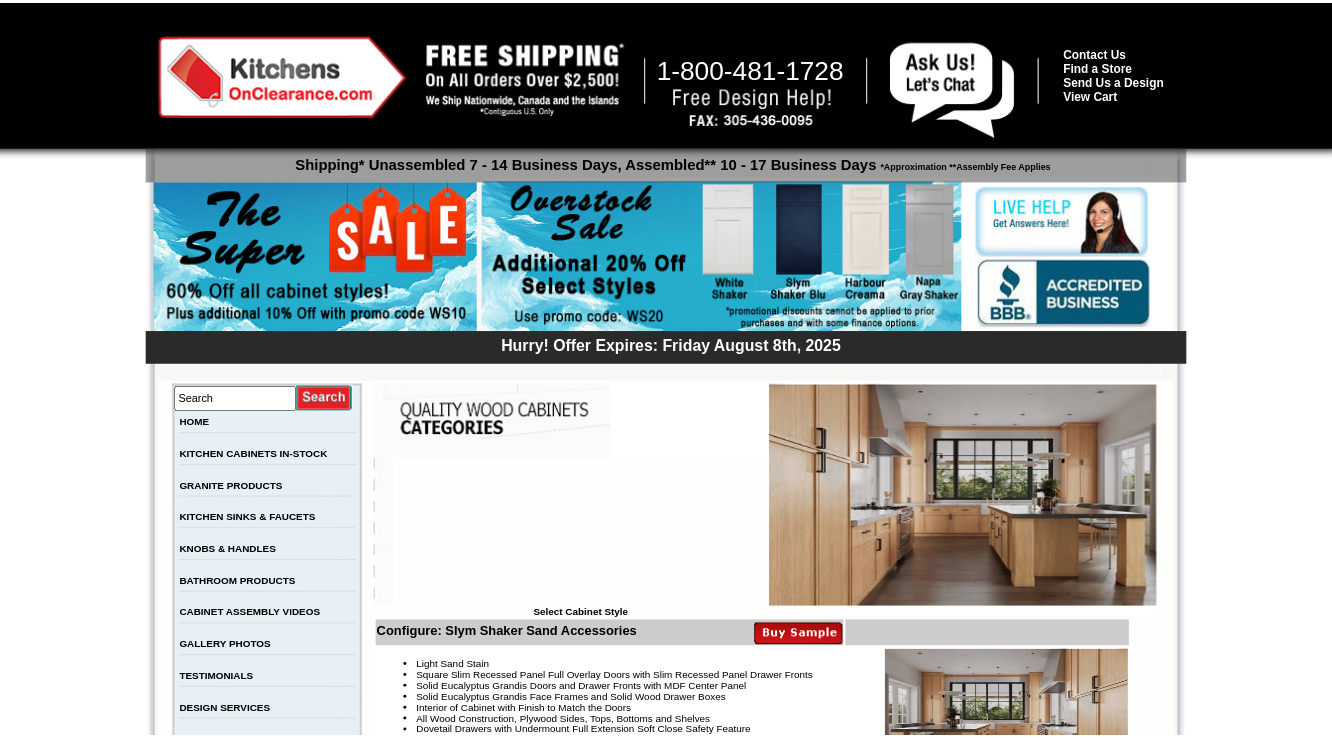 scroll, scrollTop: 0, scrollLeft: 0, axis: both 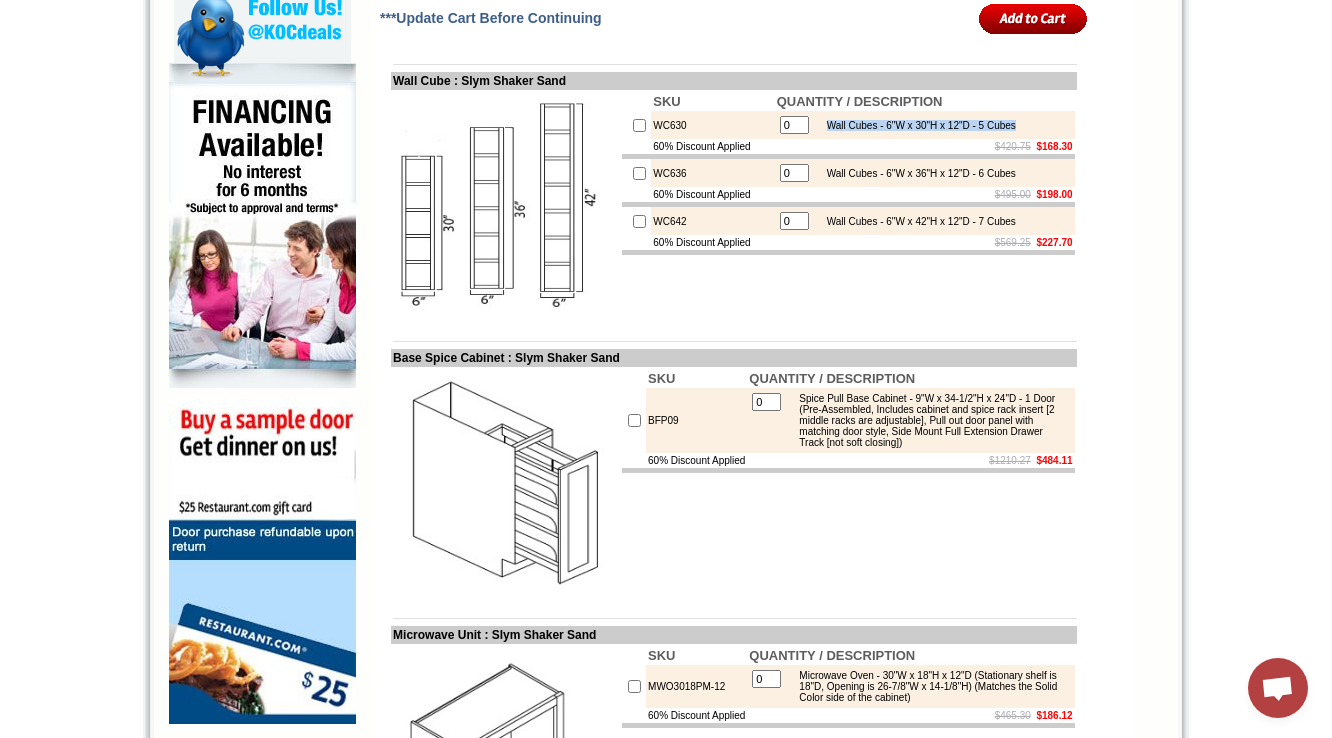 drag, startPoint x: 832, startPoint y: 164, endPoint x: 1047, endPoint y: 161, distance: 215.02094 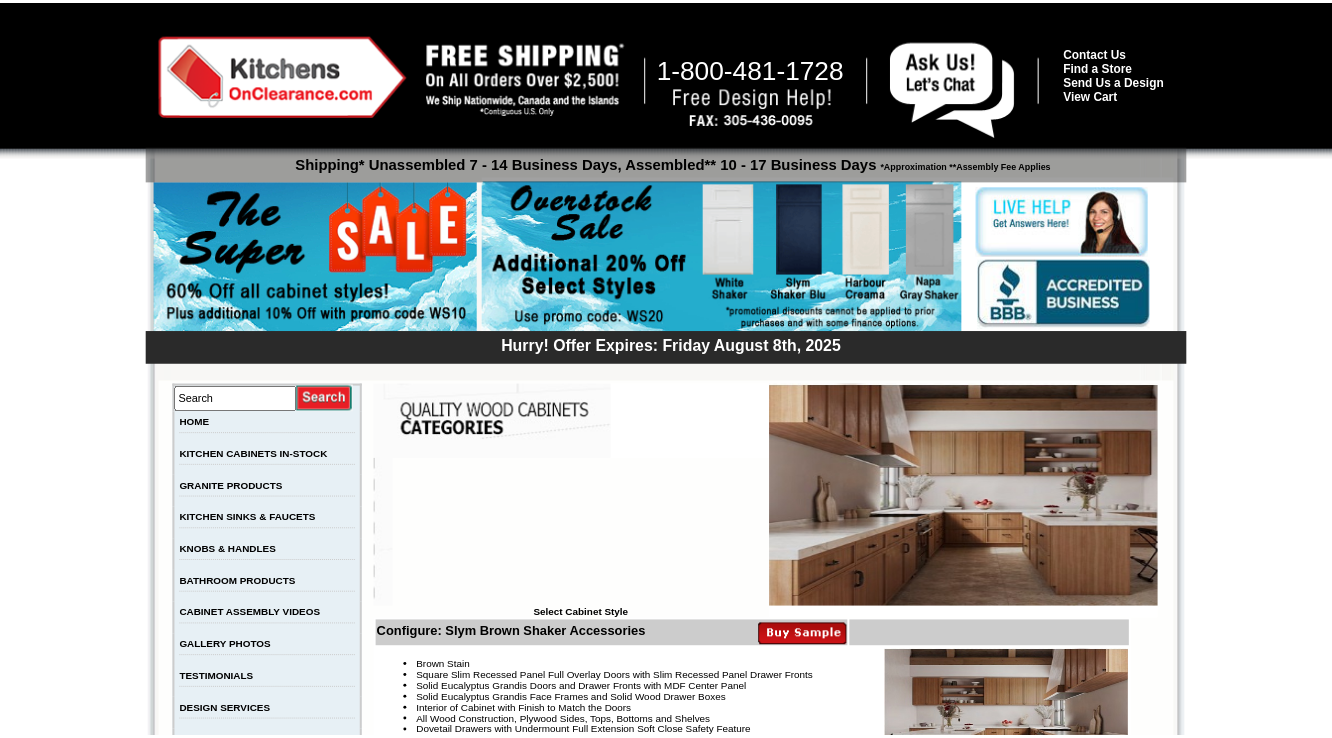 scroll, scrollTop: 0, scrollLeft: 0, axis: both 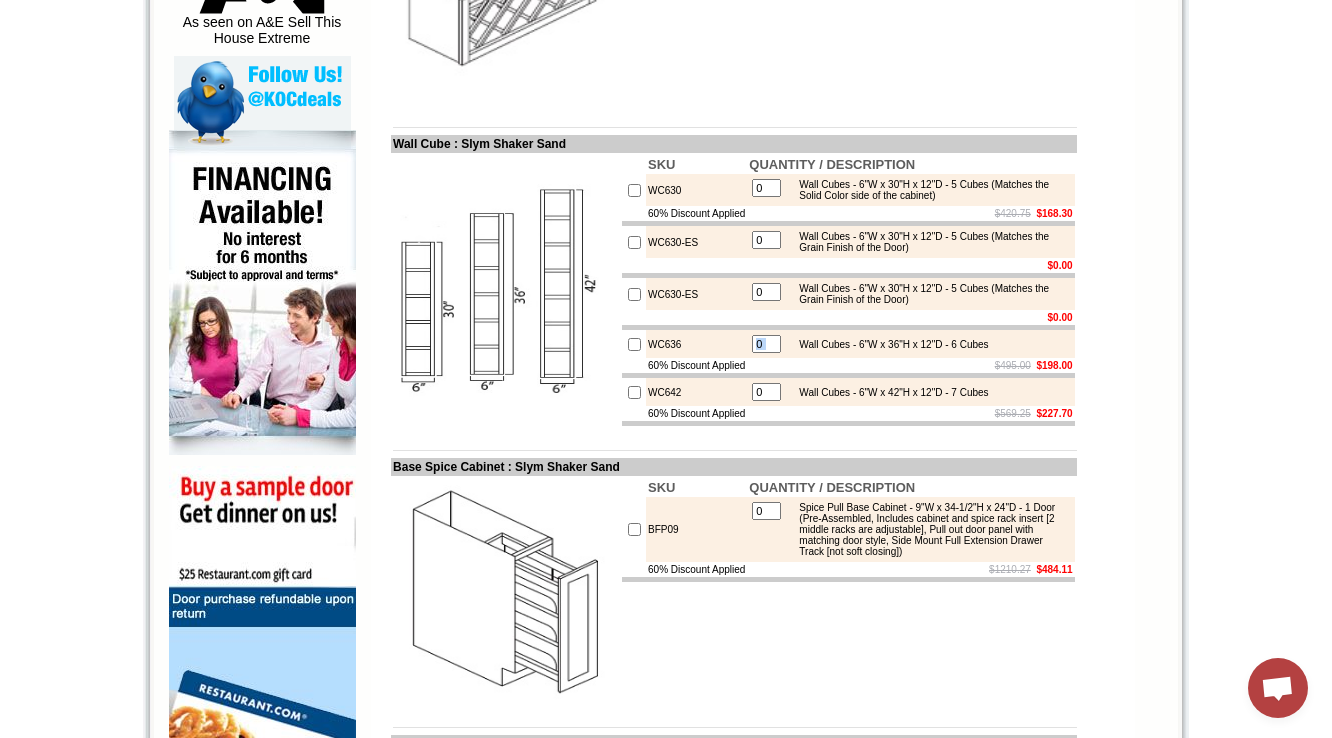 drag, startPoint x: 816, startPoint y: 405, endPoint x: 1033, endPoint y: 395, distance: 217.23029 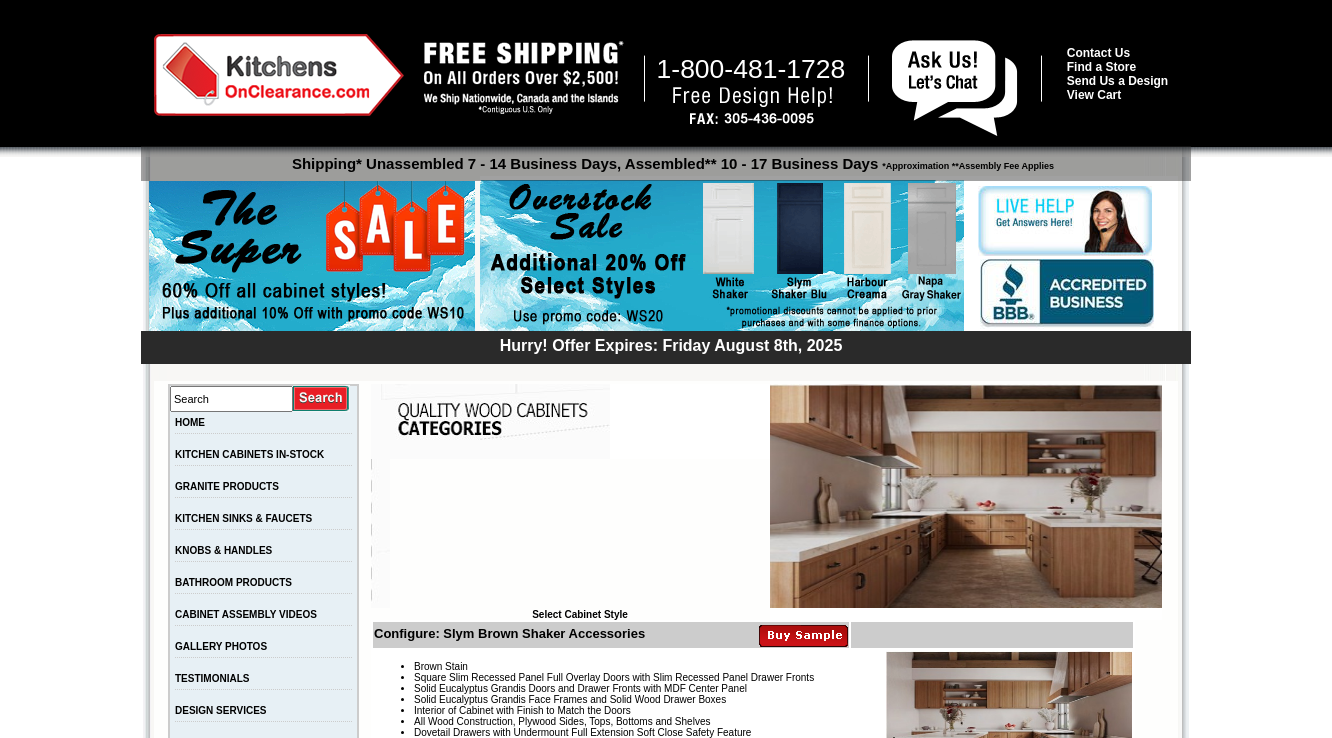 scroll, scrollTop: 480, scrollLeft: 0, axis: vertical 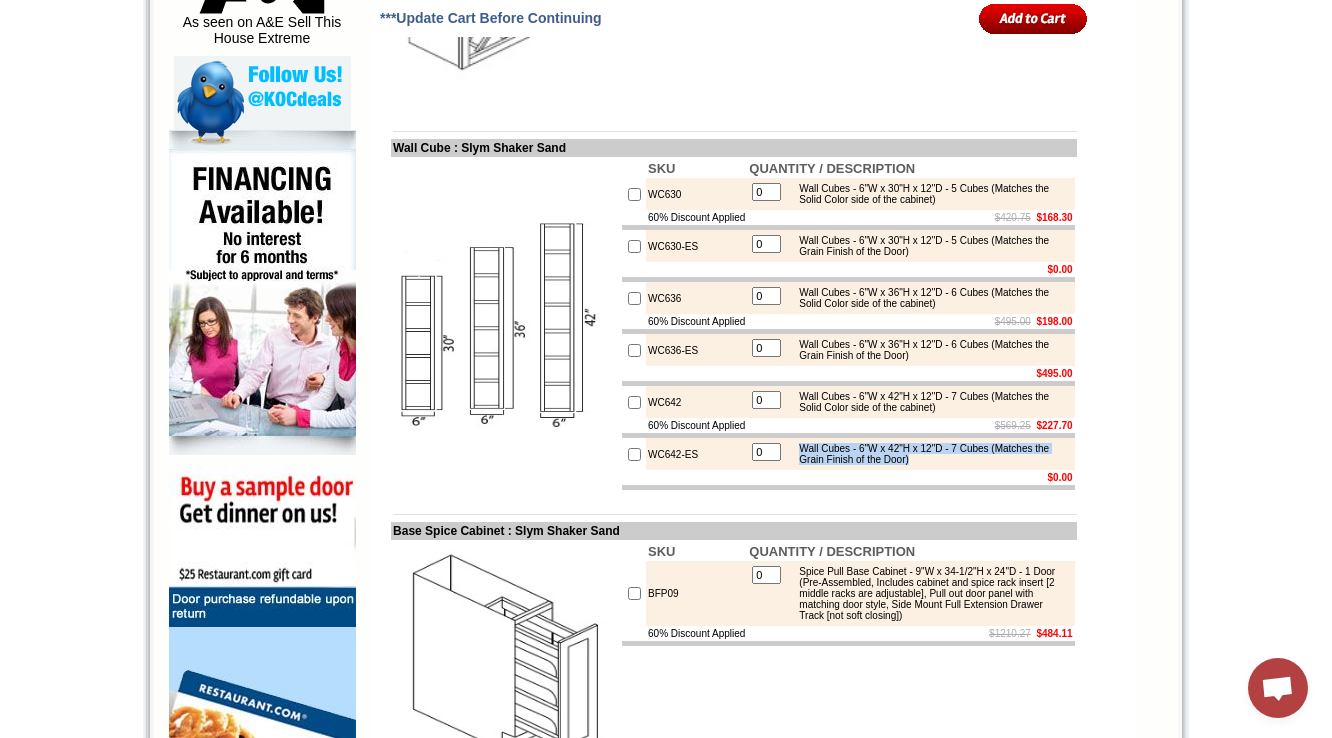 drag, startPoint x: 860, startPoint y: 544, endPoint x: 1051, endPoint y: 567, distance: 192.37984 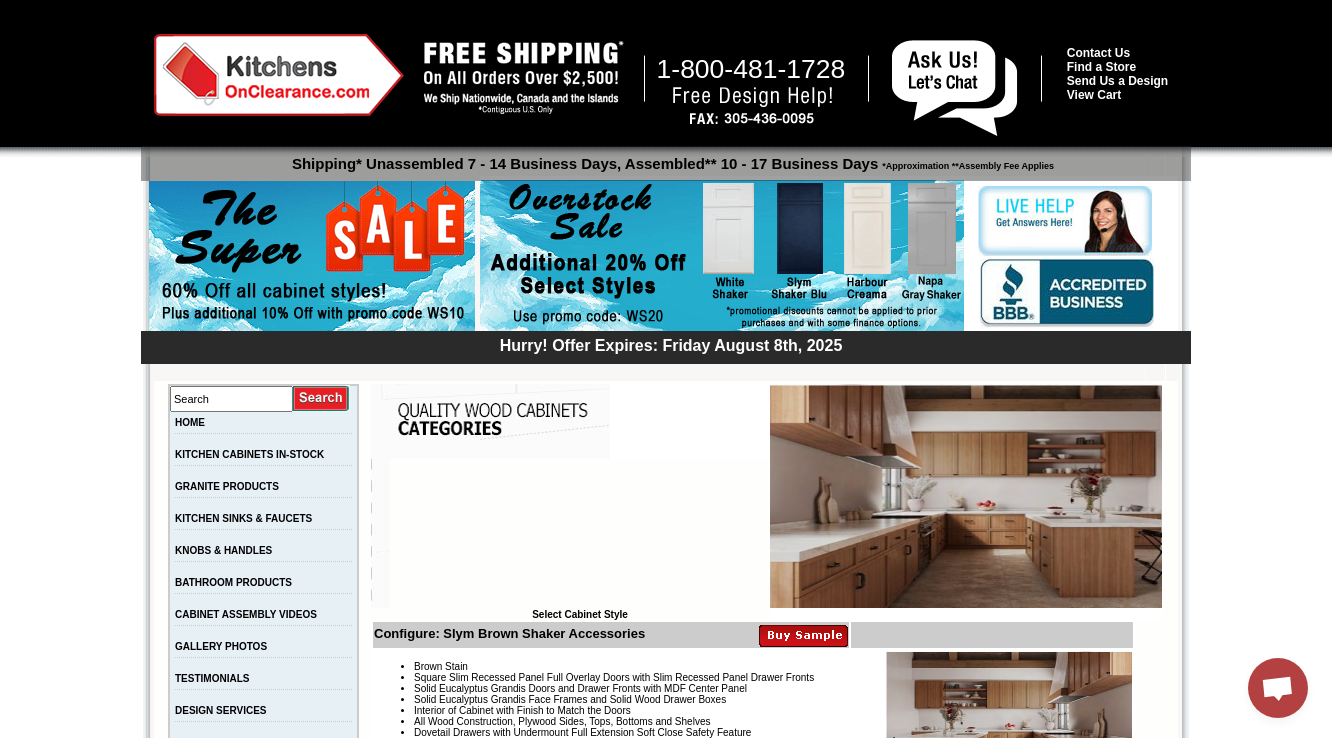 scroll, scrollTop: 1120, scrollLeft: 0, axis: vertical 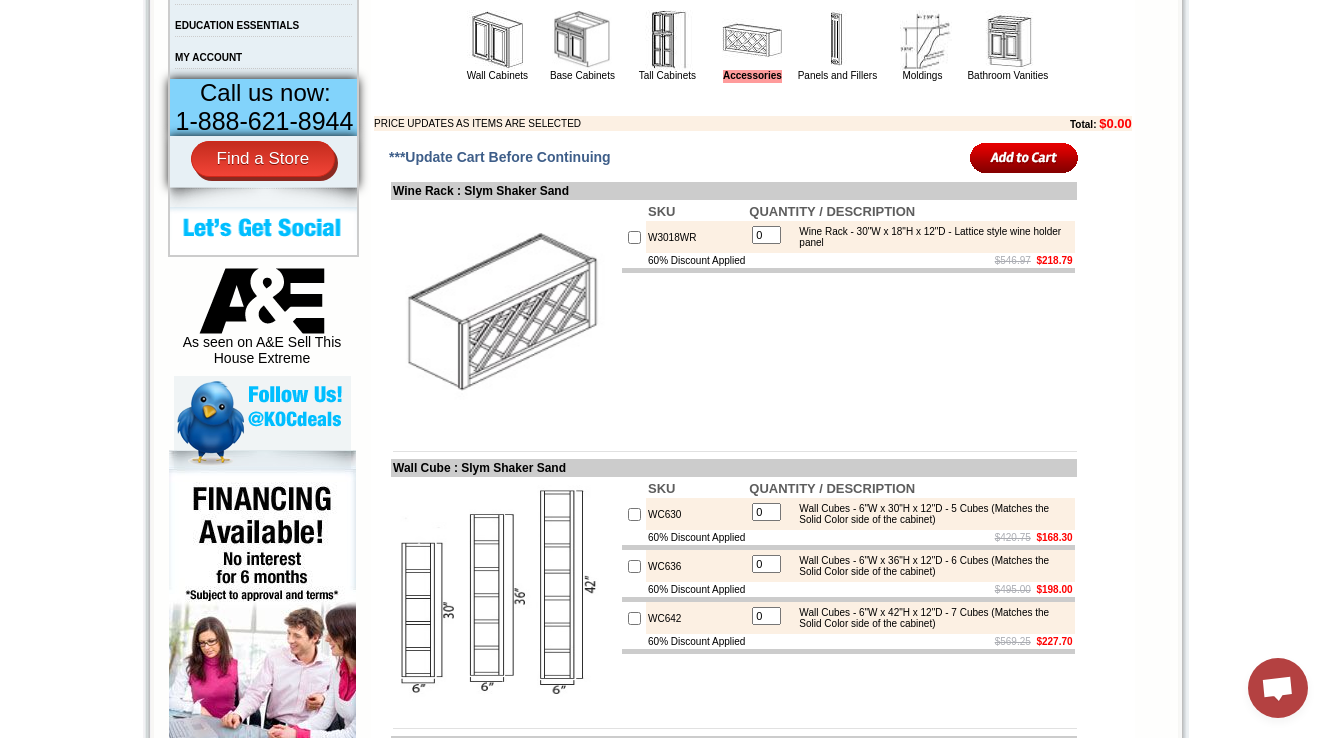 click at bounding box center [582, 40] 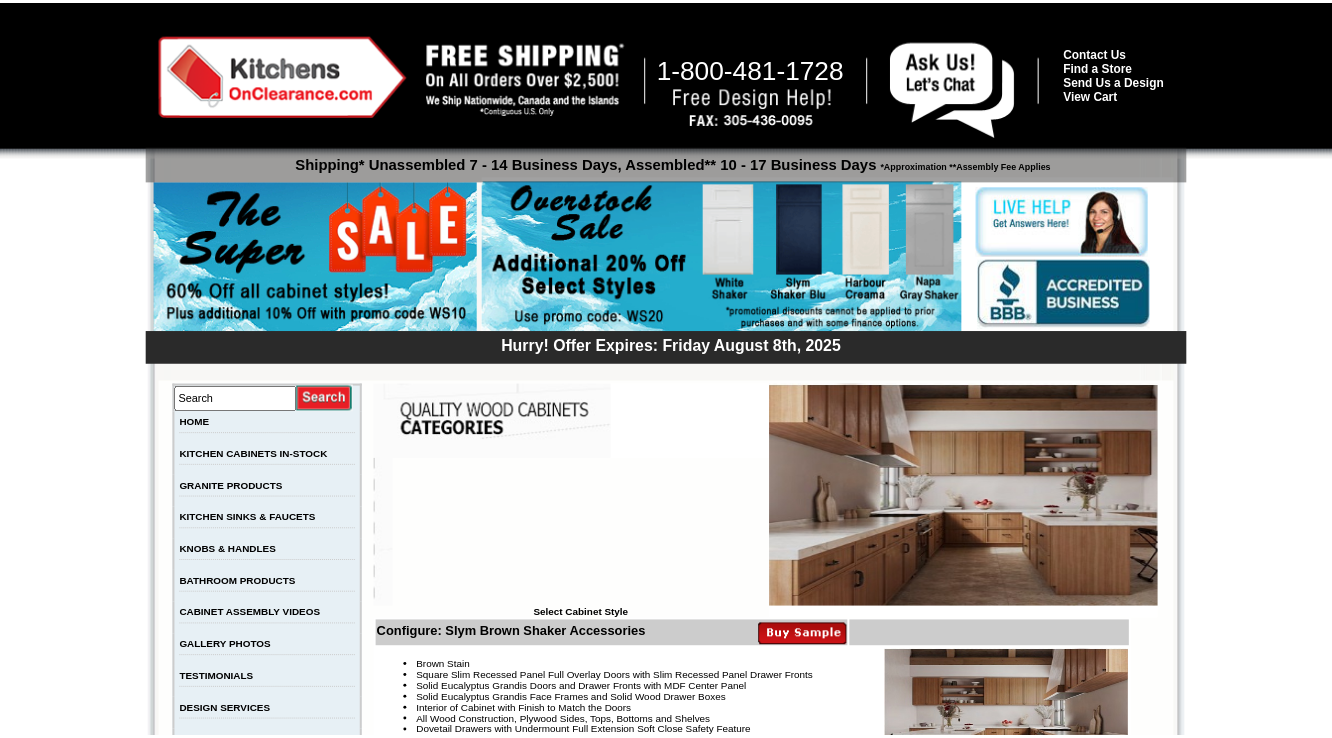 scroll, scrollTop: 1120, scrollLeft: 0, axis: vertical 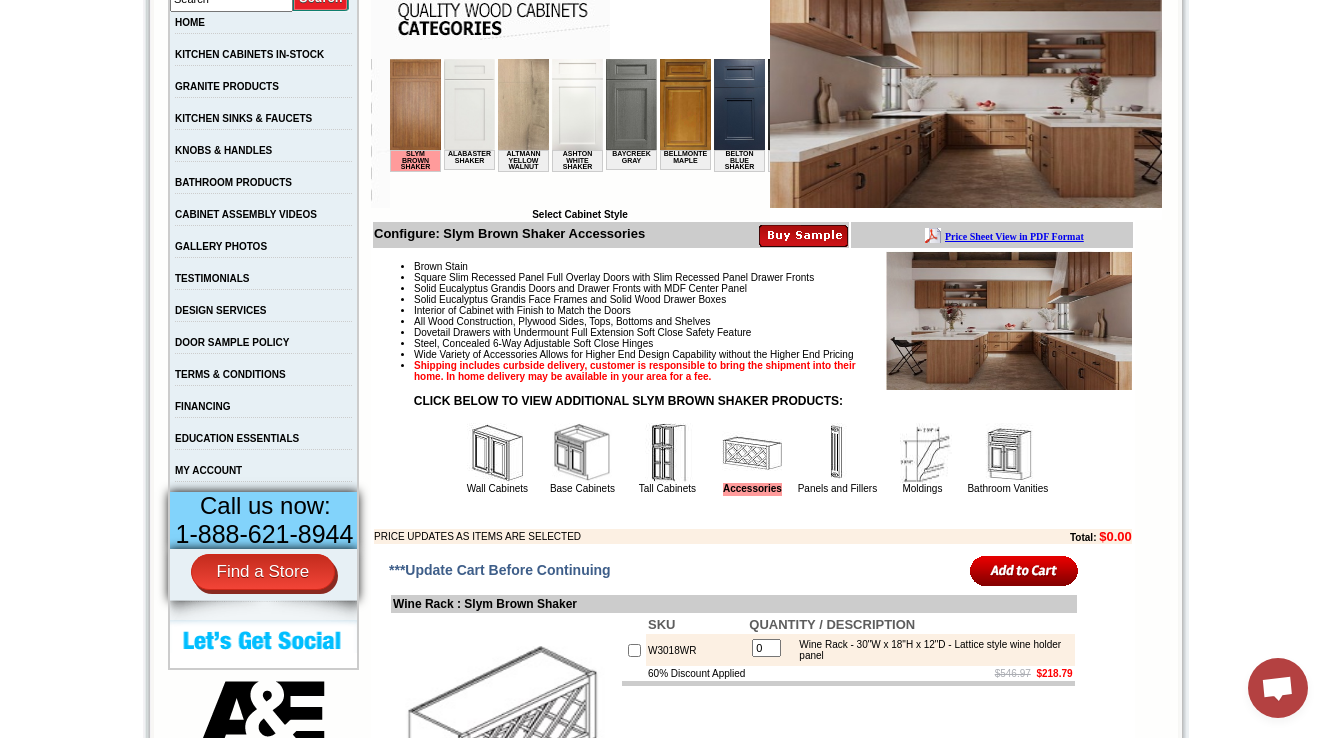 click at bounding box center (582, 453) 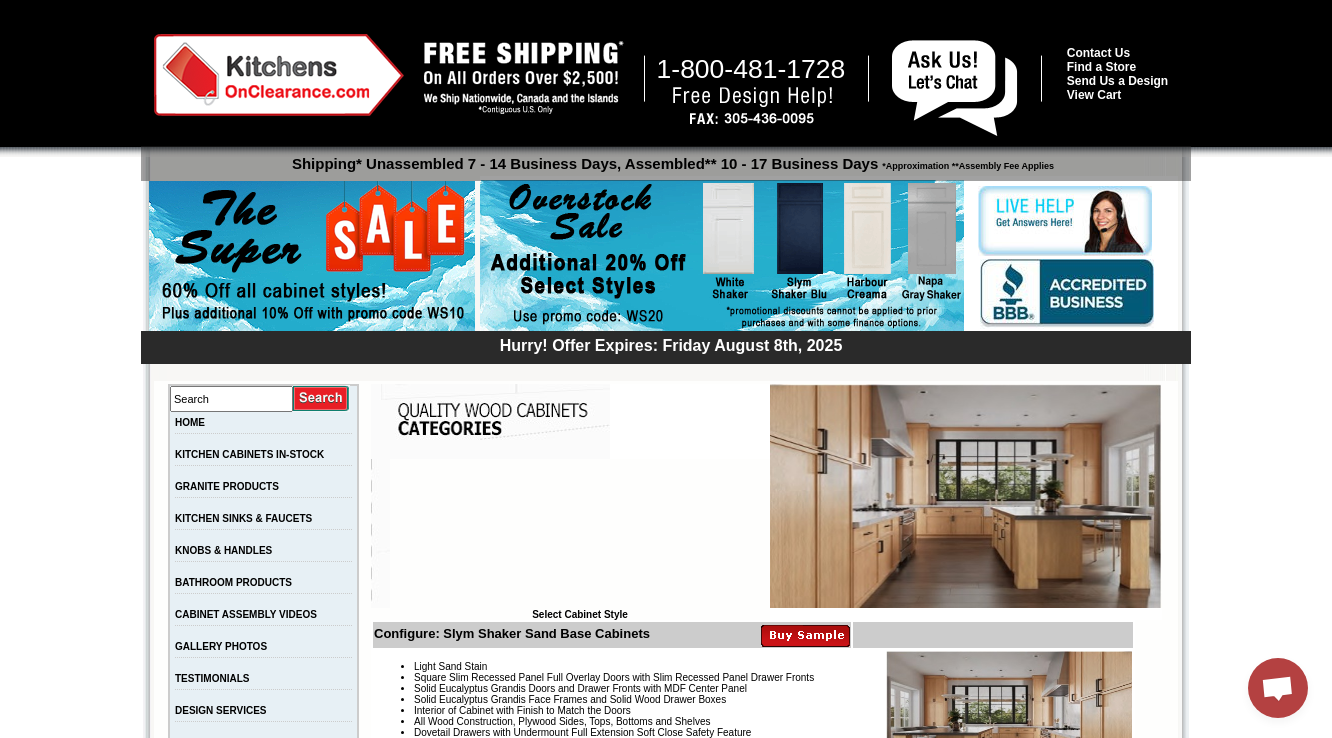 scroll, scrollTop: 0, scrollLeft: 0, axis: both 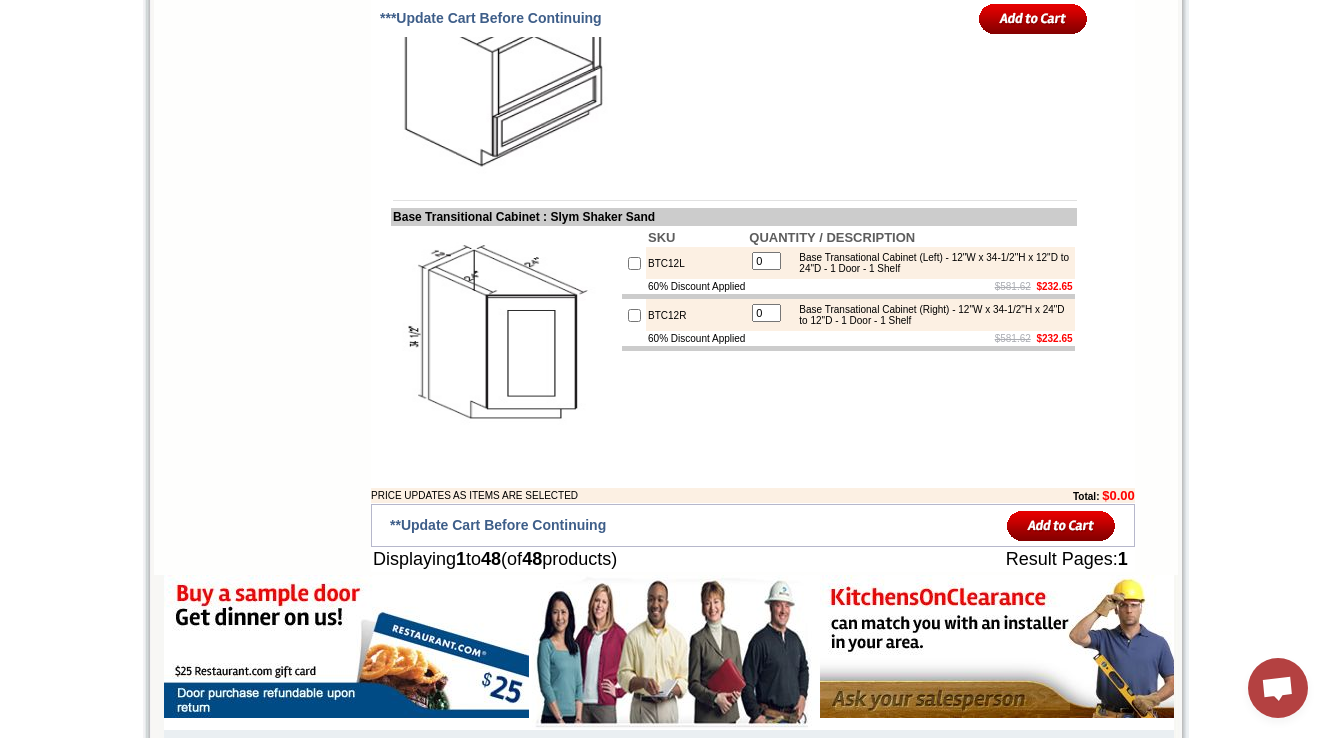 drag, startPoint x: 820, startPoint y: 412, endPoint x: 1048, endPoint y: 432, distance: 228.87552 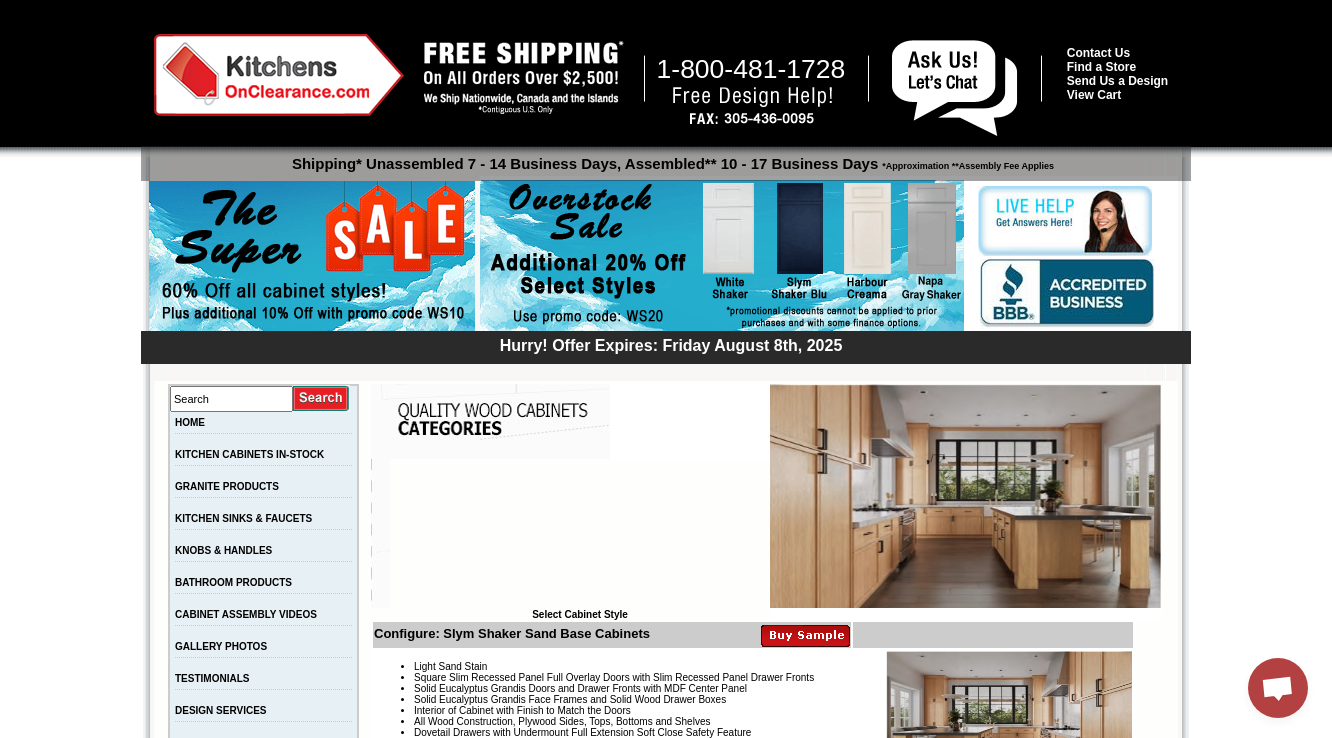 scroll, scrollTop: 5125, scrollLeft: 0, axis: vertical 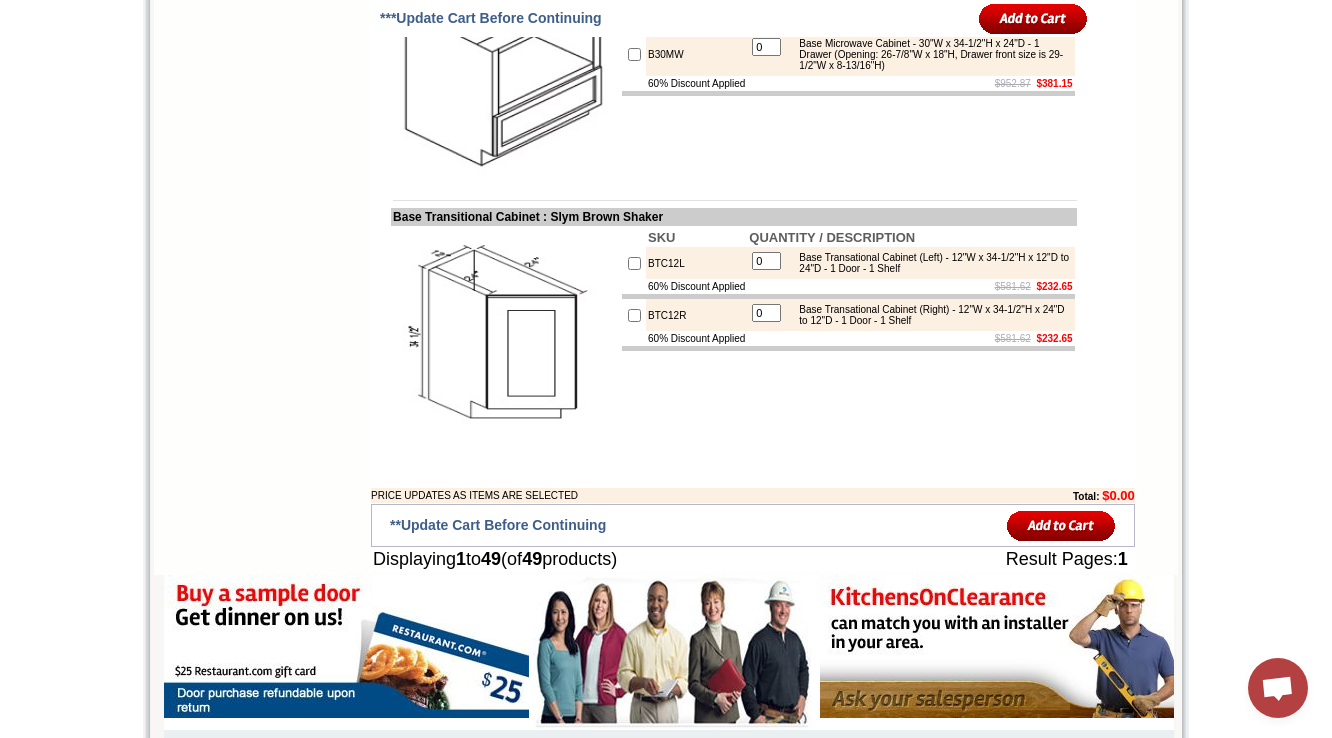 drag, startPoint x: 815, startPoint y: 410, endPoint x: 1042, endPoint y: 436, distance: 228.48413 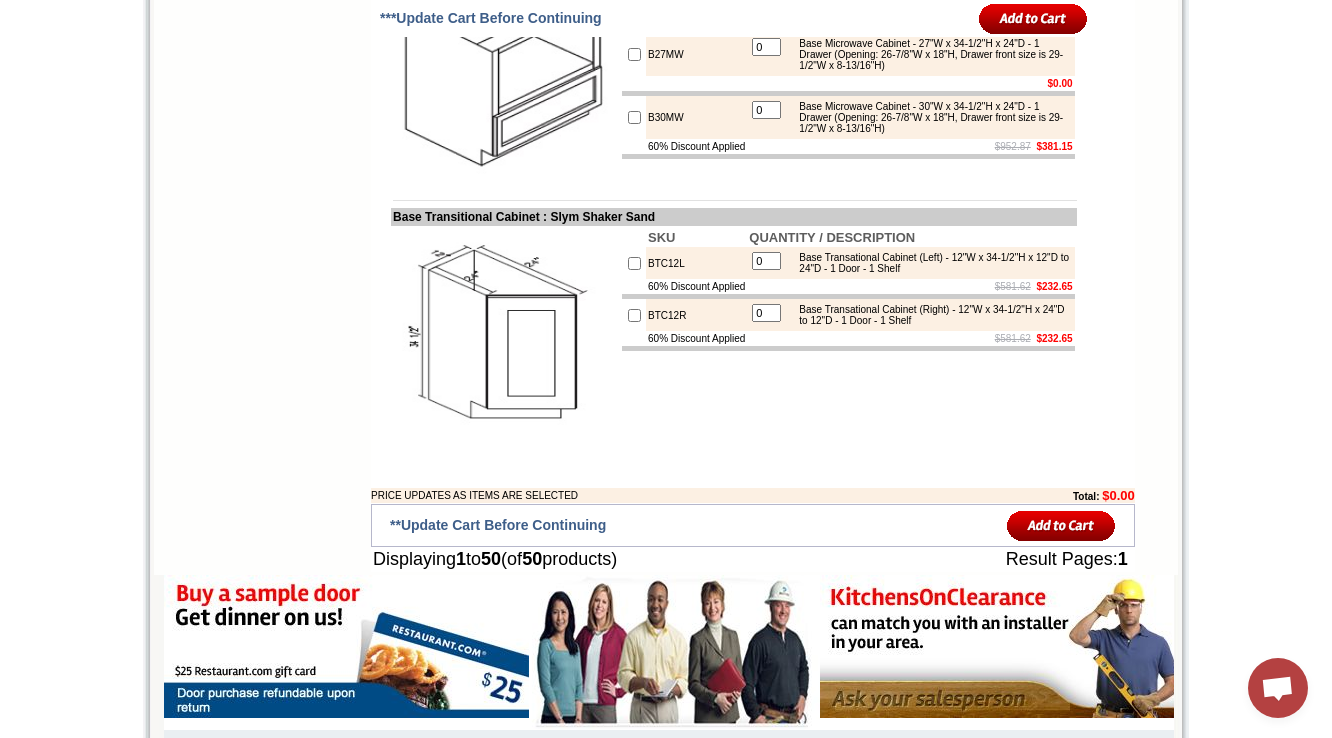 scroll, scrollTop: 5125, scrollLeft: 0, axis: vertical 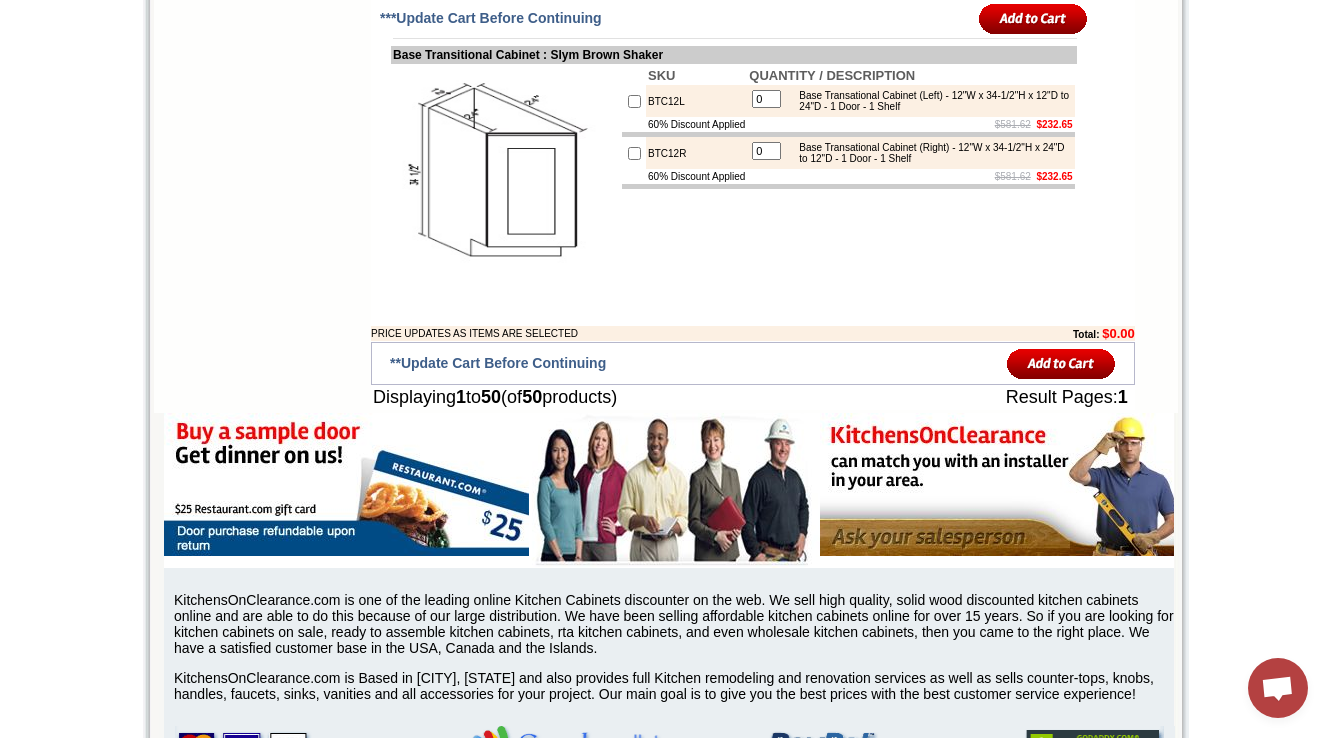 drag, startPoint x: 817, startPoint y: 317, endPoint x: 1048, endPoint y: 344, distance: 232.57257 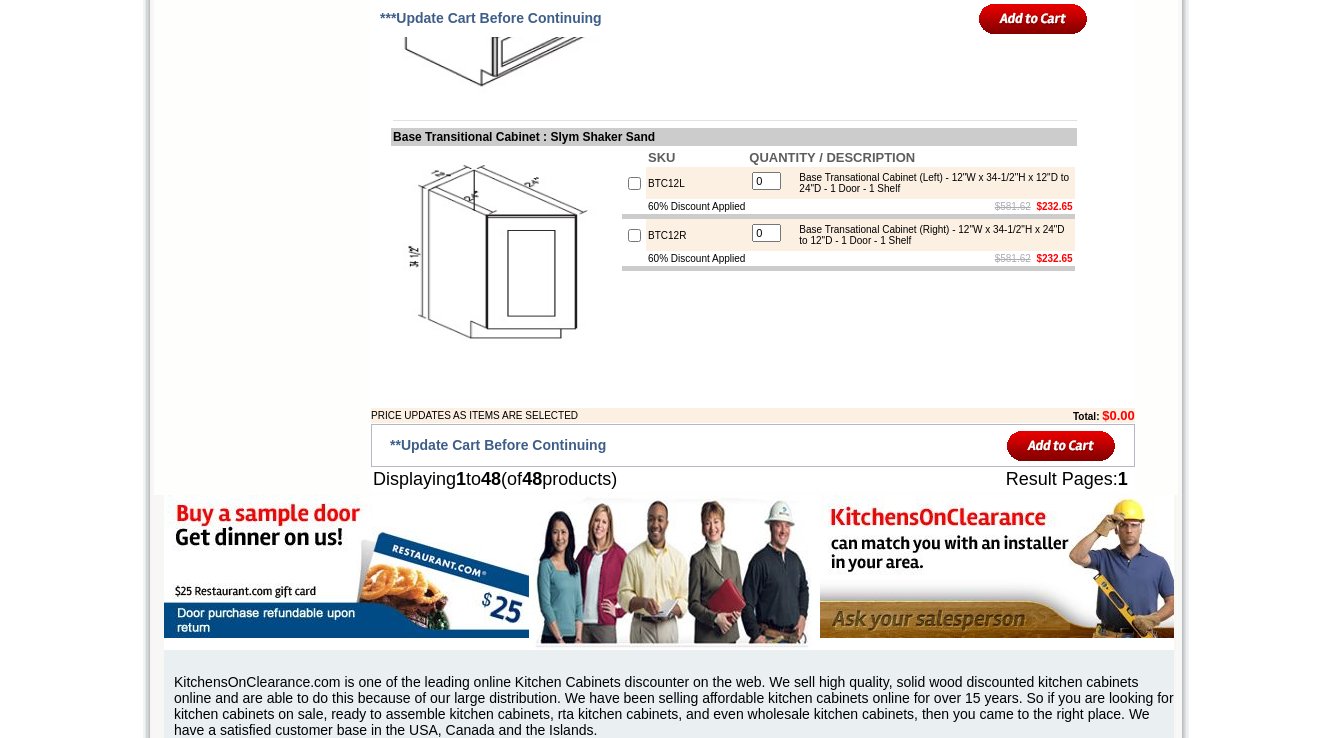 scroll, scrollTop: 5205, scrollLeft: 0, axis: vertical 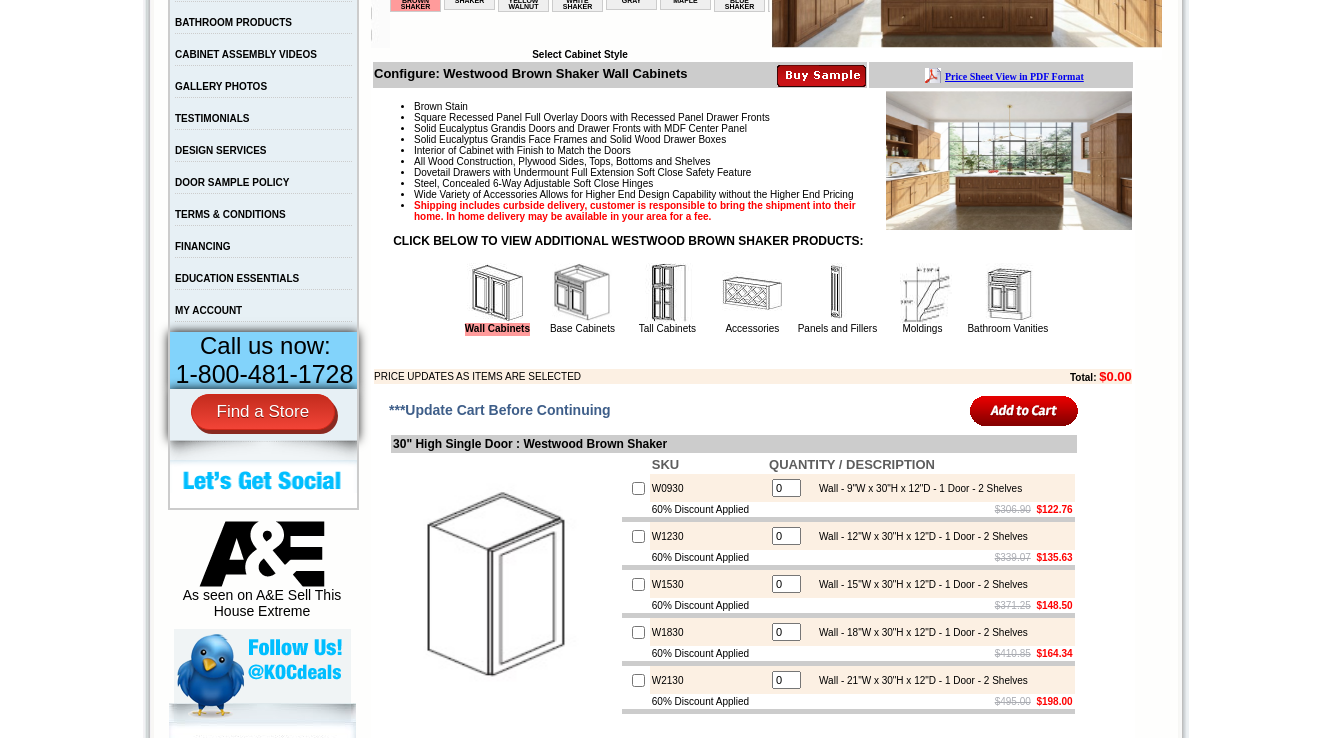click at bounding box center (582, 293) 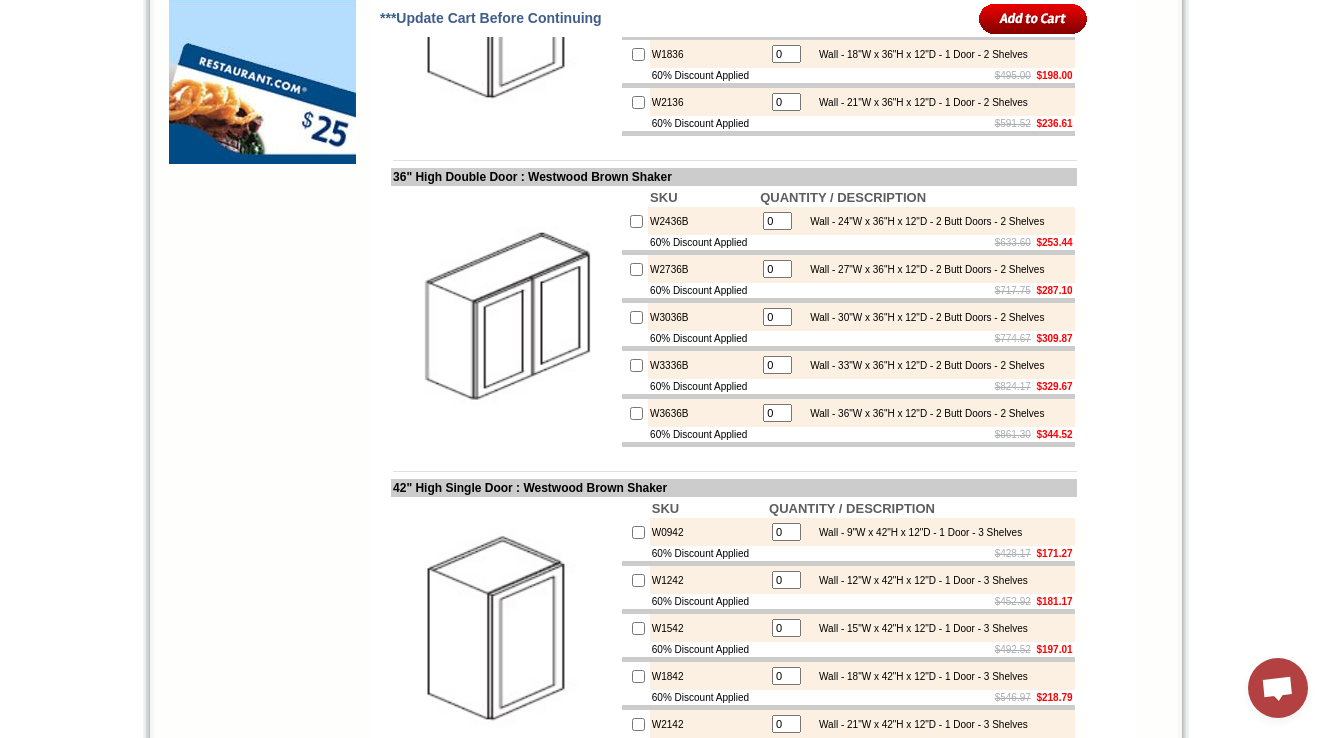 scroll, scrollTop: 2400, scrollLeft: 0, axis: vertical 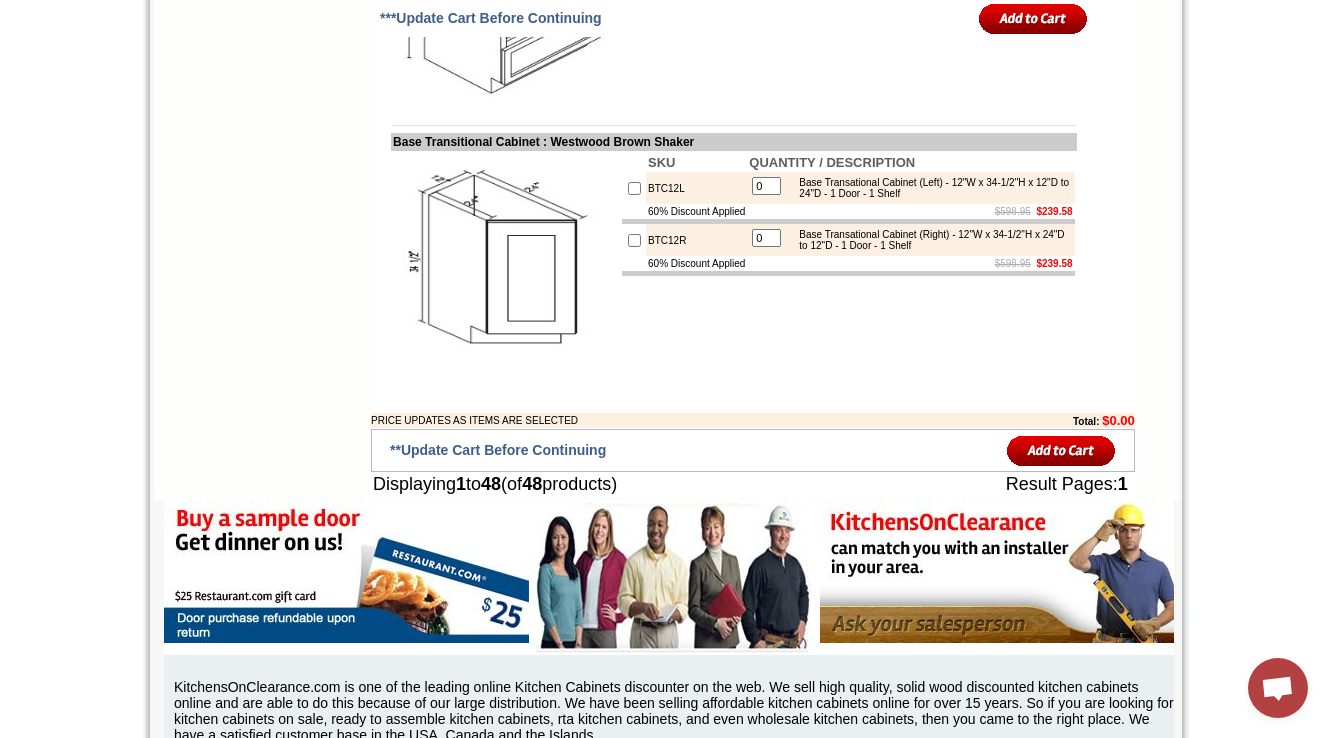 click at bounding box center [505, -12] 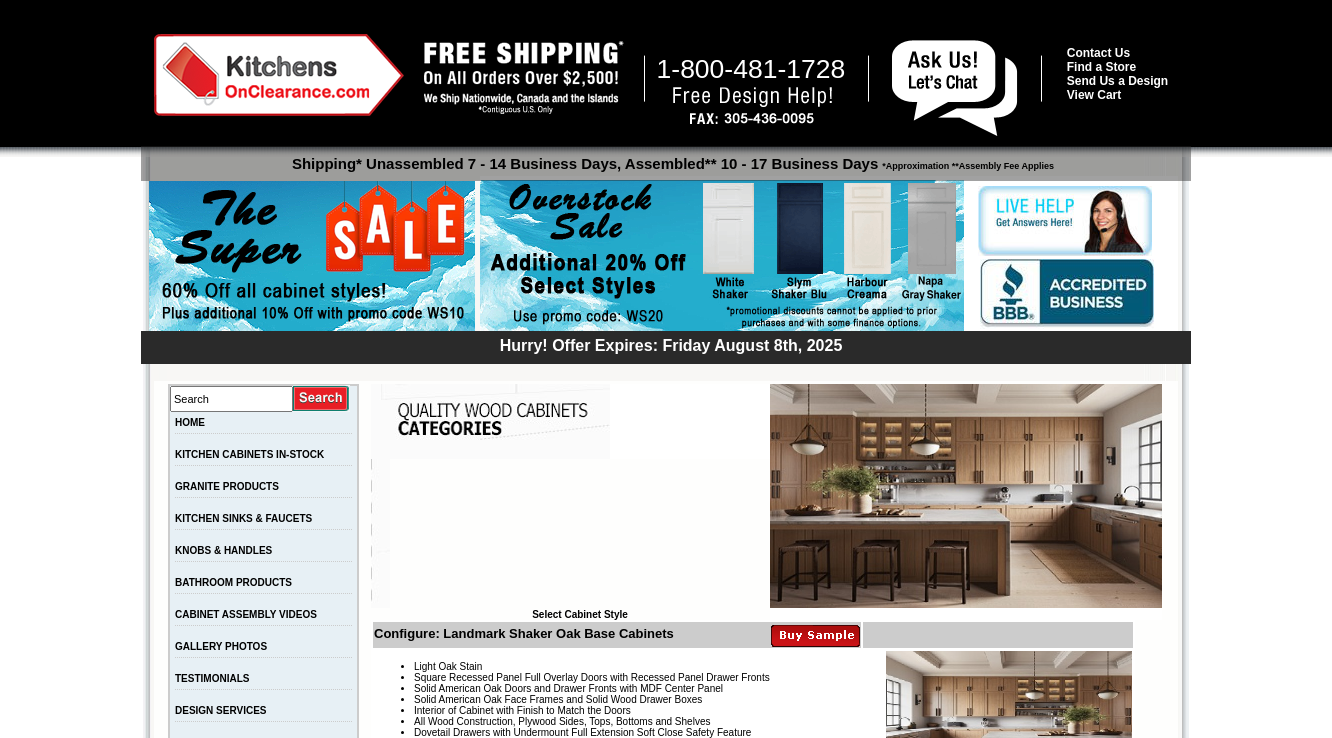 scroll, scrollTop: 560, scrollLeft: 0, axis: vertical 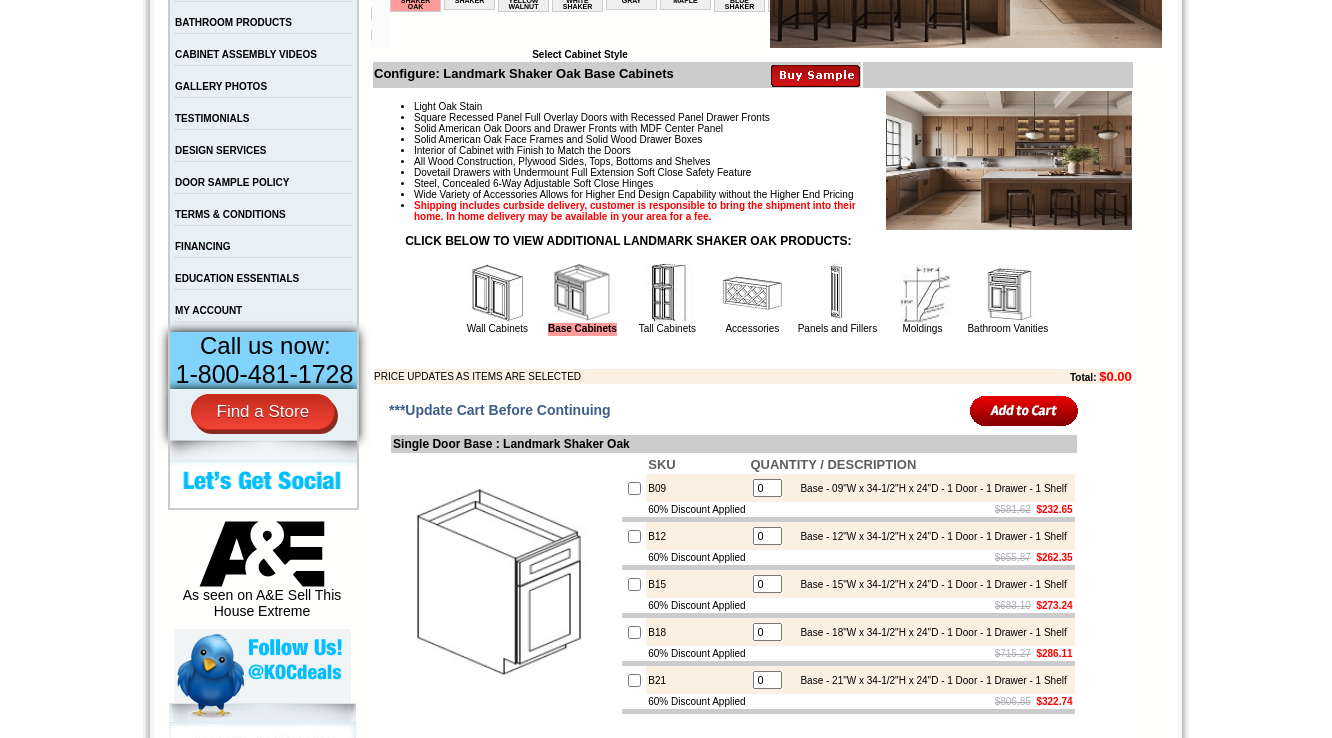 click at bounding box center [837, 293] 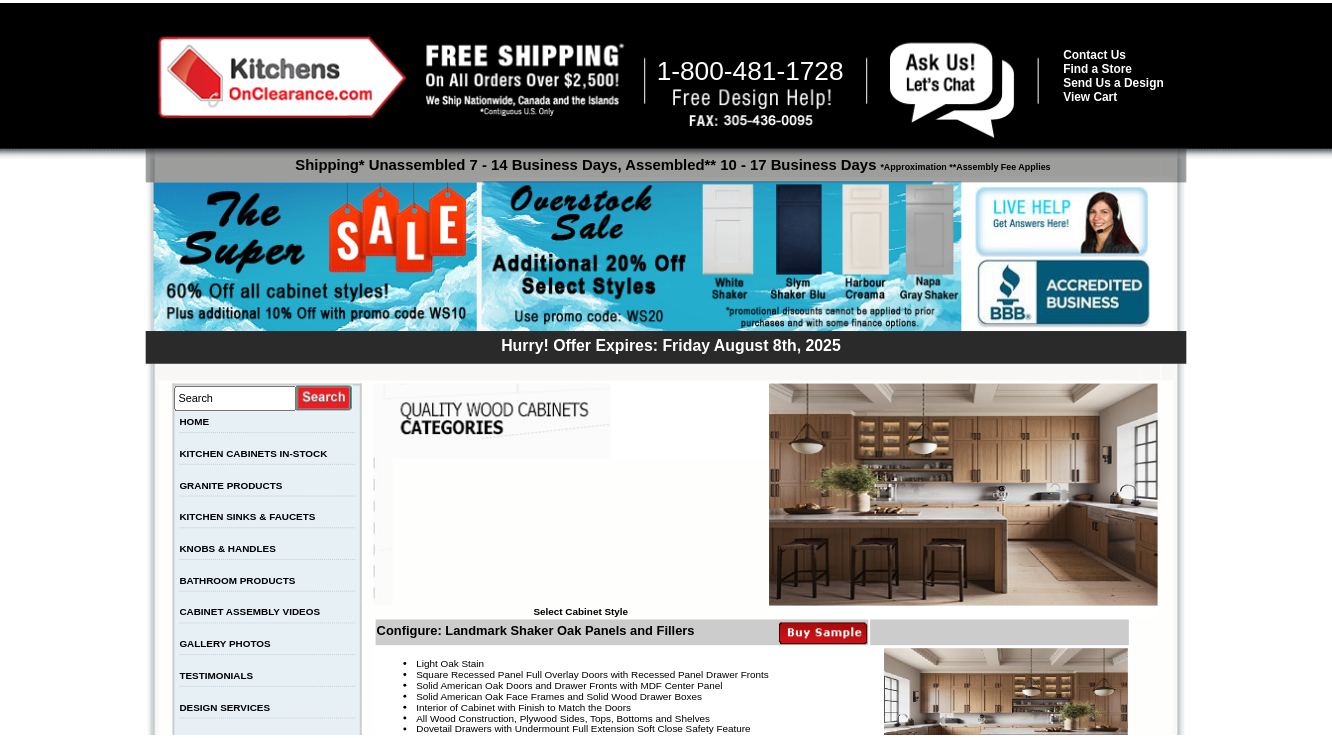 scroll, scrollTop: 0, scrollLeft: 0, axis: both 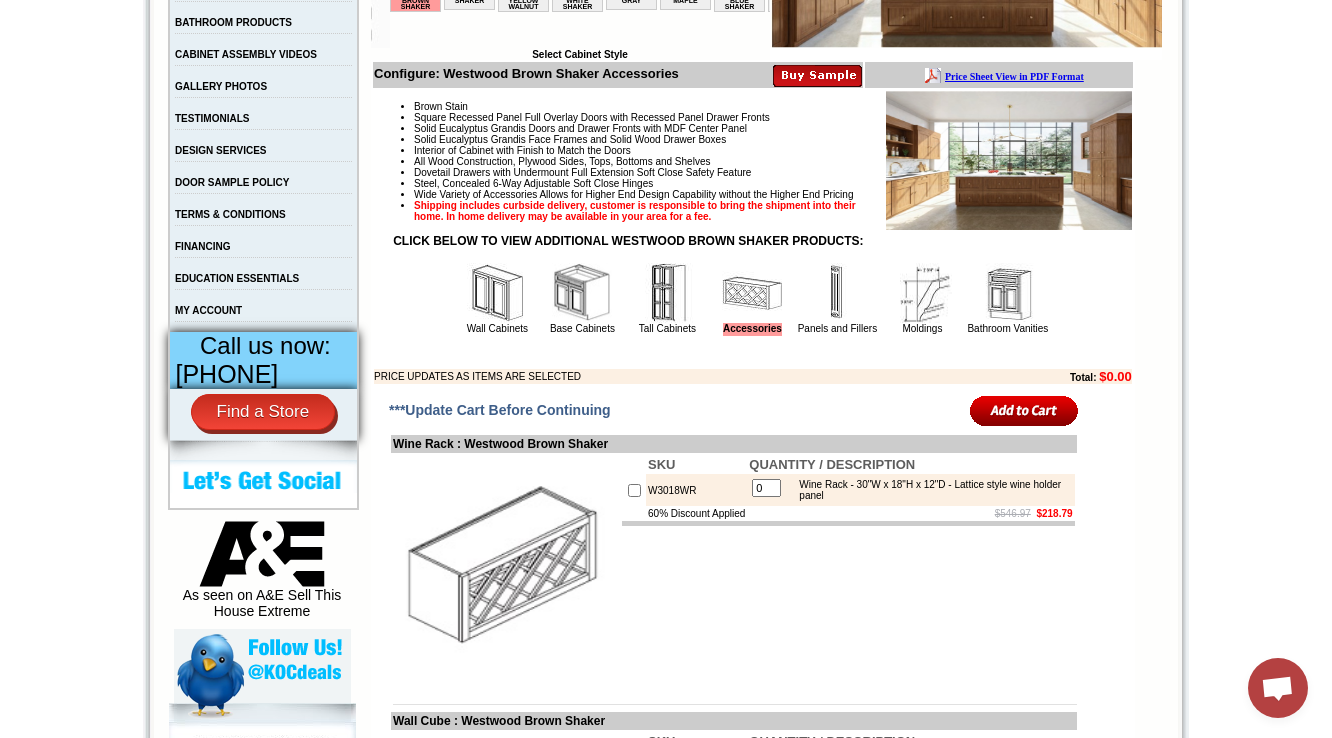click at bounding box center [837, 293] 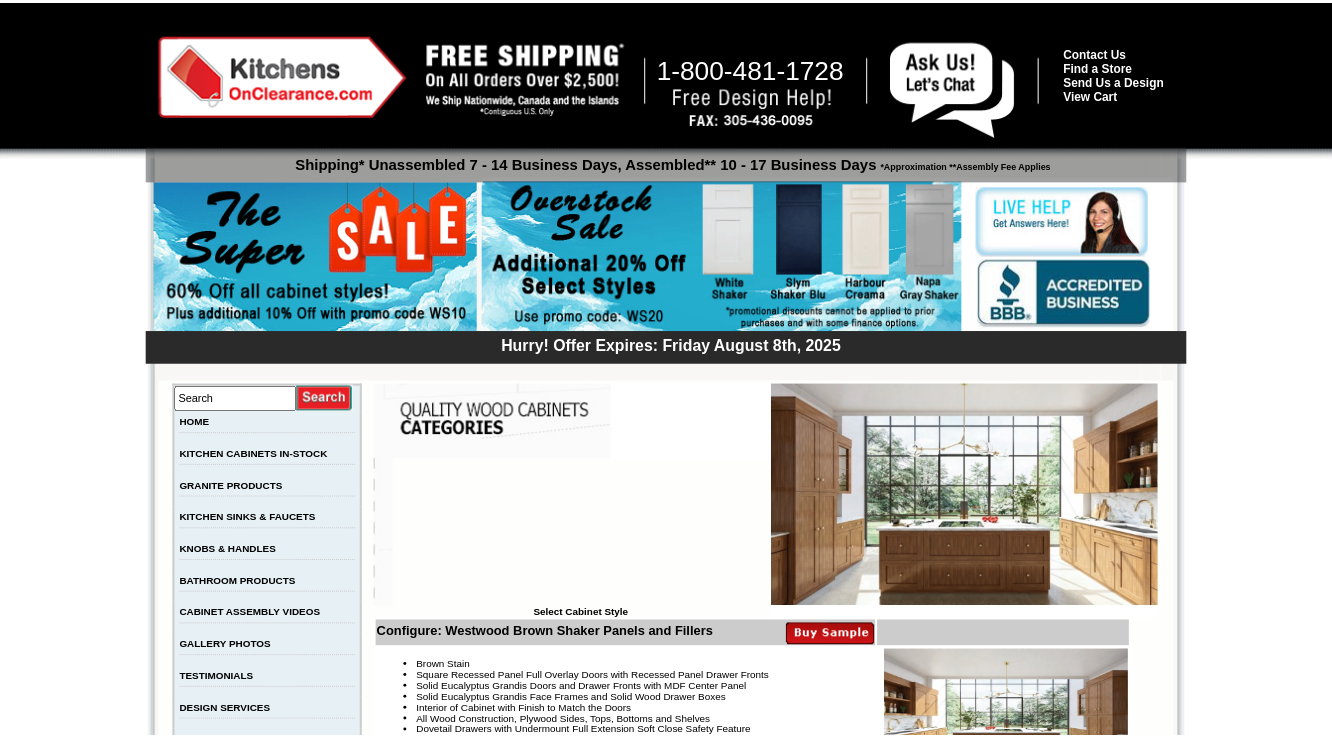 scroll, scrollTop: 0, scrollLeft: 0, axis: both 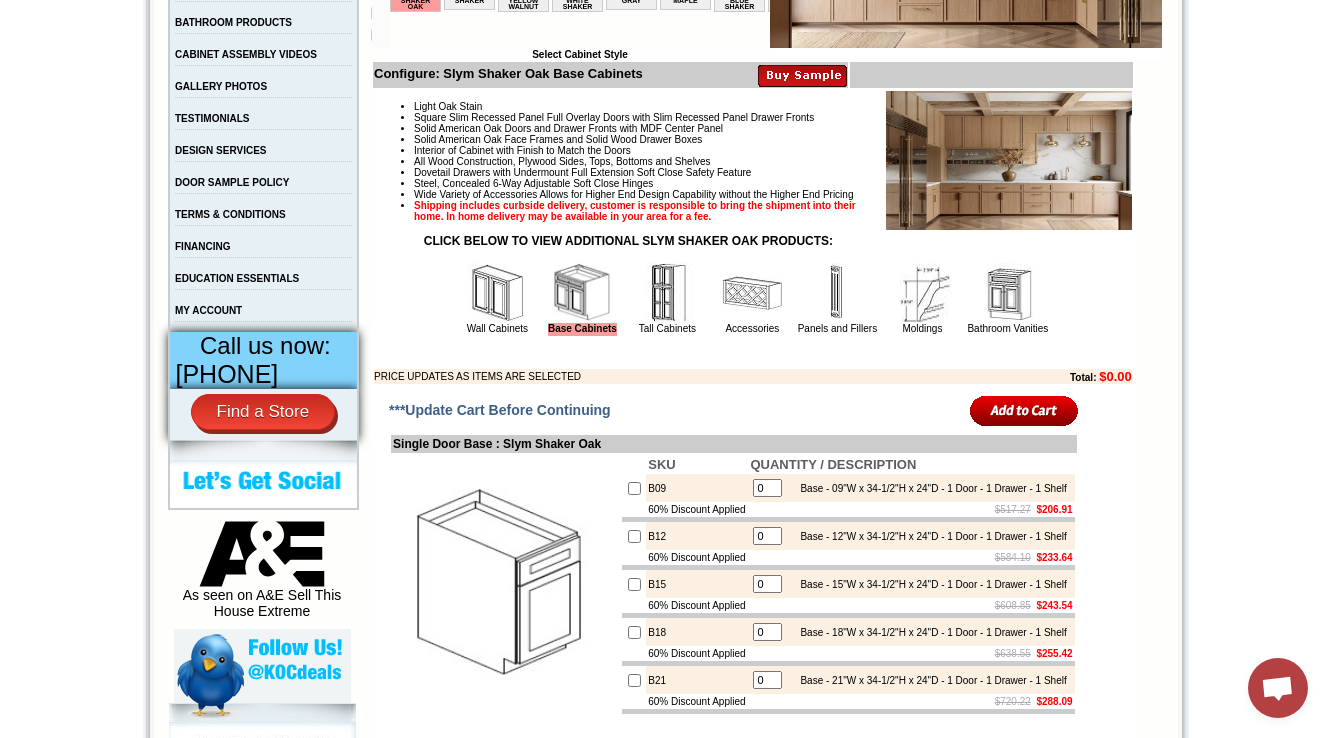 click at bounding box center (837, 293) 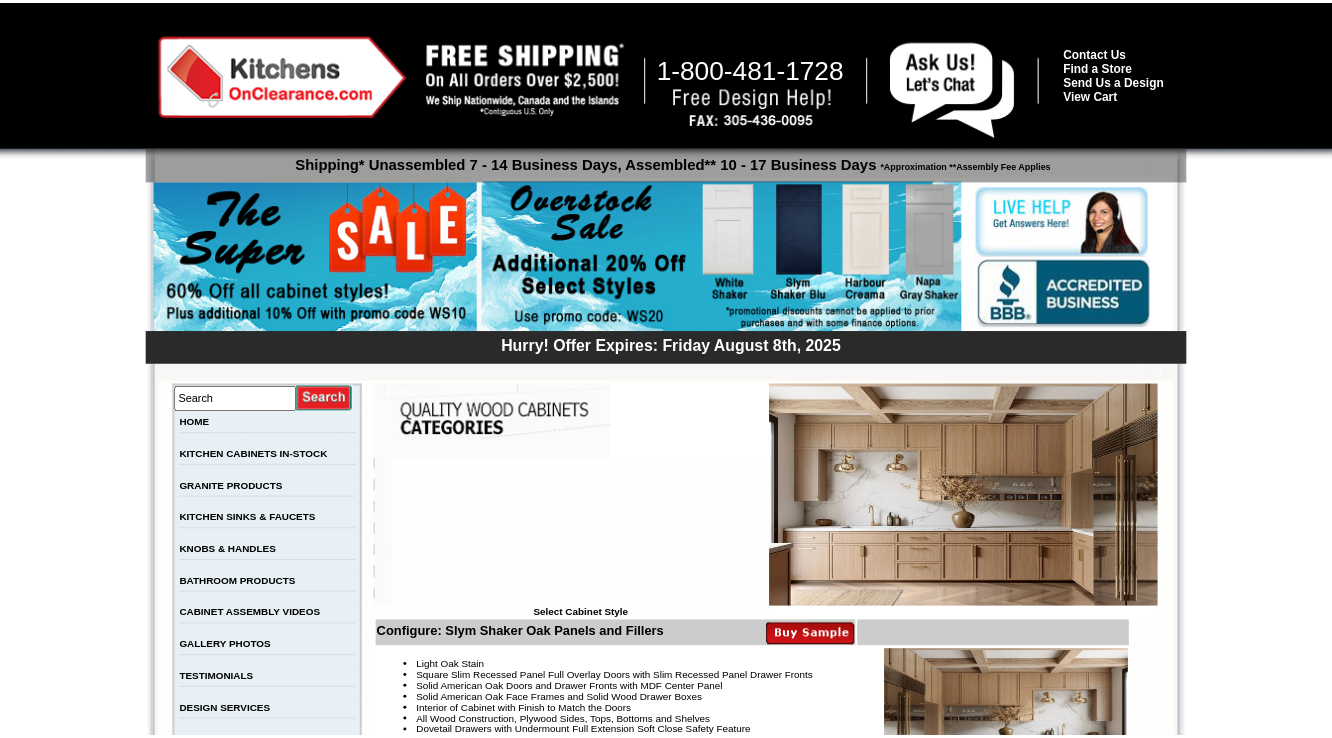 scroll, scrollTop: 0, scrollLeft: 0, axis: both 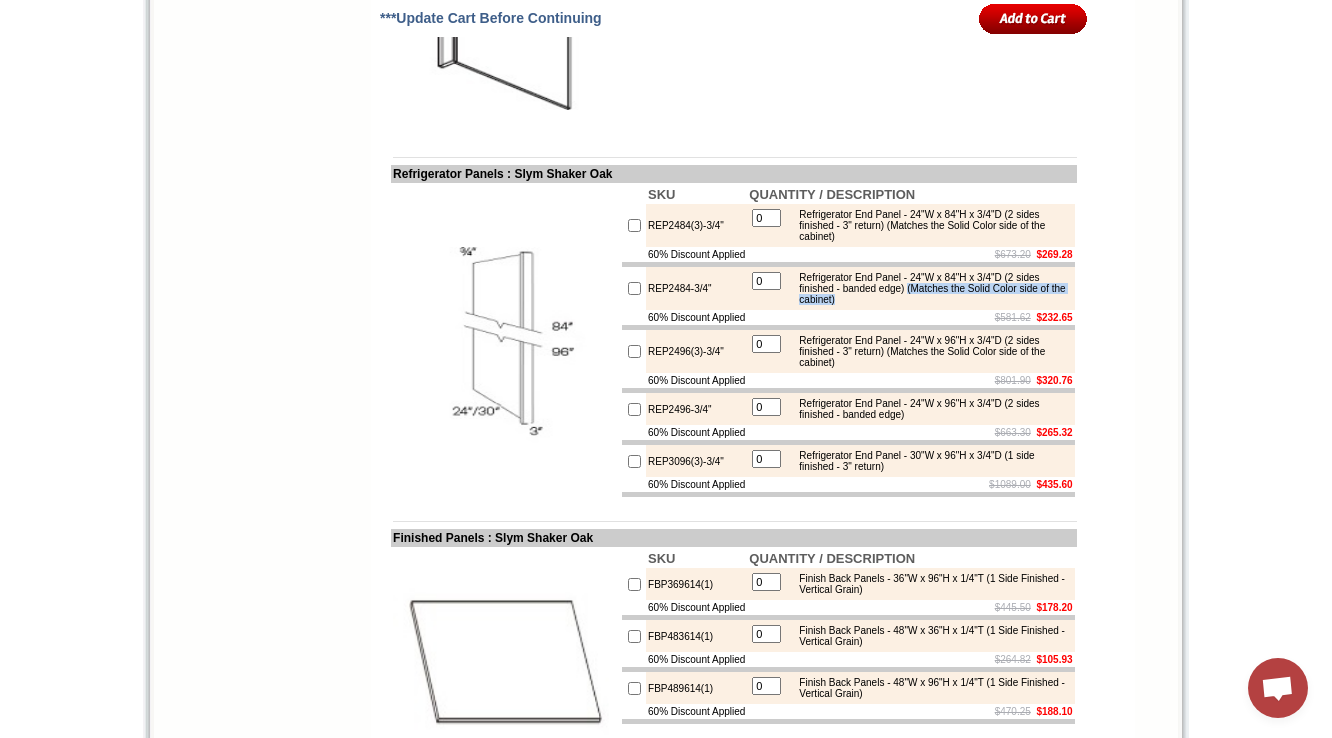 drag, startPoint x: 971, startPoint y: 417, endPoint x: 975, endPoint y: 436, distance: 19.416489 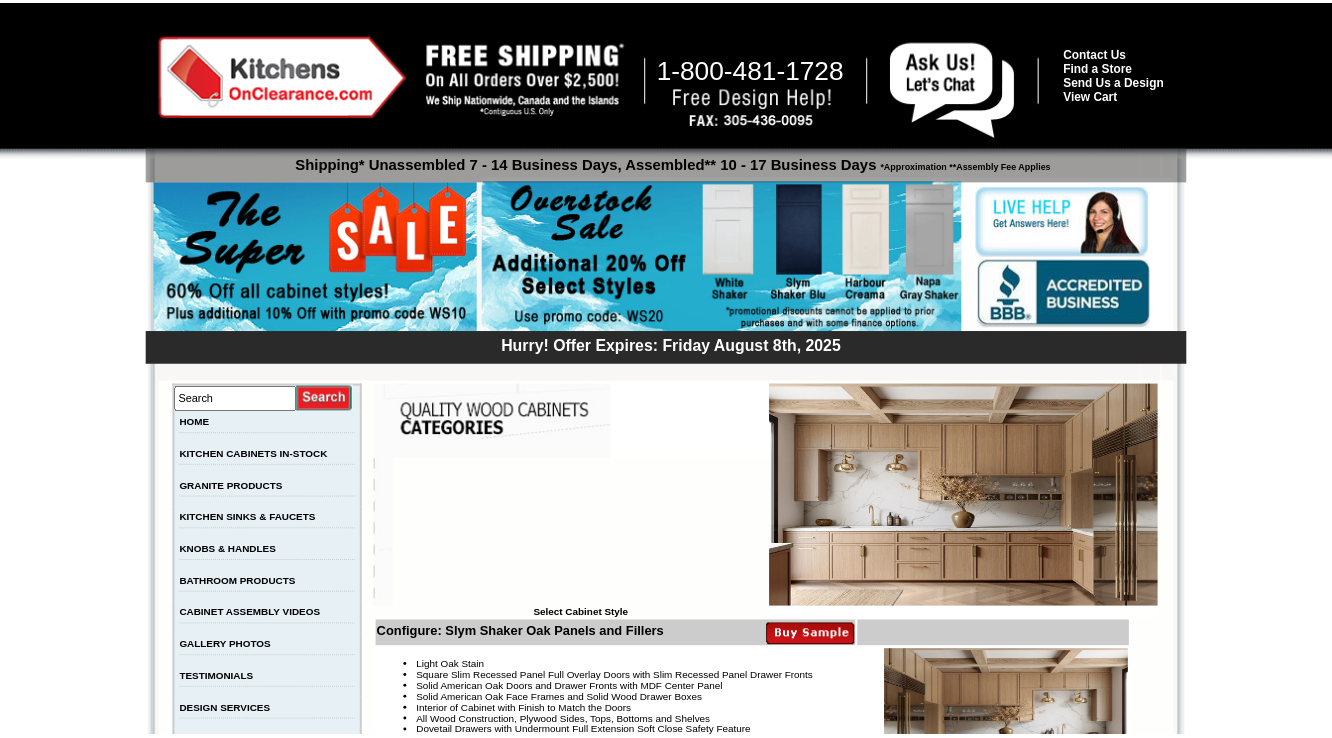 scroll, scrollTop: 2320, scrollLeft: 0, axis: vertical 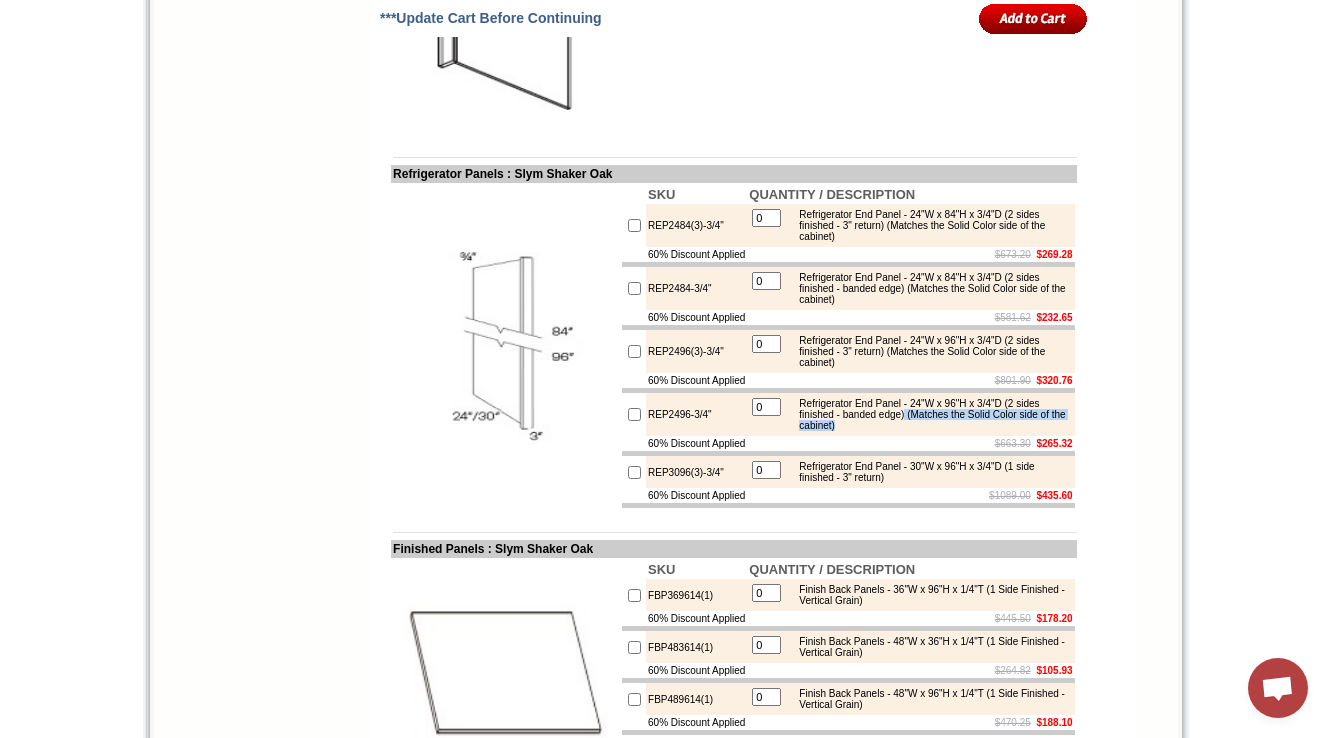 click on "Refrigerator End Panel - 24"W x 96"H x 3/4"D (2 sides finished - banded edge) (Matches the Solid Color side of the cabinet)" at bounding box center (929, 414) 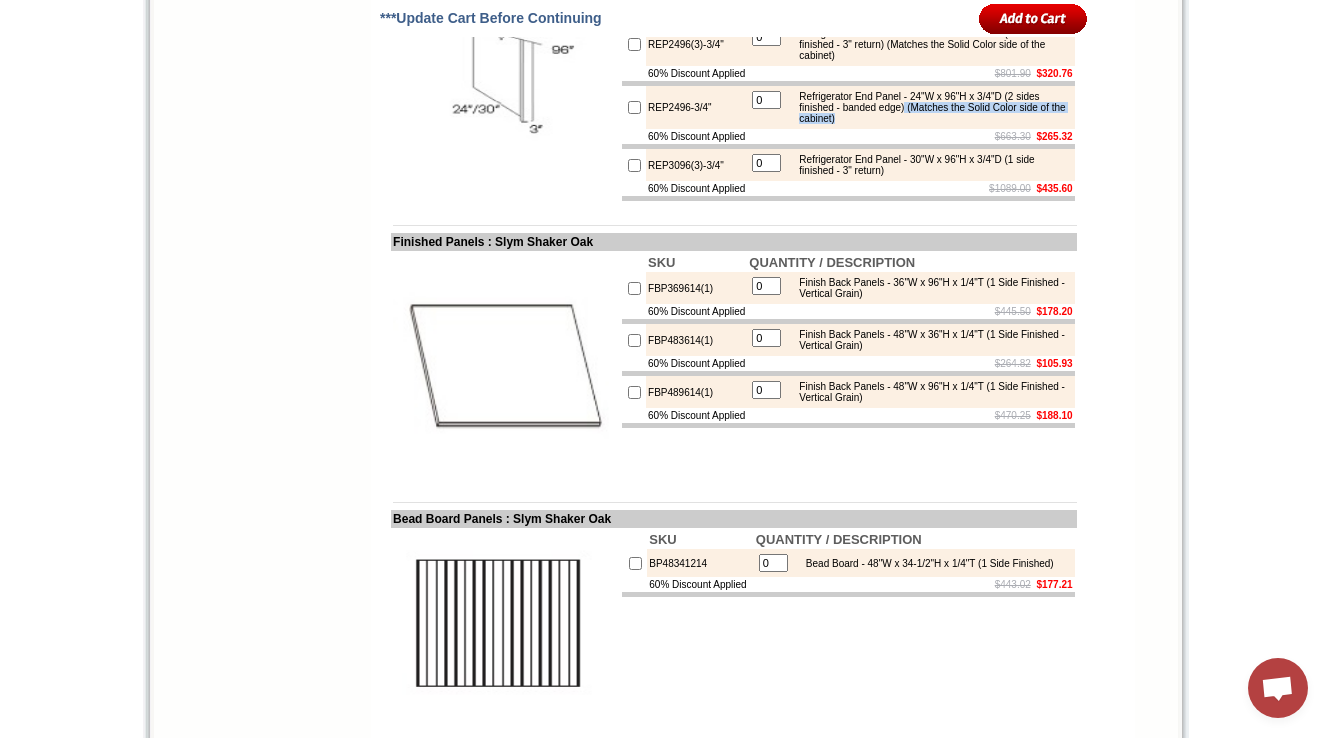 scroll, scrollTop: 2640, scrollLeft: 0, axis: vertical 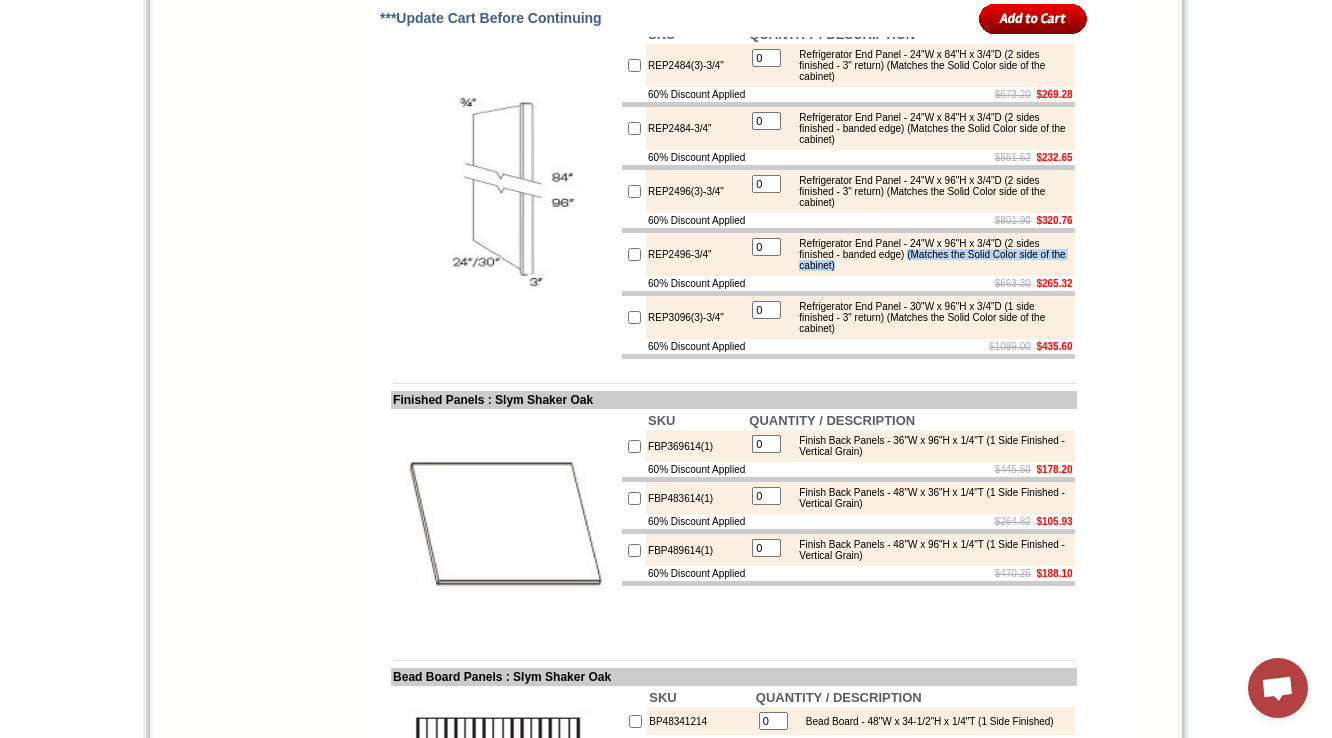 drag, startPoint x: 972, startPoint y: 398, endPoint x: 979, endPoint y: 410, distance: 13.892444 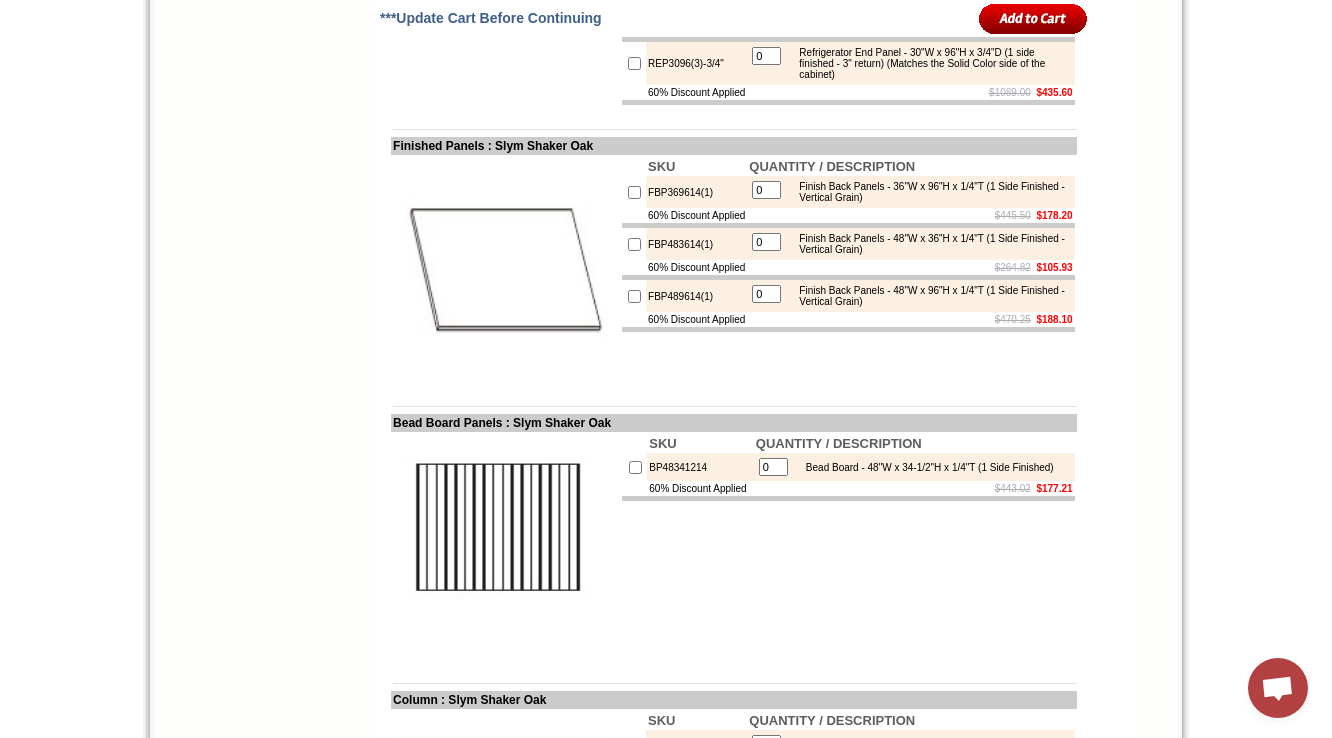scroll, scrollTop: 2880, scrollLeft: 0, axis: vertical 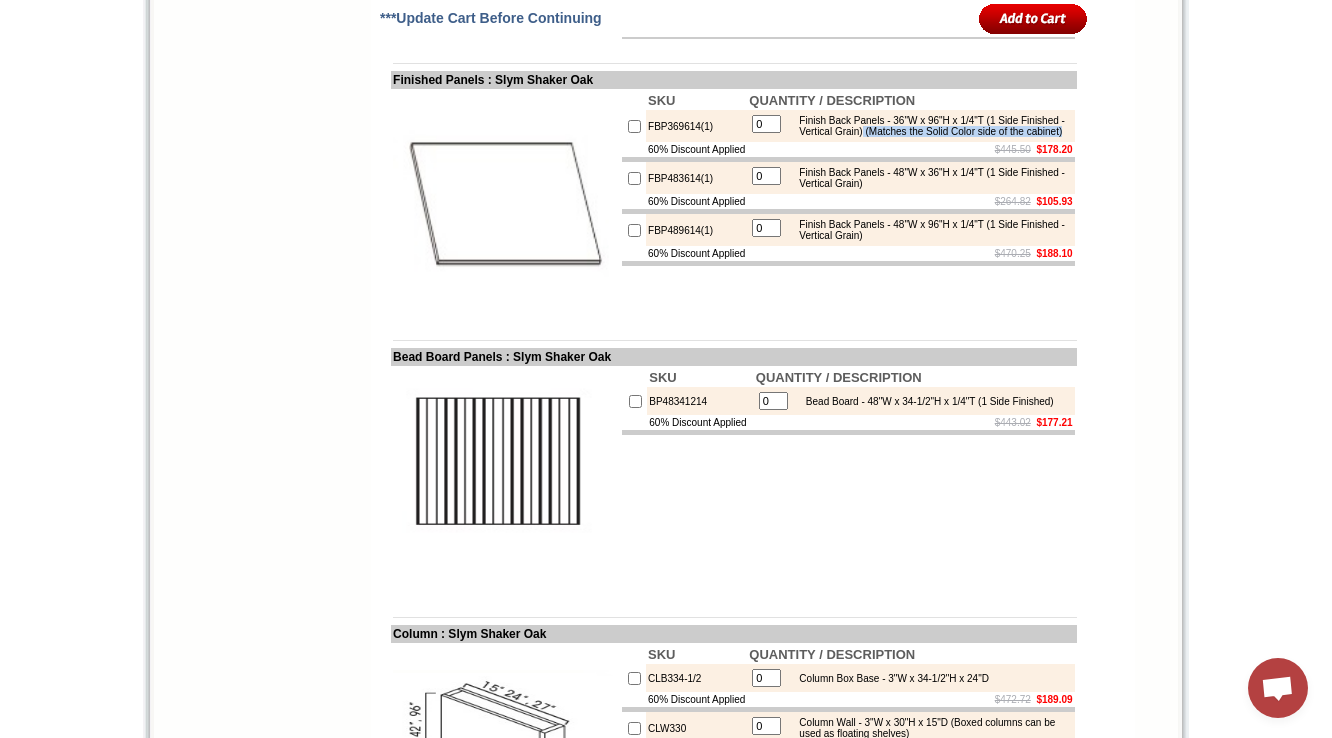 drag, startPoint x: 944, startPoint y: 289, endPoint x: 945, endPoint y: 299, distance: 10.049875 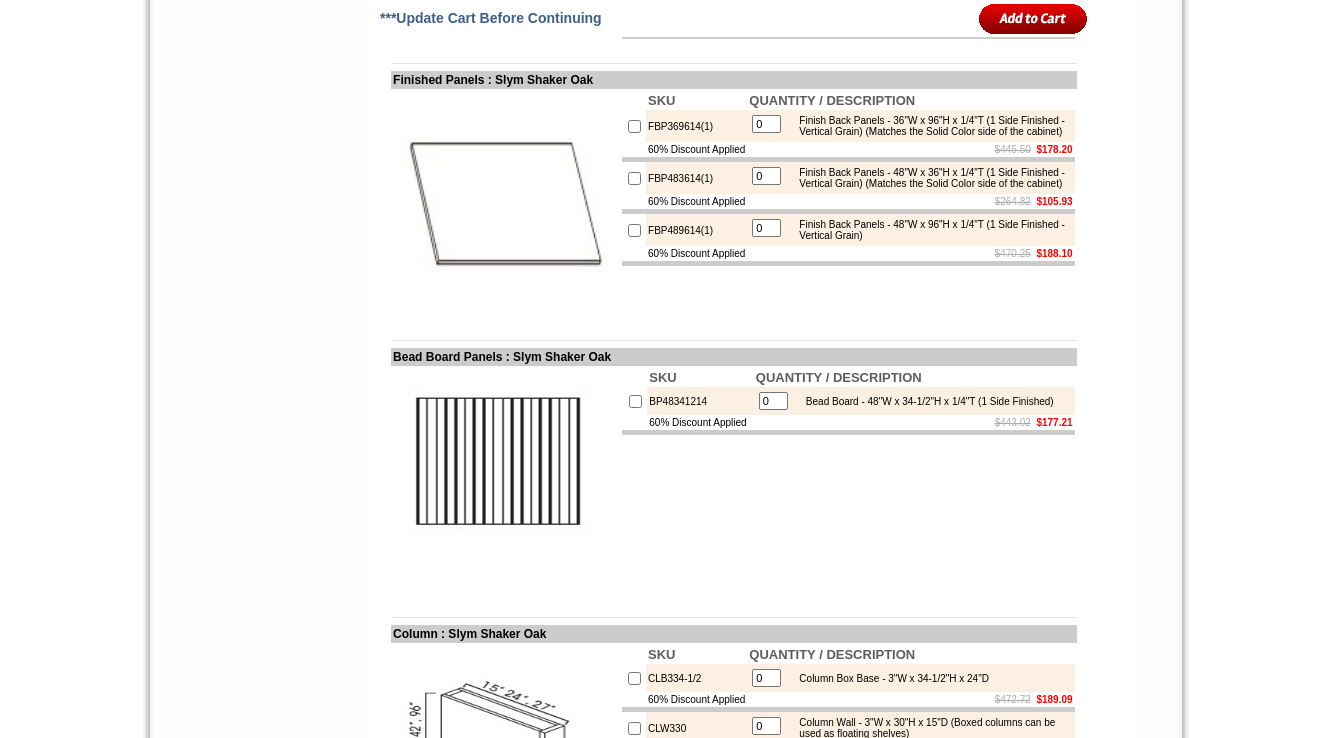 scroll, scrollTop: 2800, scrollLeft: 0, axis: vertical 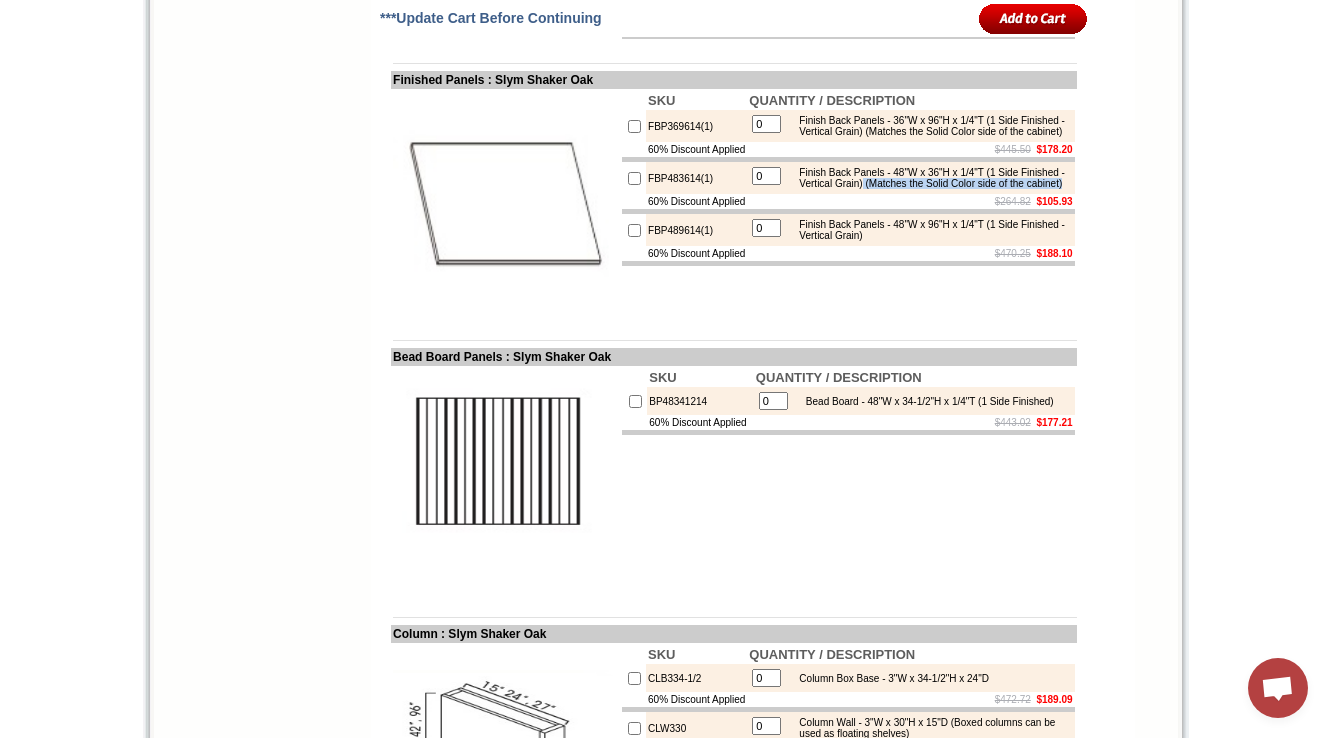 drag, startPoint x: 946, startPoint y: 358, endPoint x: 951, endPoint y: 371, distance: 13.928389 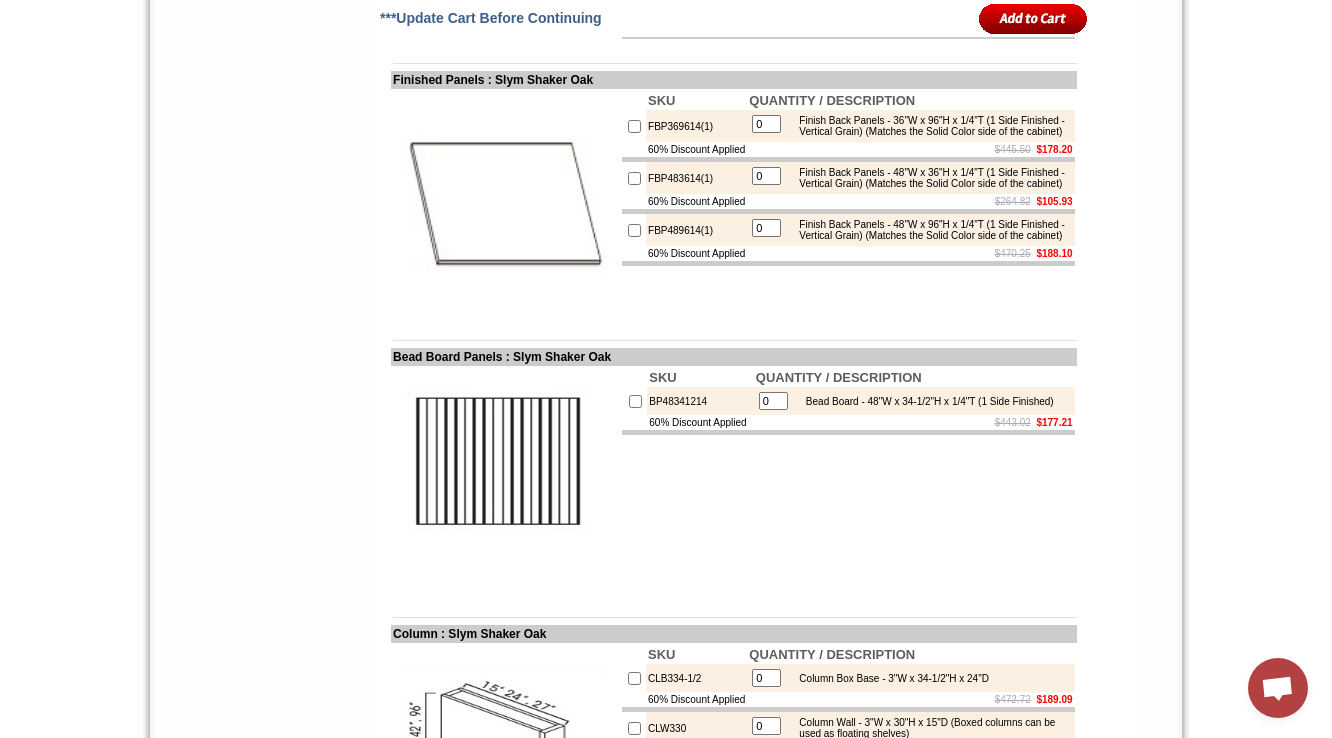 scroll, scrollTop: 2800, scrollLeft: 0, axis: vertical 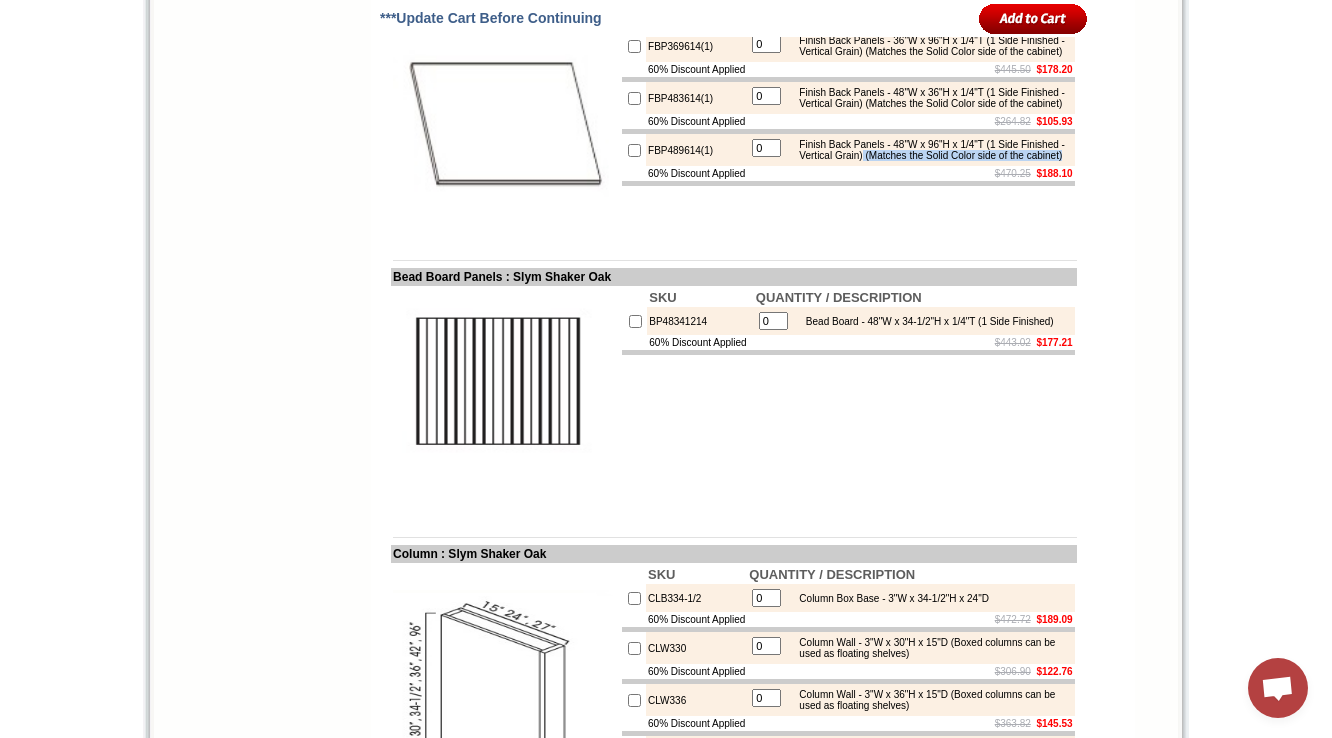 drag, startPoint x: 944, startPoint y: 348, endPoint x: 949, endPoint y: 359, distance: 12.083046 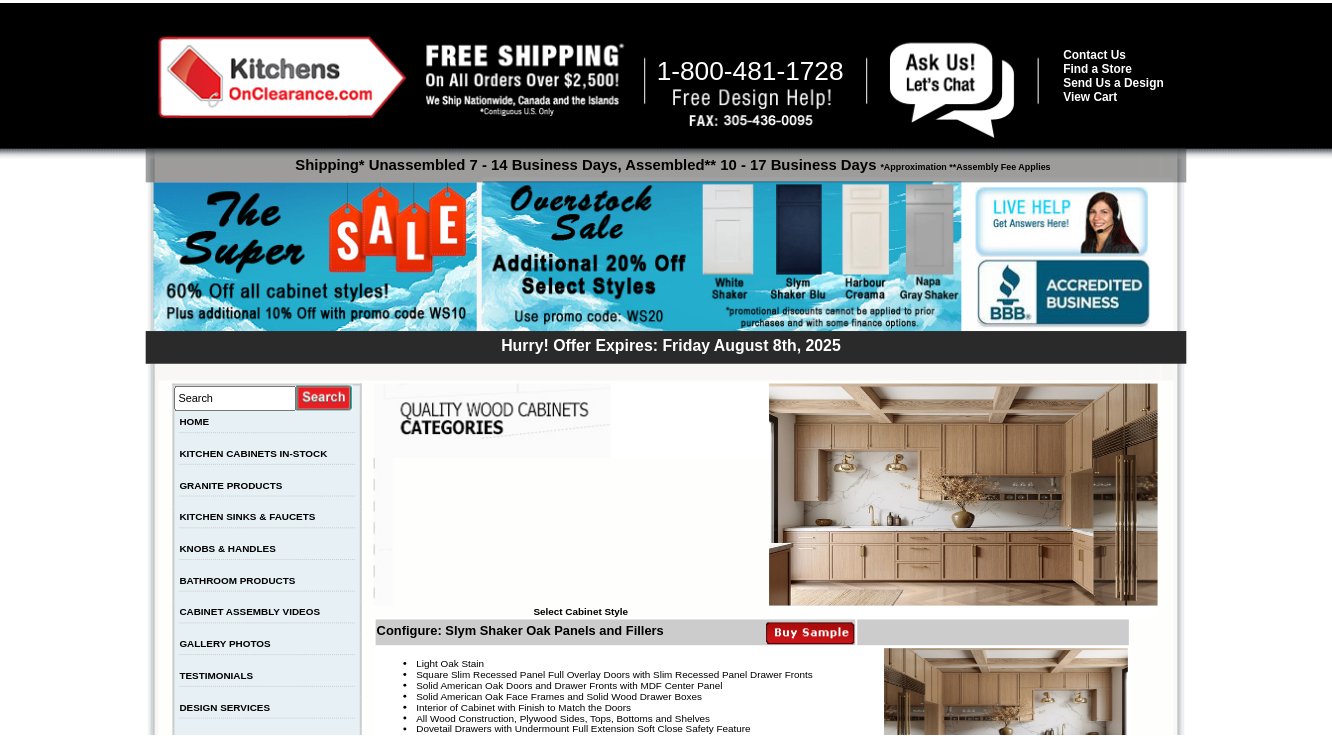 scroll, scrollTop: 2880, scrollLeft: 0, axis: vertical 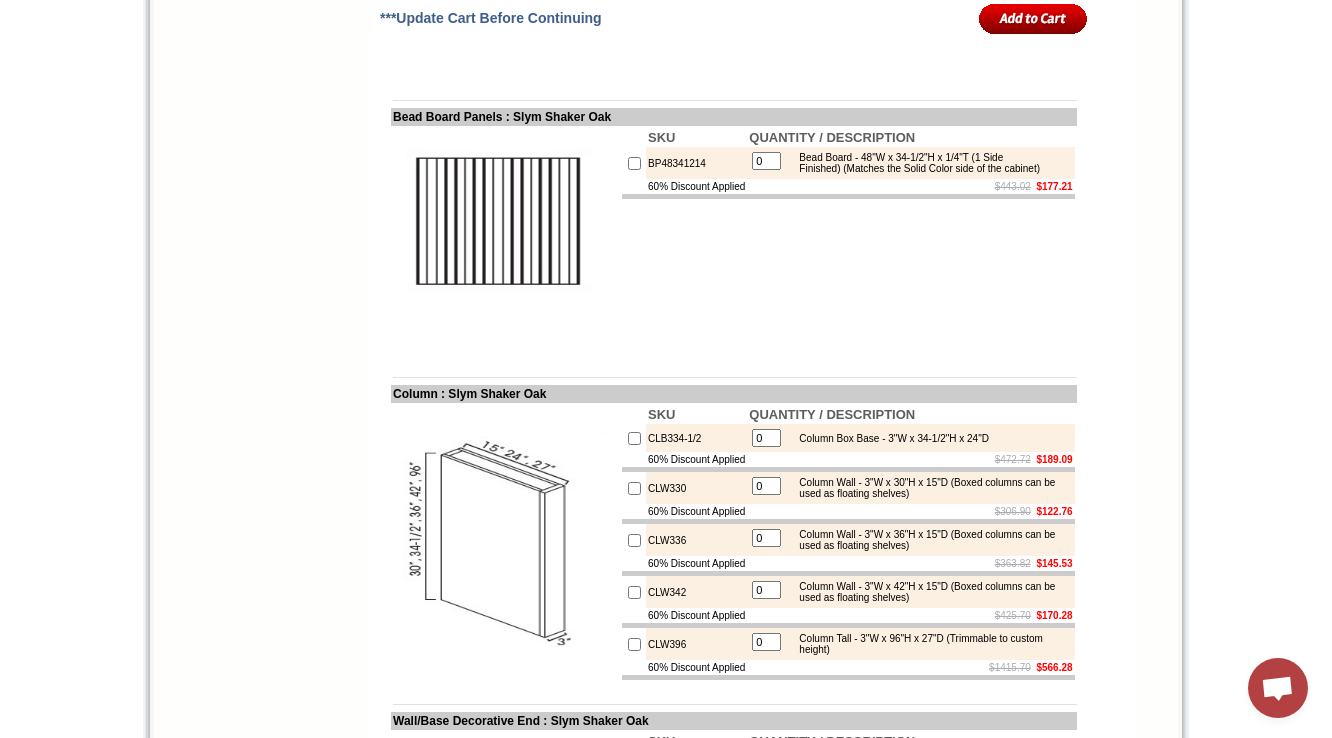 drag, startPoint x: 947, startPoint y: 188, endPoint x: 956, endPoint y: 200, distance: 15 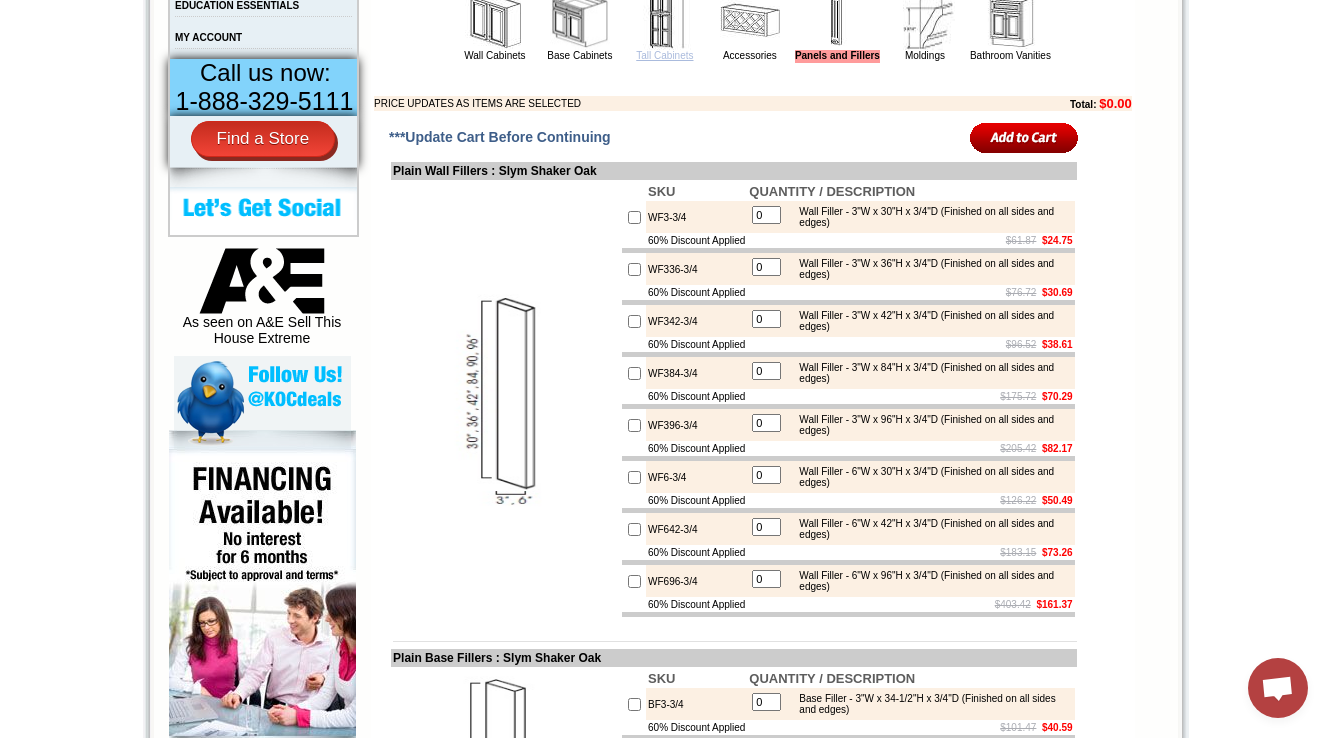 scroll, scrollTop: 640, scrollLeft: 0, axis: vertical 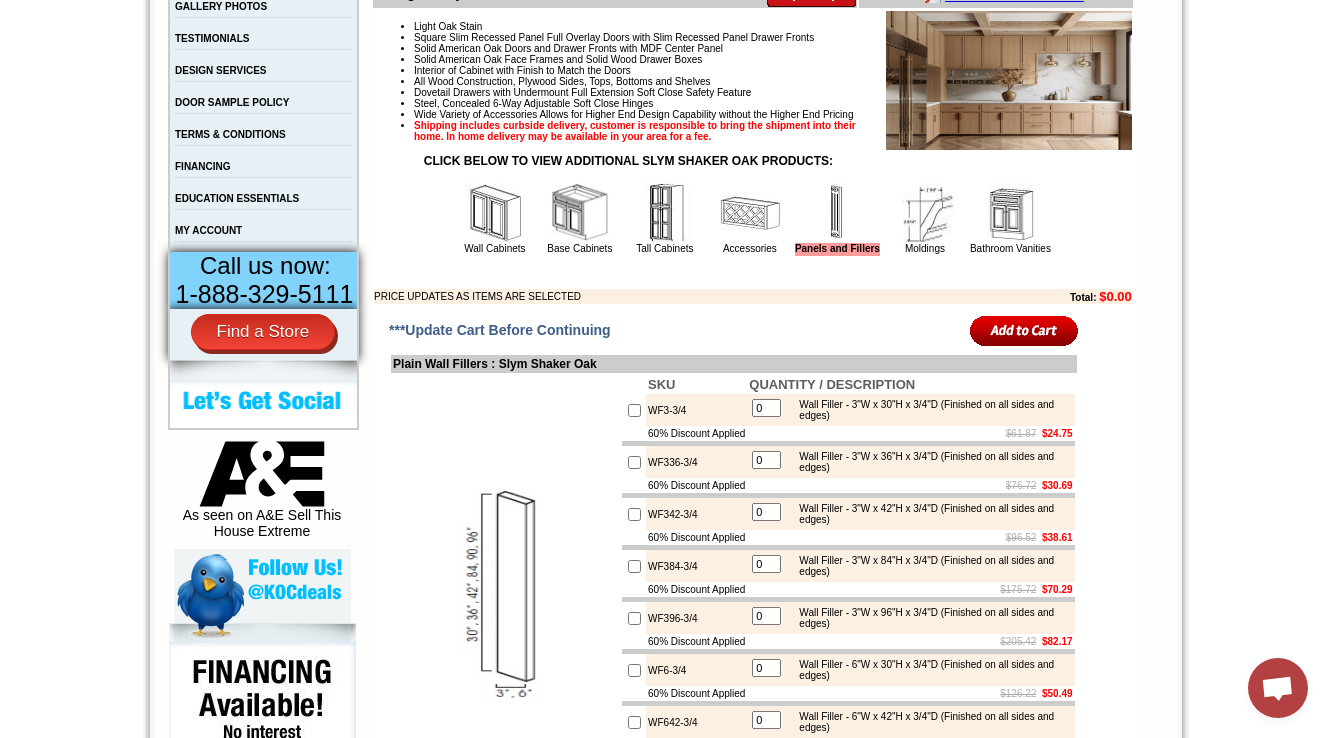 click at bounding box center [750, 213] 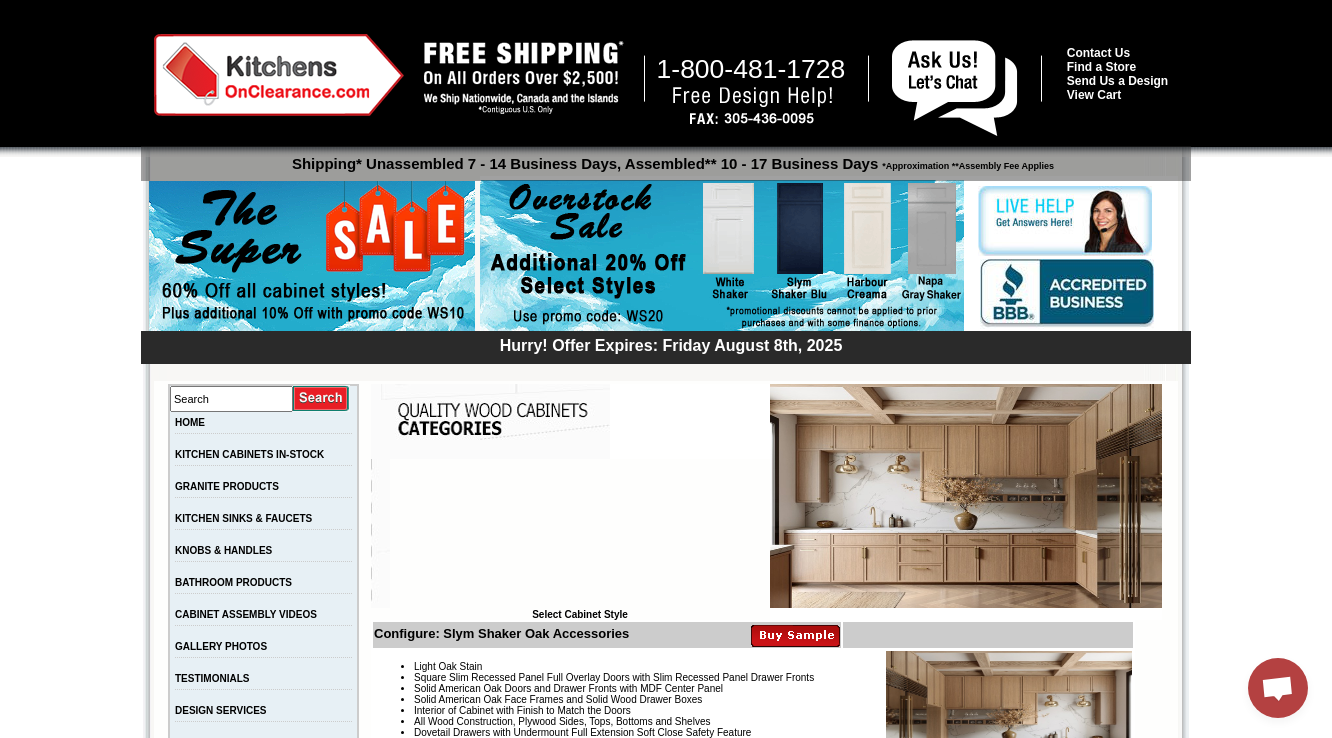 scroll, scrollTop: 0, scrollLeft: 0, axis: both 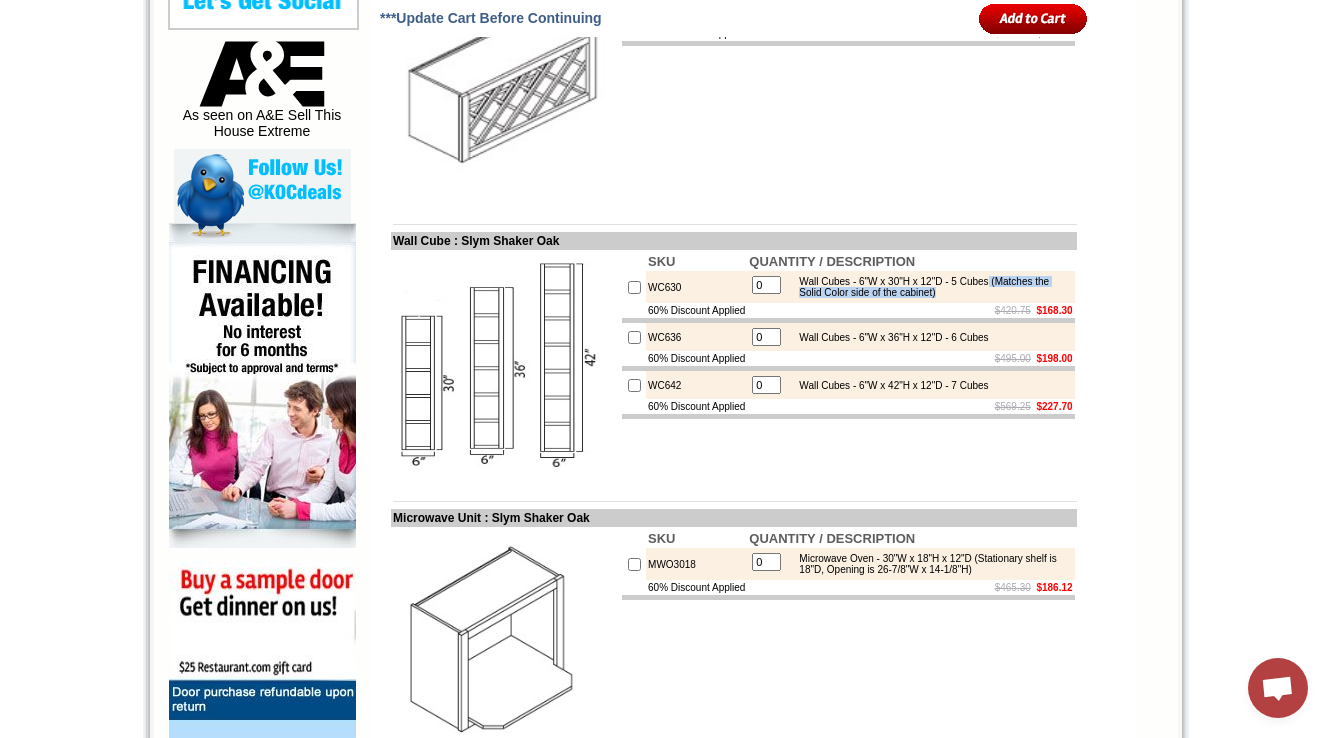 click on "Wall Cubes - 6"W x 30"H x 12"D - 5 Cubes (Matches the Solid Color side of the cabinet)" at bounding box center (929, 287) 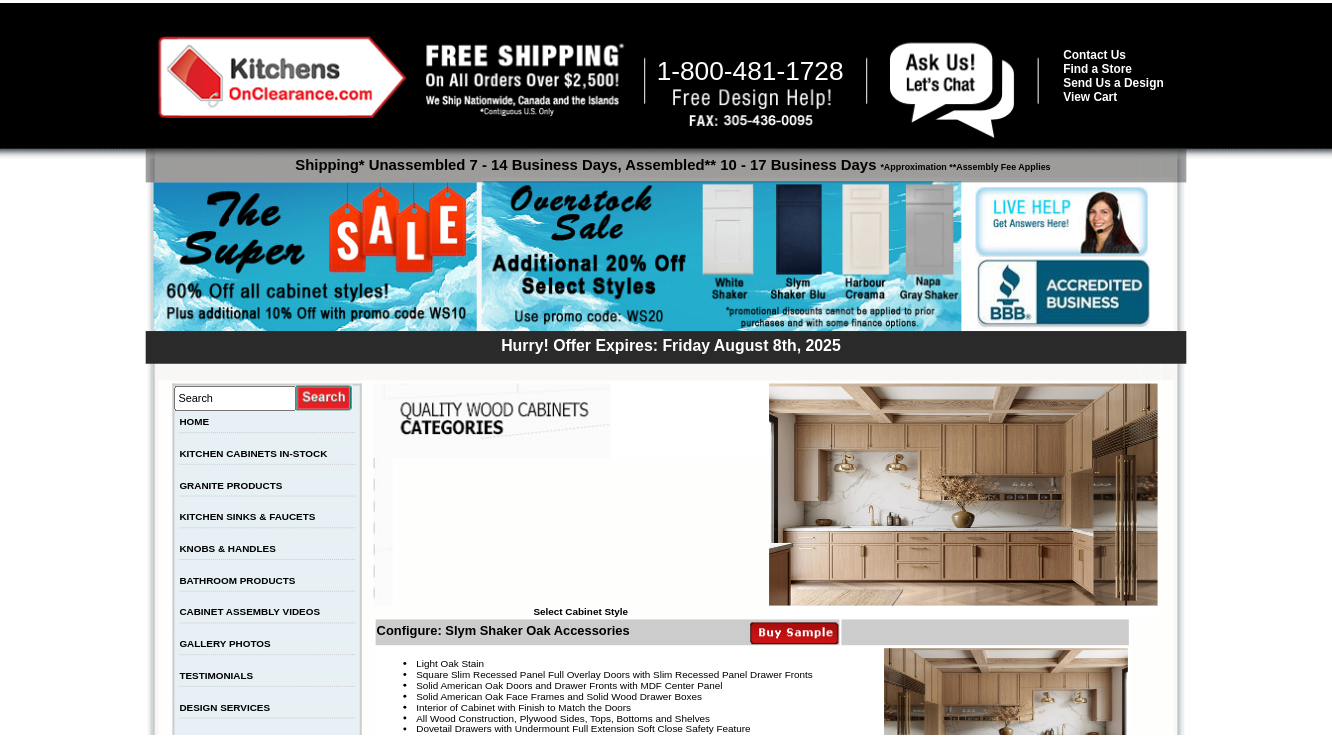 scroll, scrollTop: 1120, scrollLeft: 0, axis: vertical 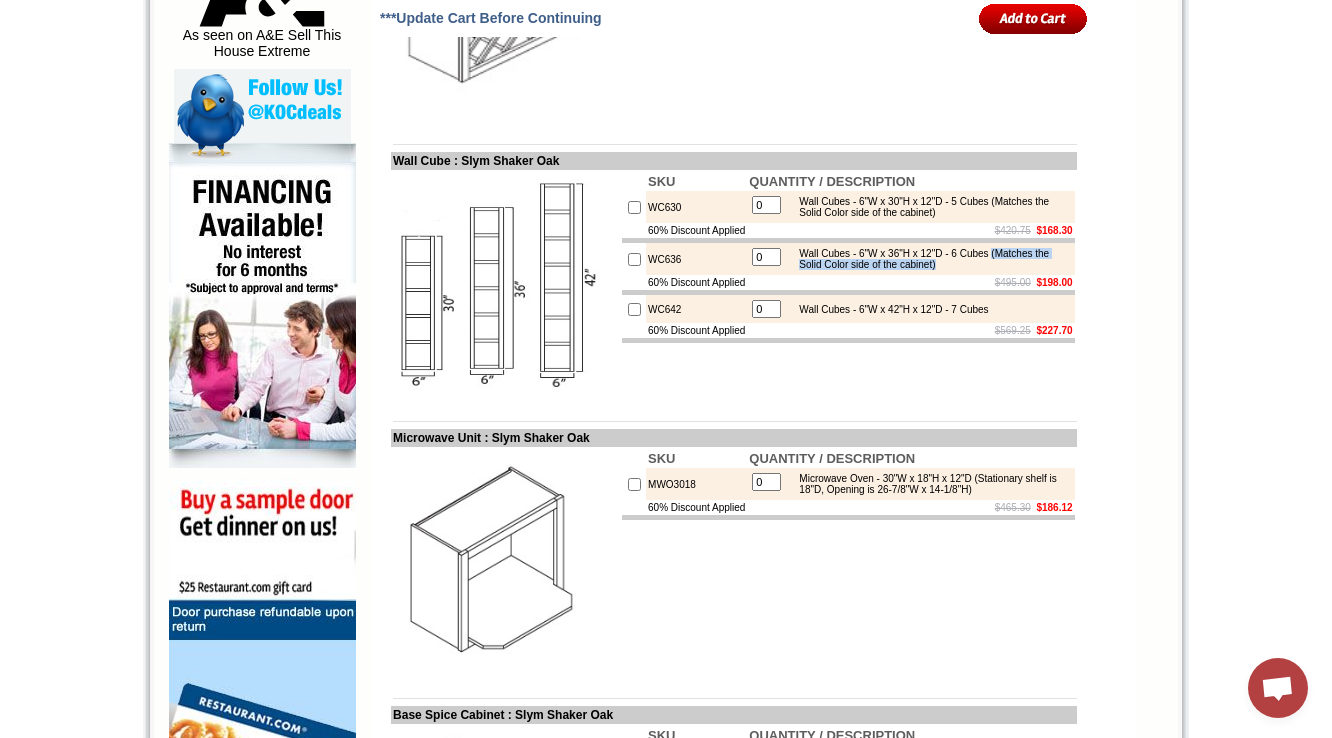 drag, startPoint x: 852, startPoint y: 323, endPoint x: 859, endPoint y: 332, distance: 11.401754 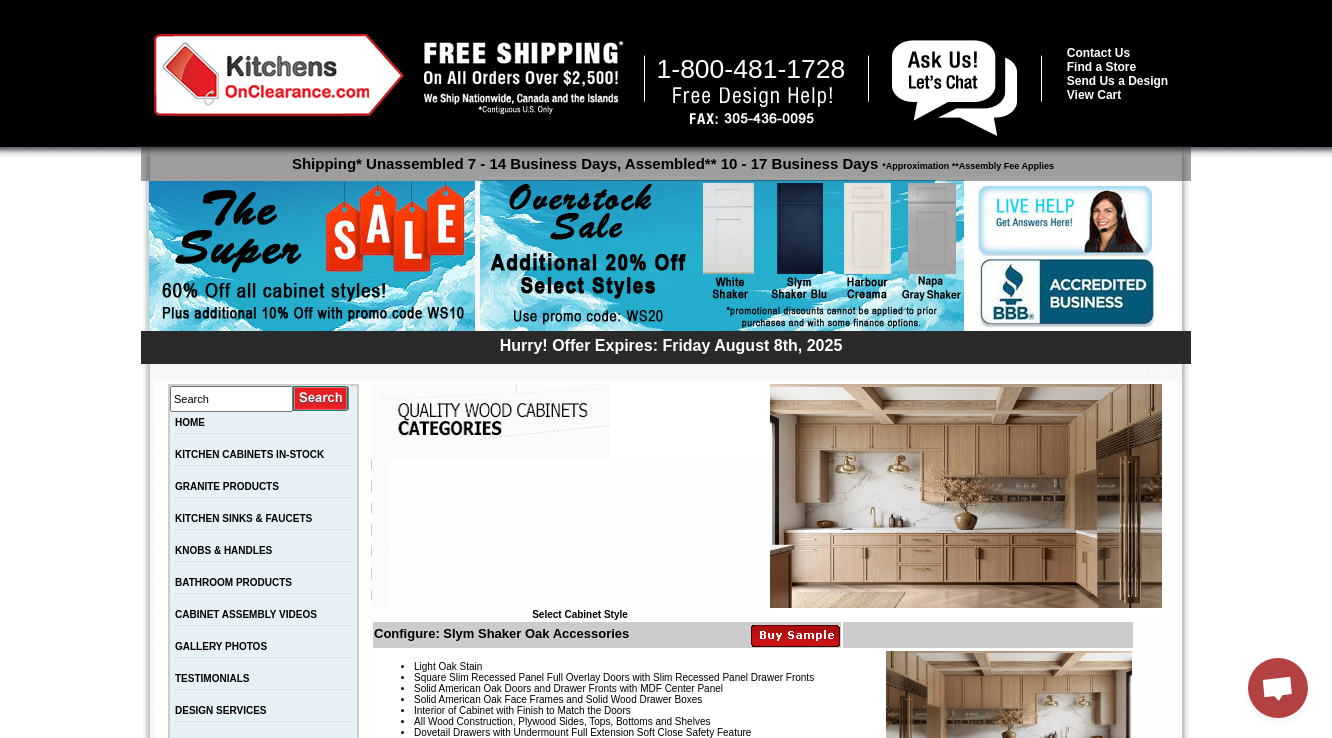 scroll, scrollTop: 1120, scrollLeft: 0, axis: vertical 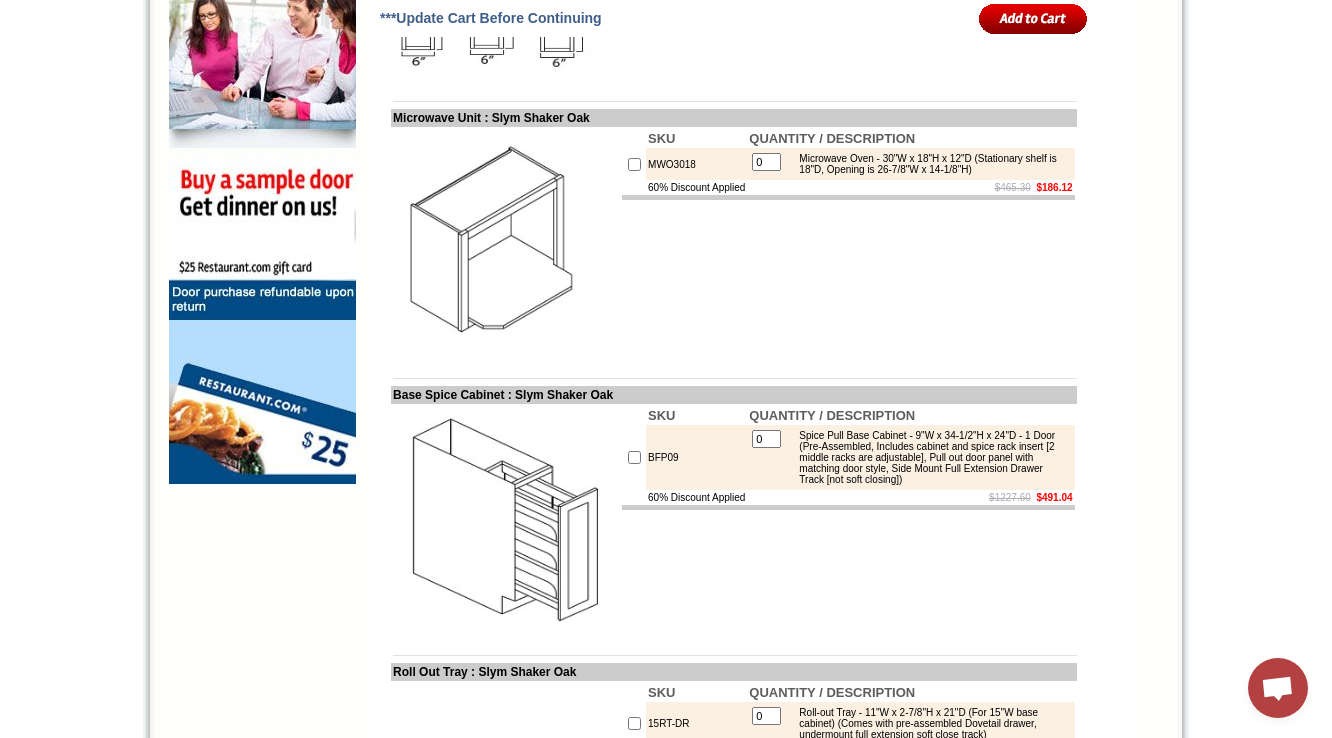 drag, startPoint x: 848, startPoint y: 73, endPoint x: 863, endPoint y: 82, distance: 17.492855 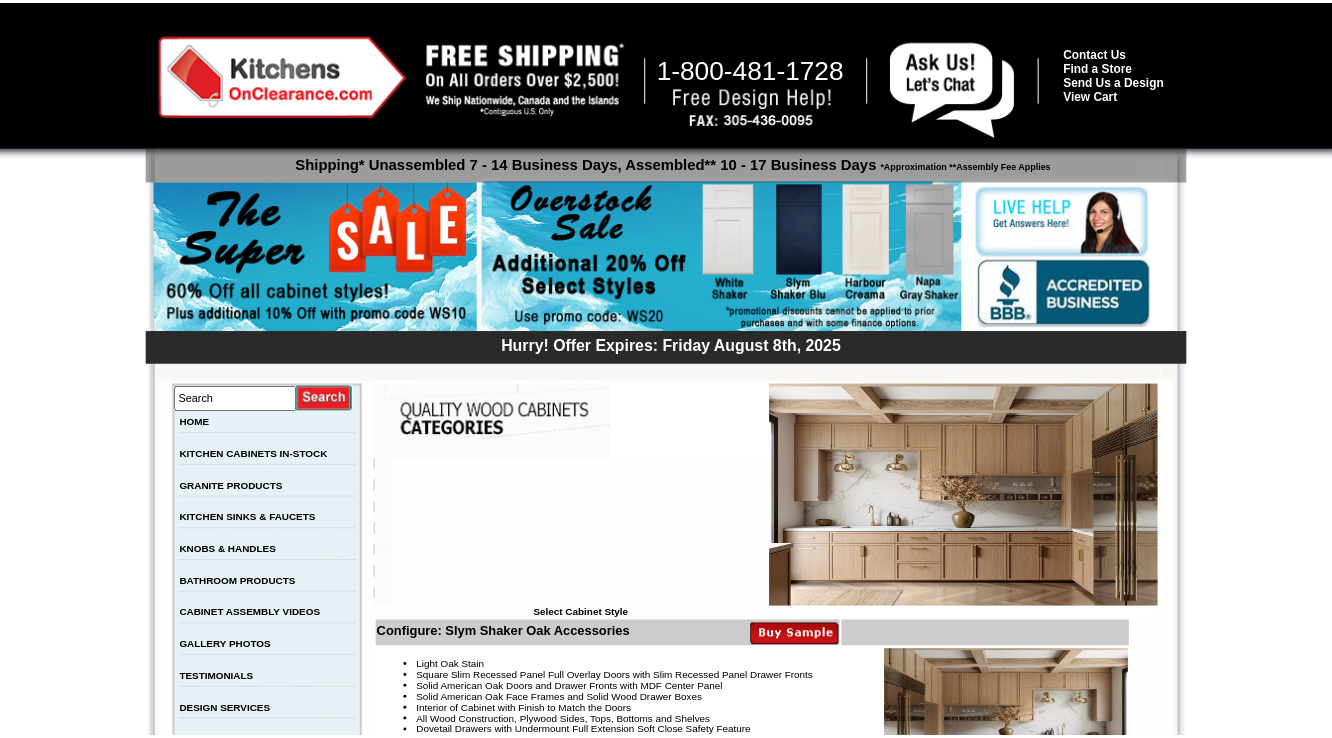 scroll, scrollTop: 1440, scrollLeft: 0, axis: vertical 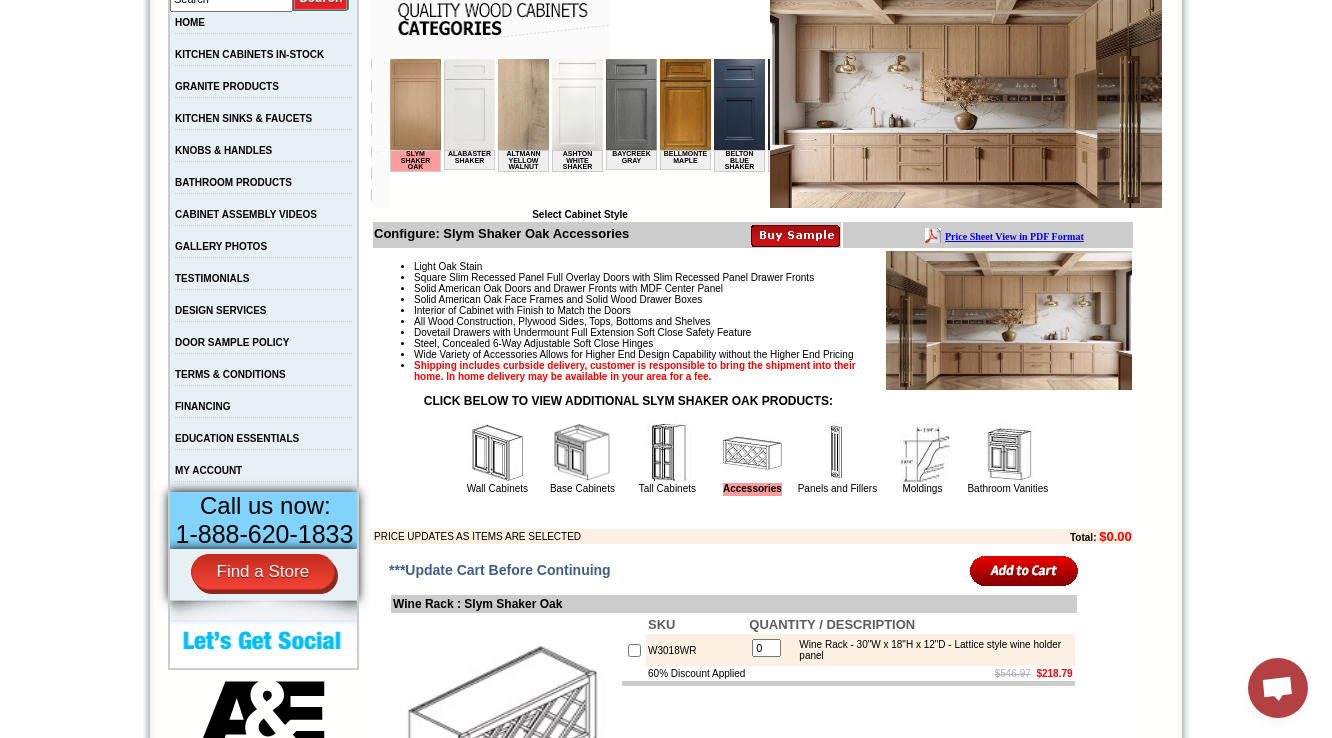 click at bounding box center [582, 453] 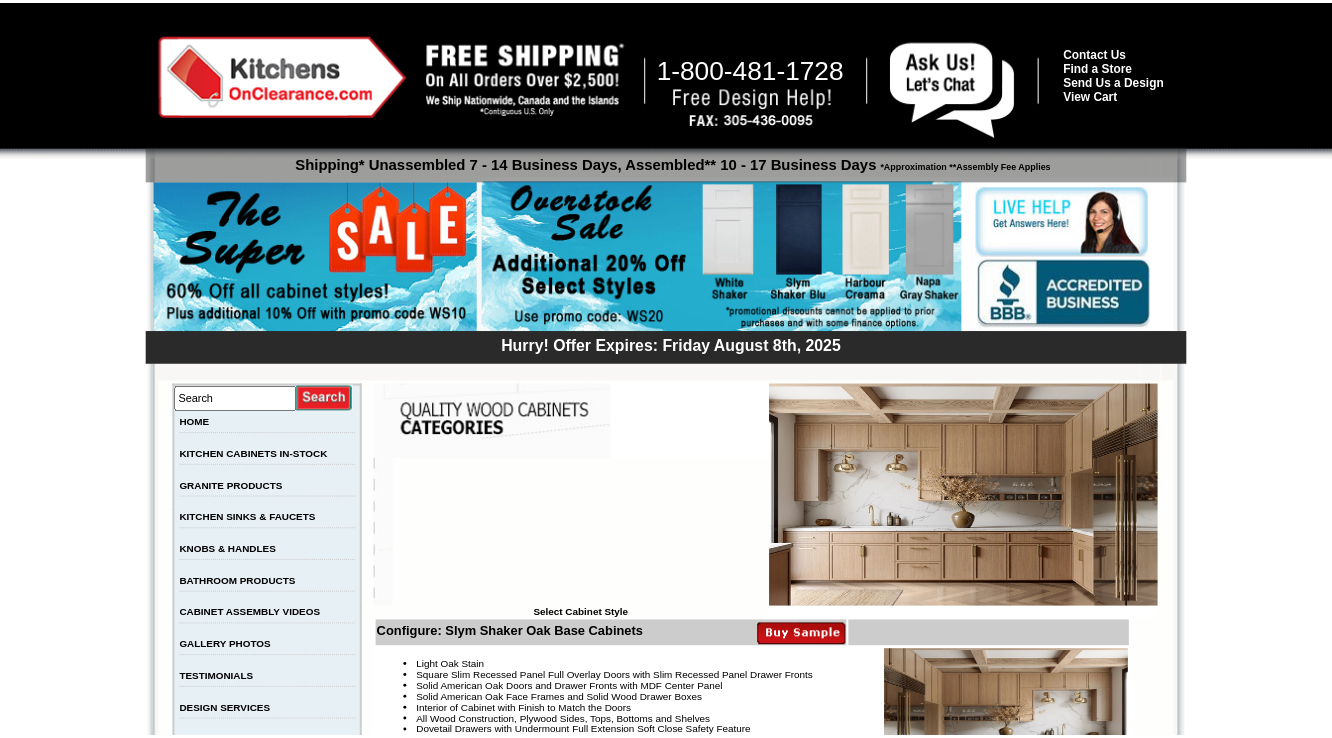 scroll, scrollTop: 0, scrollLeft: 0, axis: both 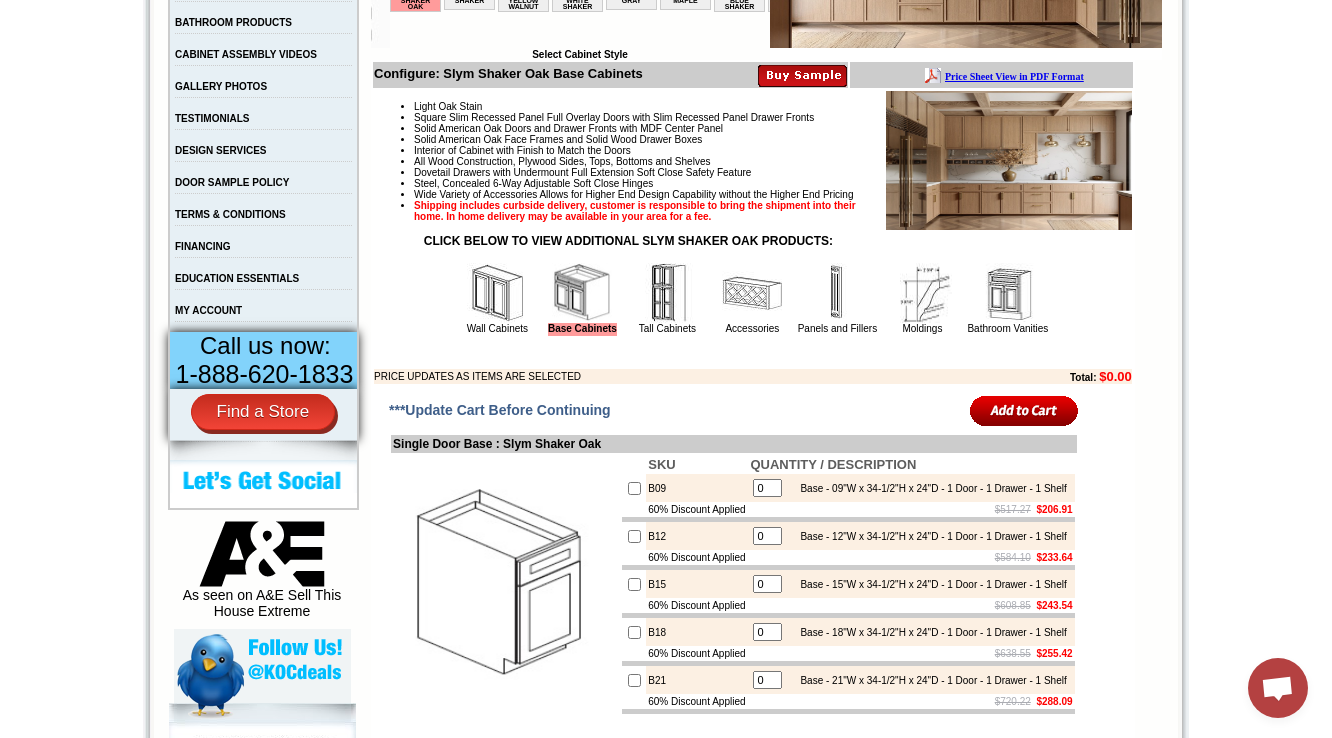 click at bounding box center (497, 293) 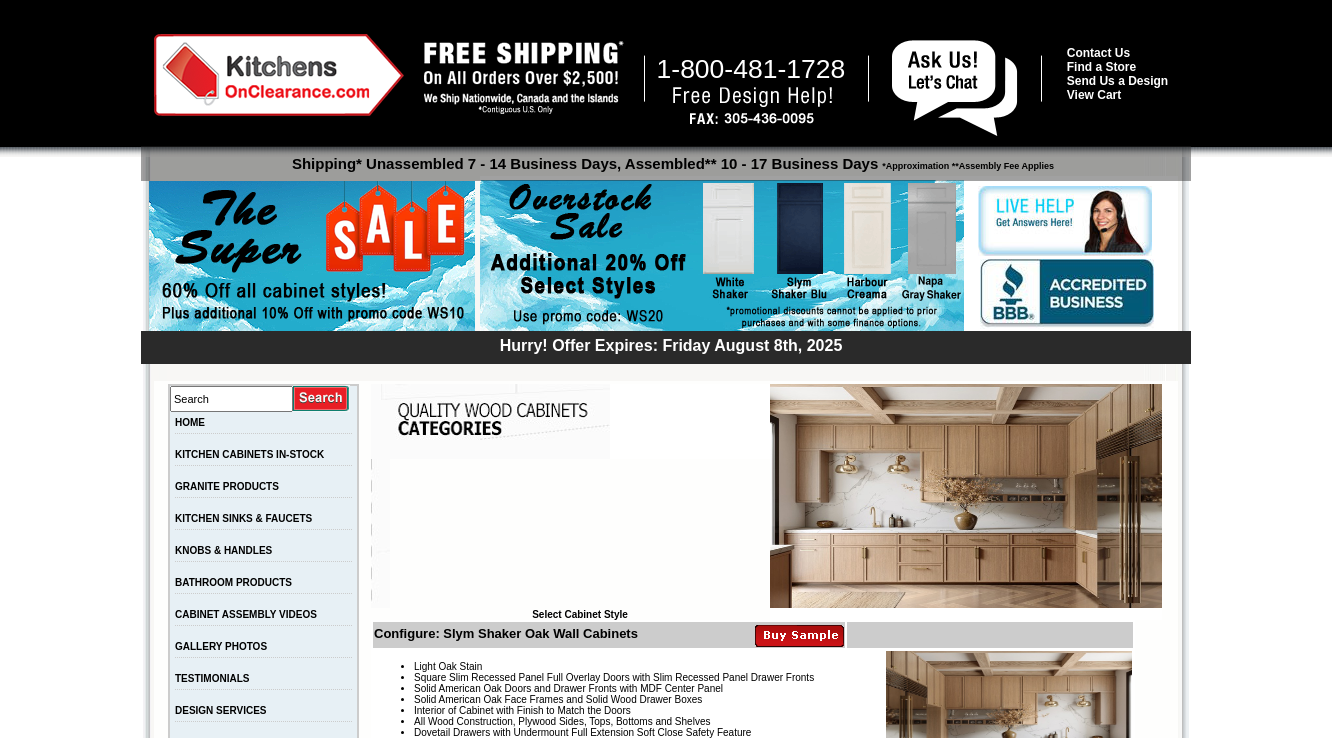 scroll, scrollTop: 0, scrollLeft: 0, axis: both 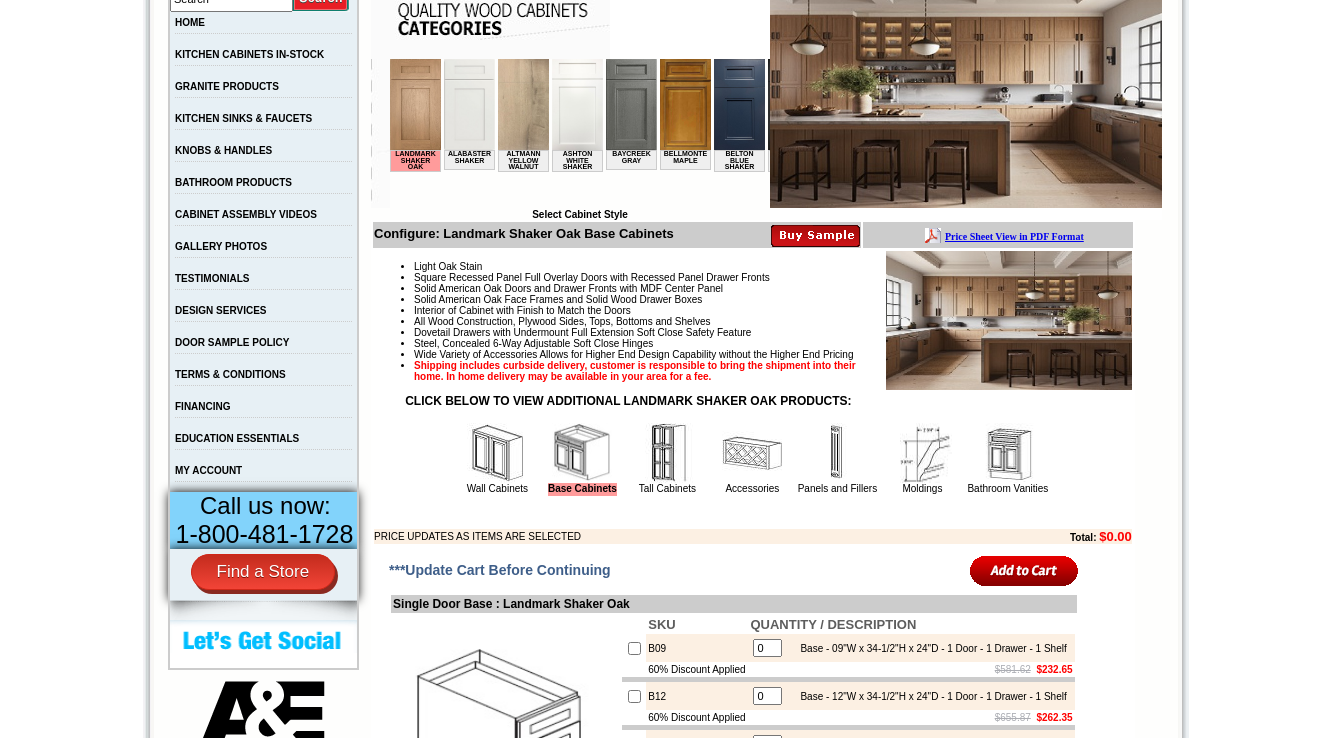 click at bounding box center [497, 453] 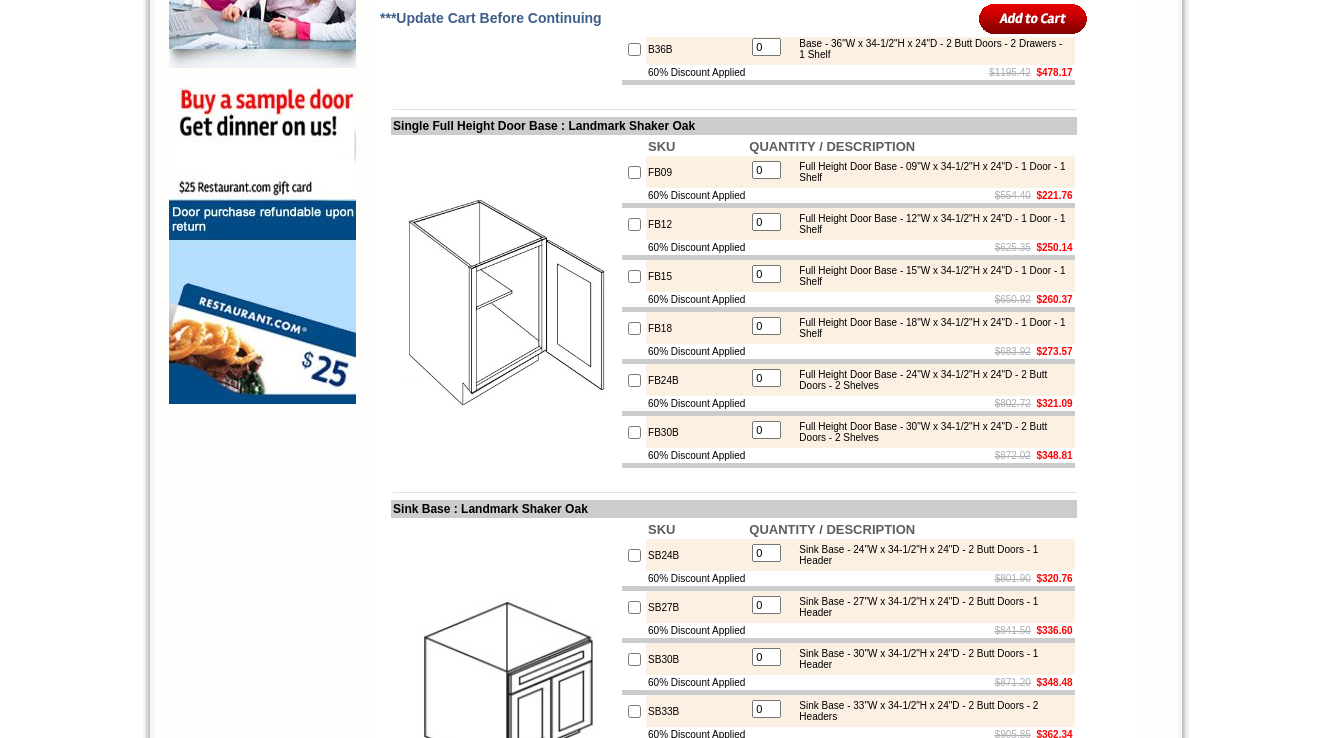 scroll, scrollTop: 1524, scrollLeft: 0, axis: vertical 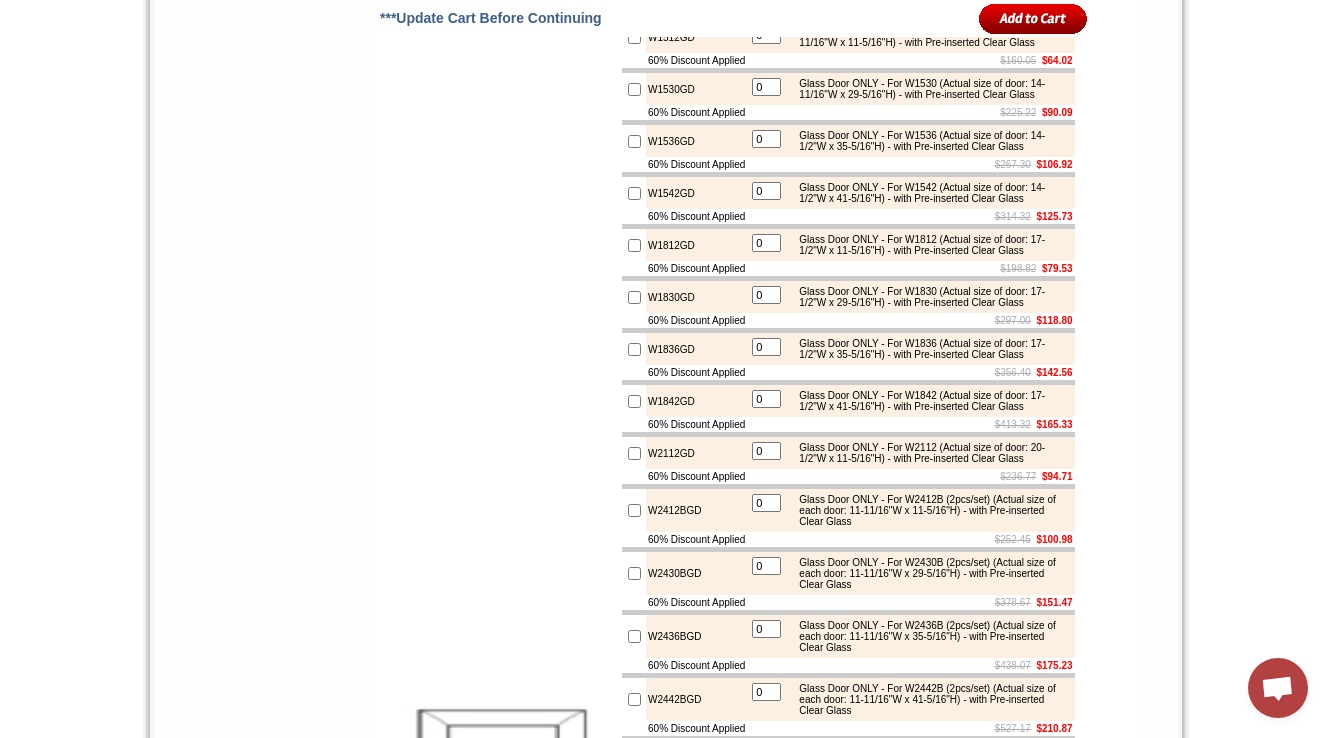 drag, startPoint x: 1021, startPoint y: 441, endPoint x: 1024, endPoint y: 456, distance: 15.297058 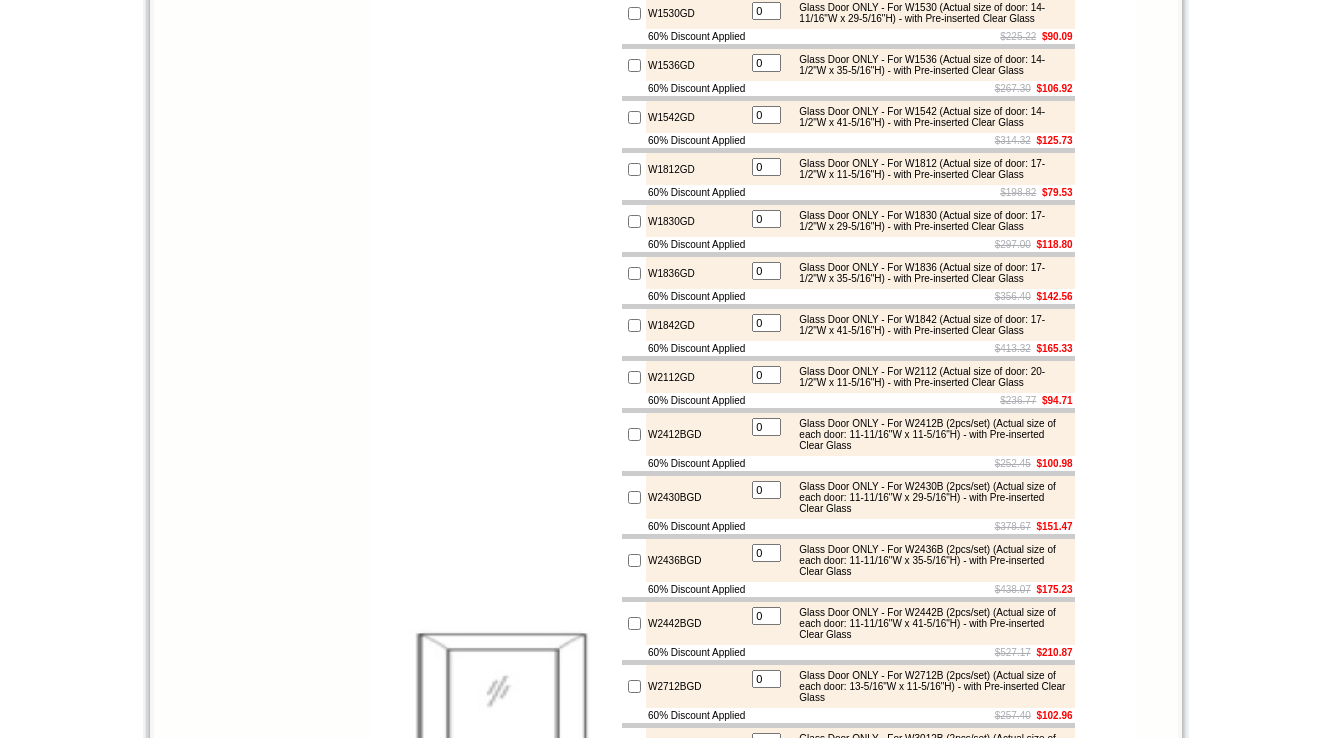 scroll, scrollTop: 0, scrollLeft: 0, axis: both 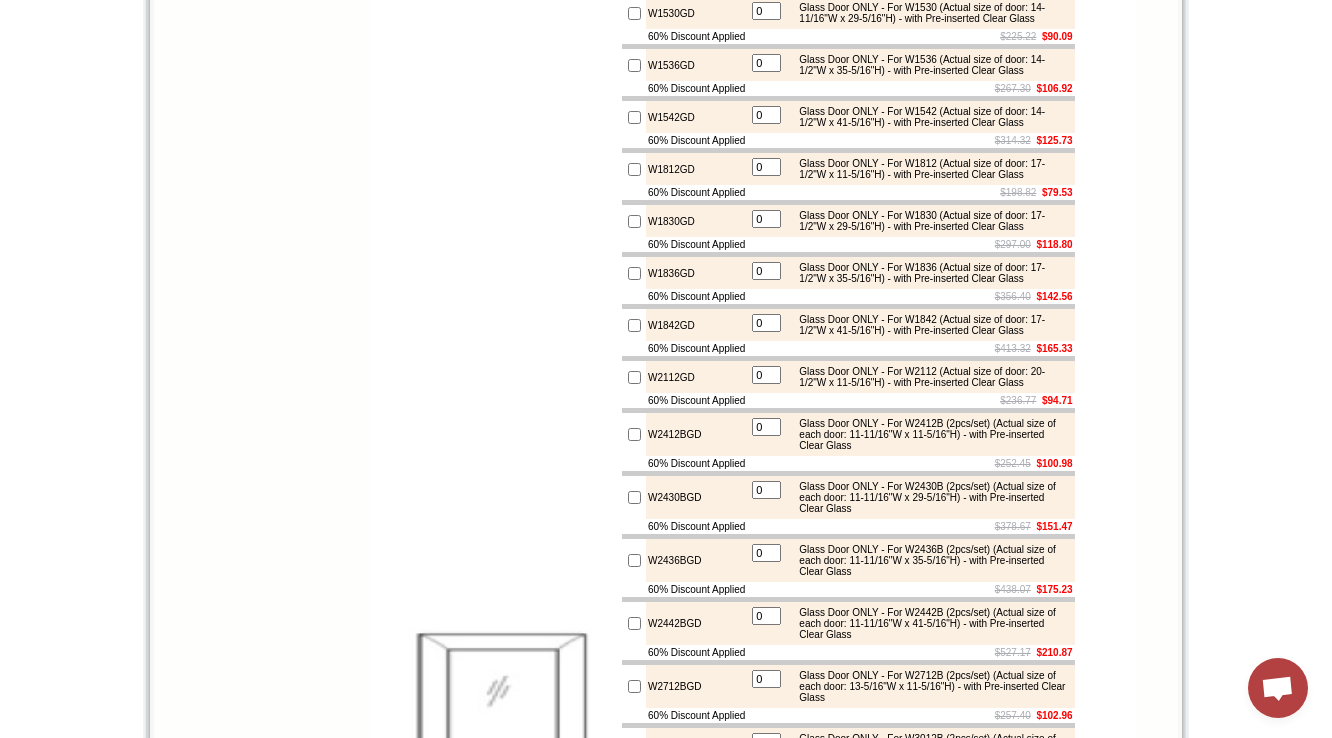 click on "Wall End Shelf - 5"W x 30"H x 11-1/2"D - 2 Shelves (Top/Bottom panel: square corner, Shelves: round corner) (Reversible L/R) (Matches the Solid Color side of the cabinet)" at bounding box center (929, -357) 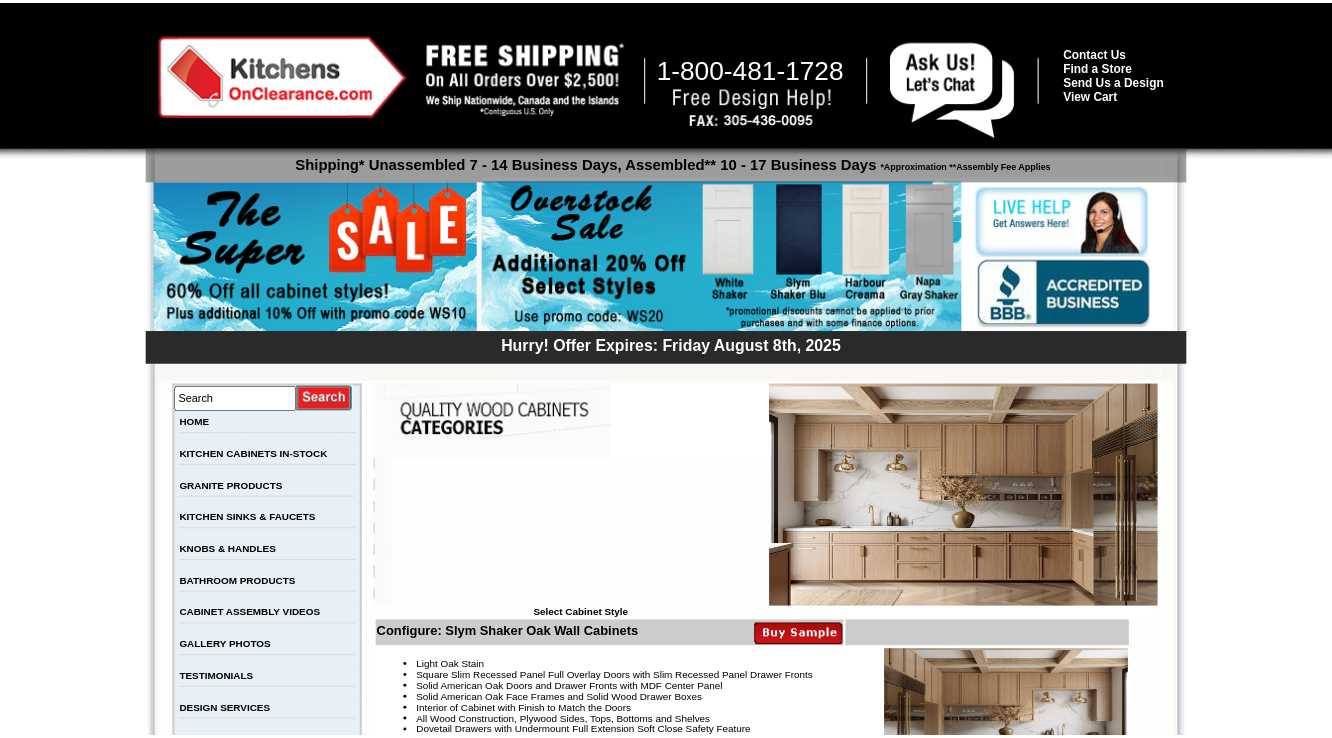 scroll, scrollTop: 6616, scrollLeft: 0, axis: vertical 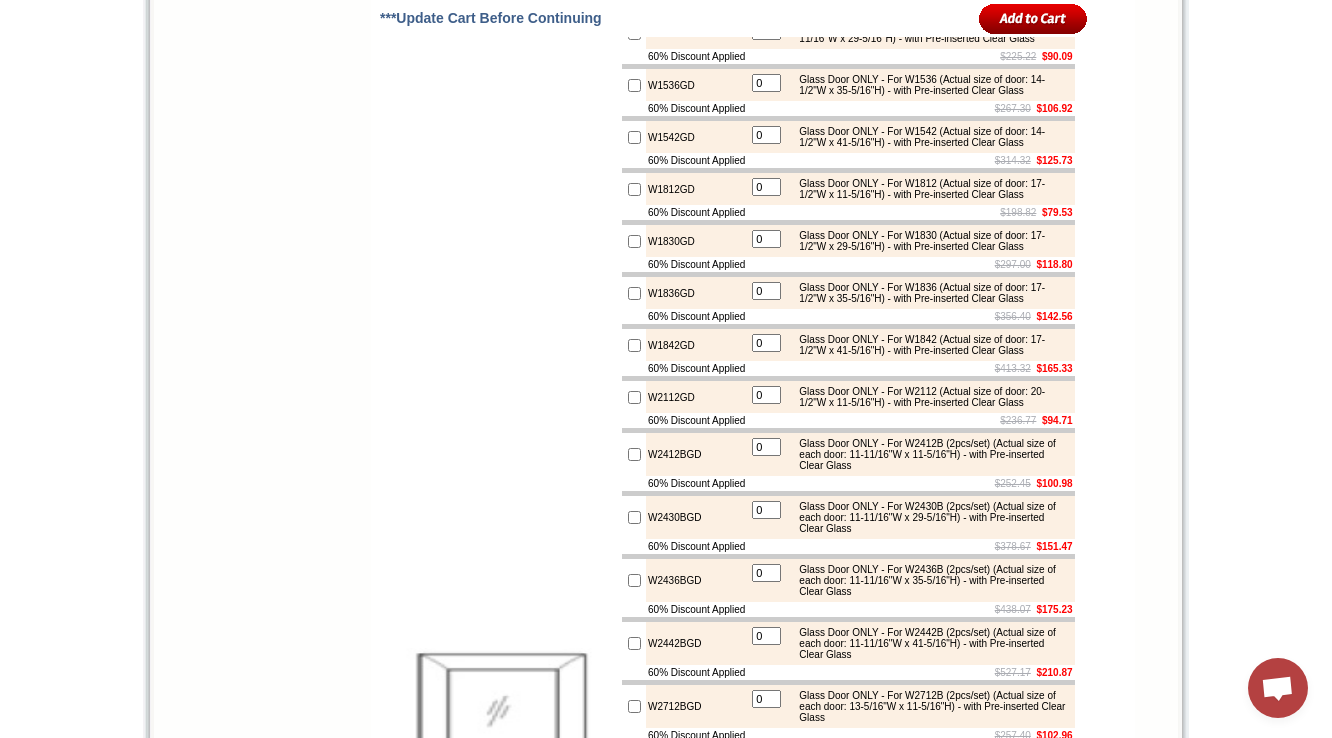 click on "Wall End Shelf - 5"W x 42"H x 11-1/2"D - 3 Shelves (Top/Bottom panel: square corner, Shelves: round corner) (Reversible L/R) (Matches the Solid Color side of the cabinet)" at bounding box center [929, -205] 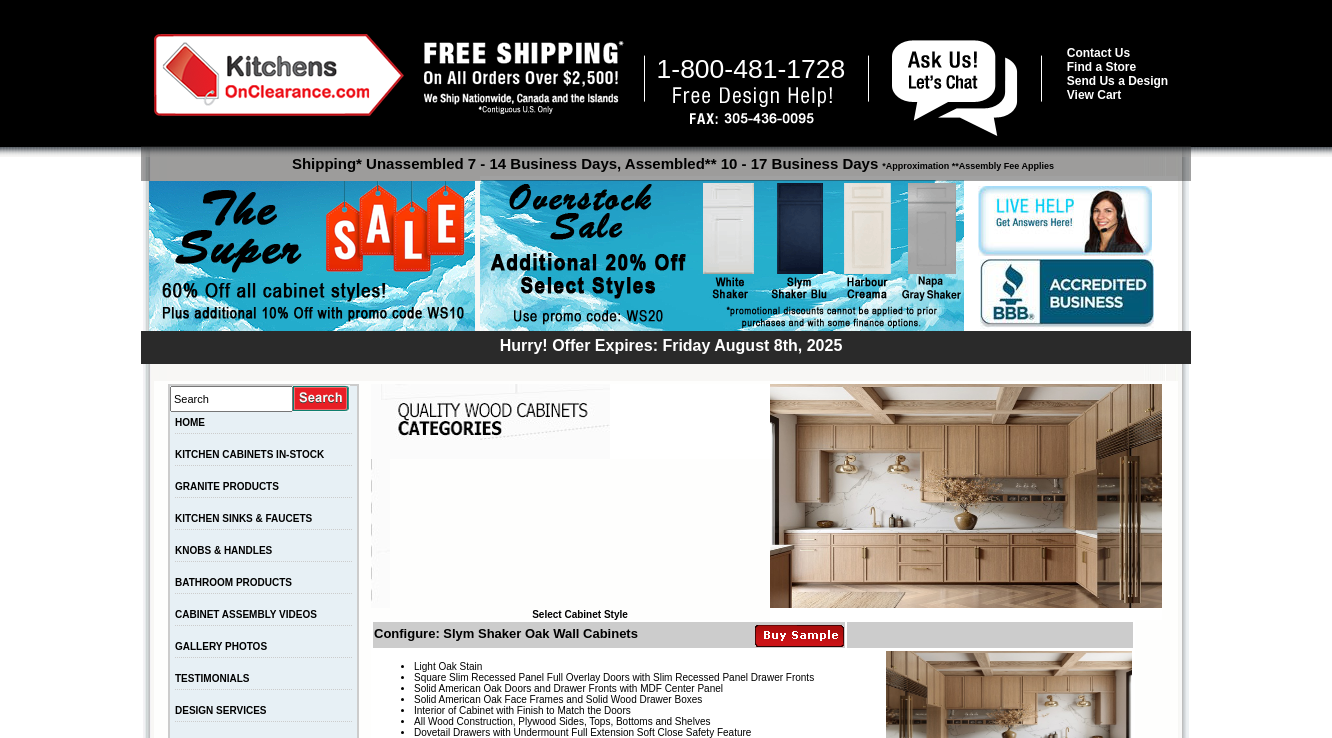 scroll, scrollTop: 6616, scrollLeft: 0, axis: vertical 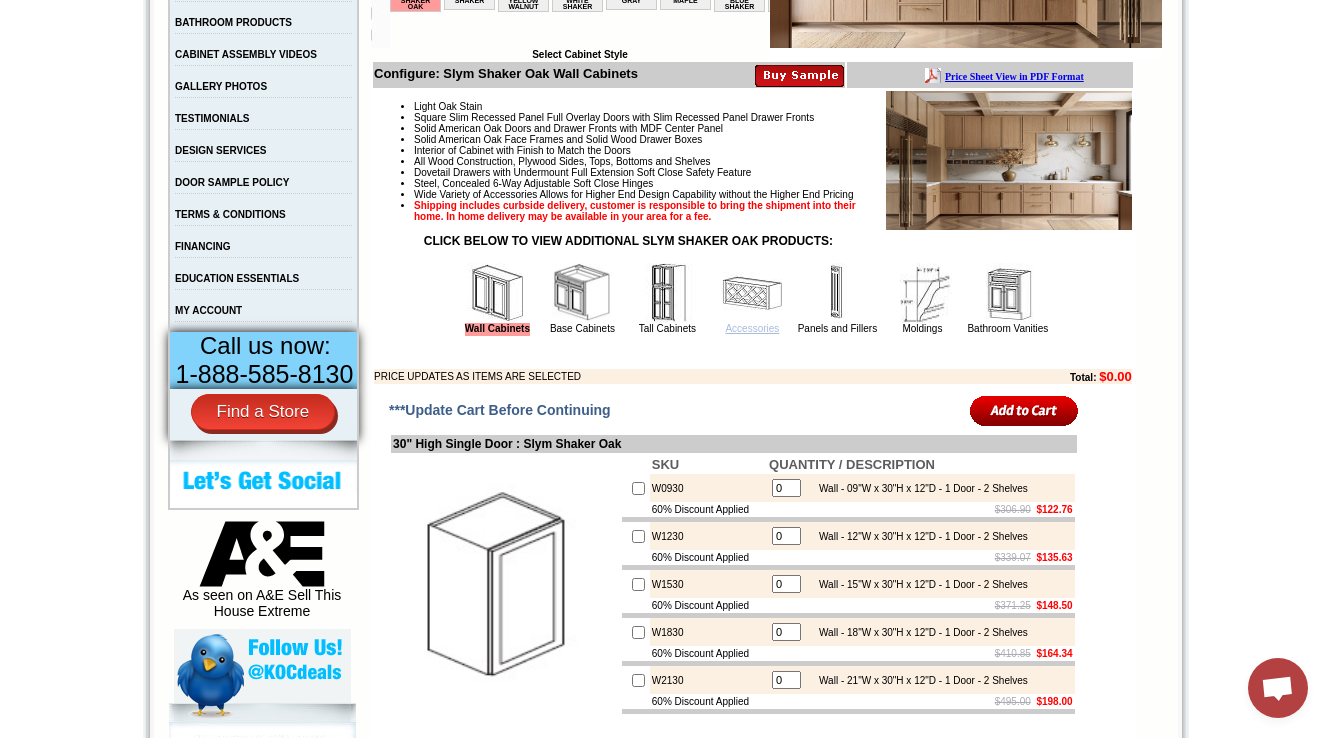 click on "Accessories" at bounding box center [752, 328] 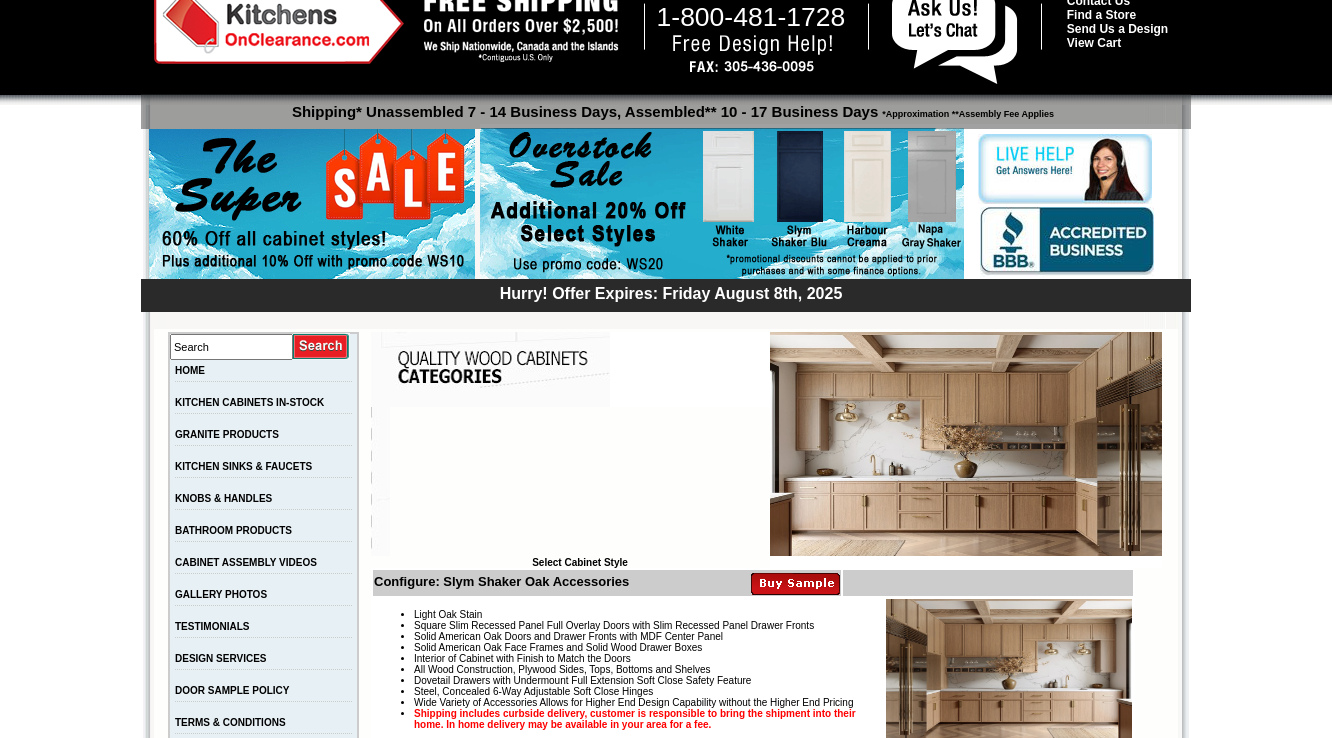scroll, scrollTop: 80, scrollLeft: 0, axis: vertical 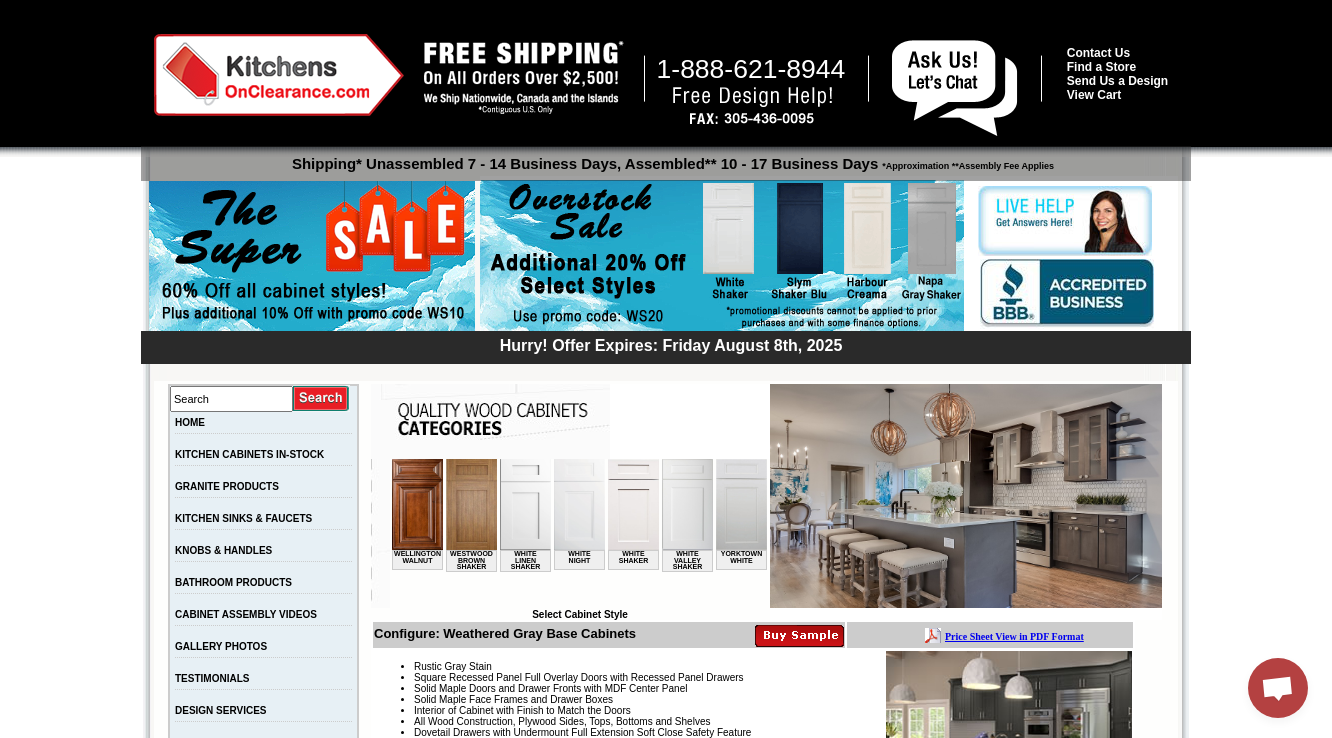 click at bounding box center [633, 504] 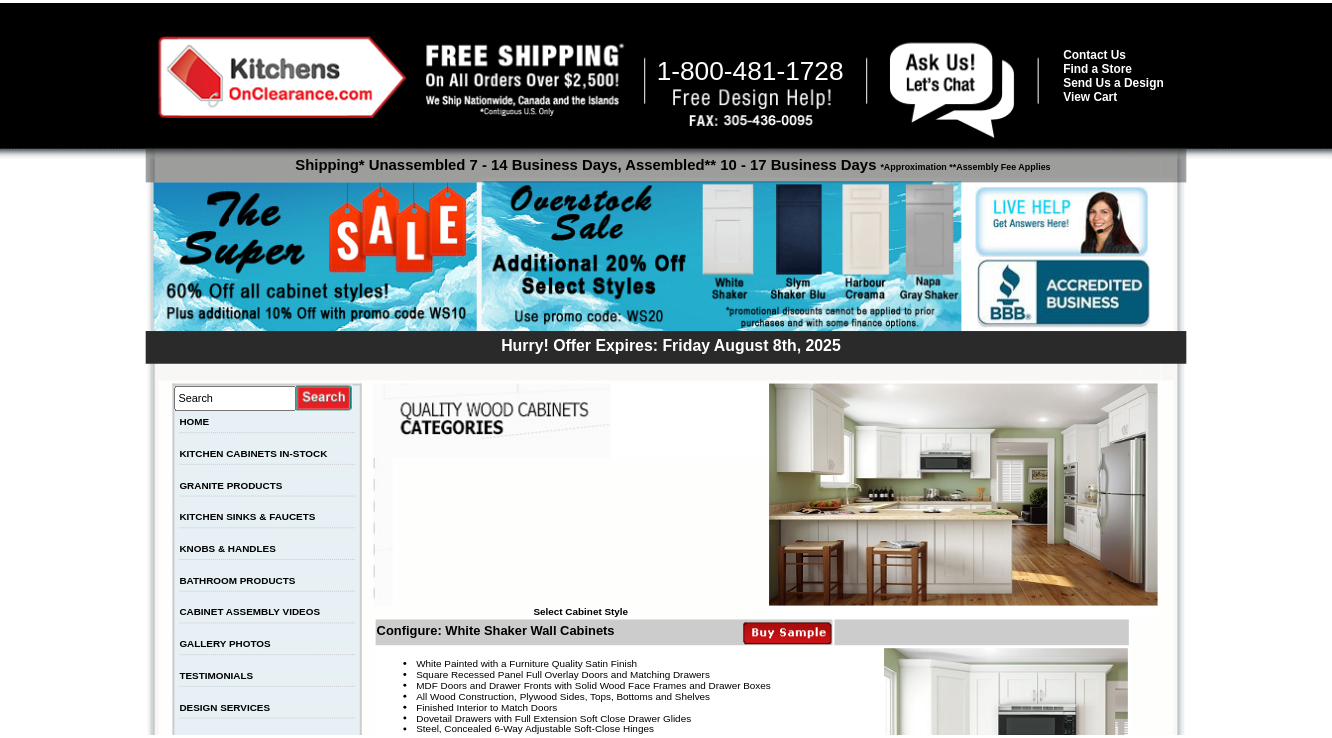 scroll, scrollTop: 0, scrollLeft: 0, axis: both 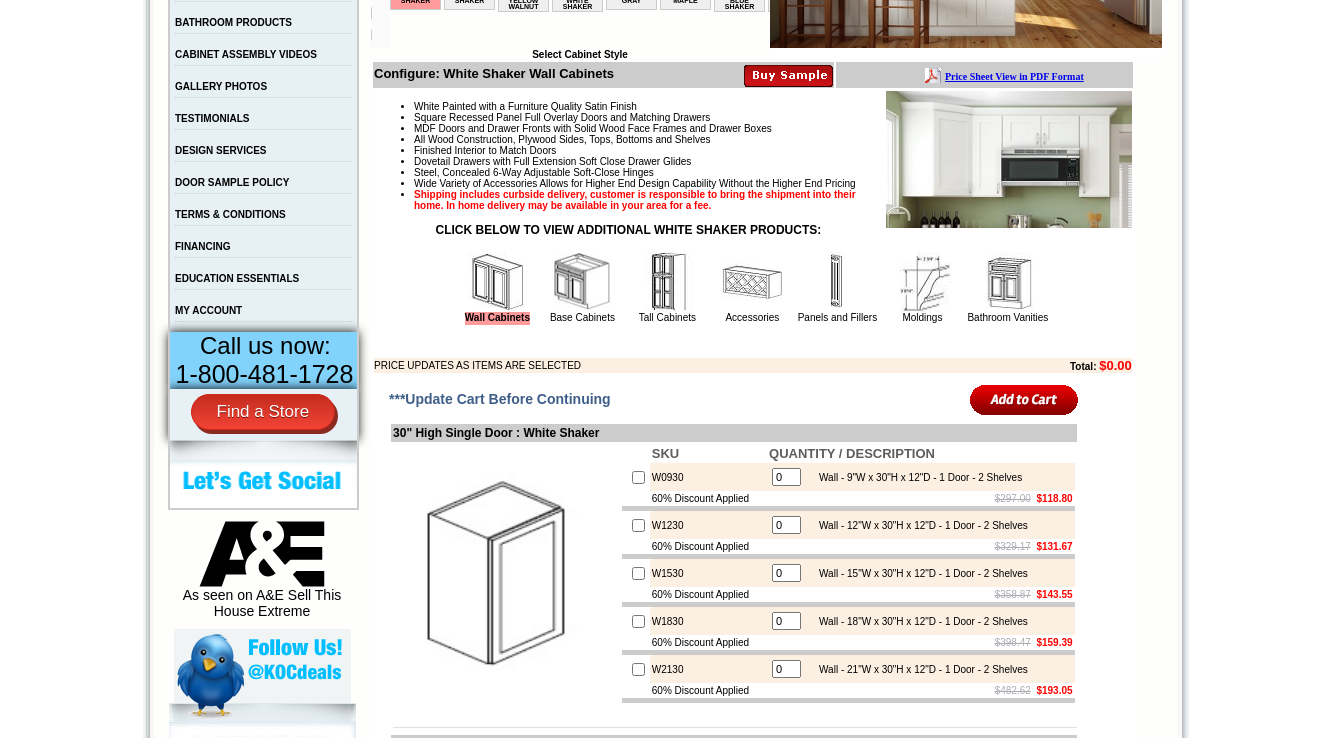 click at bounding box center (582, 282) 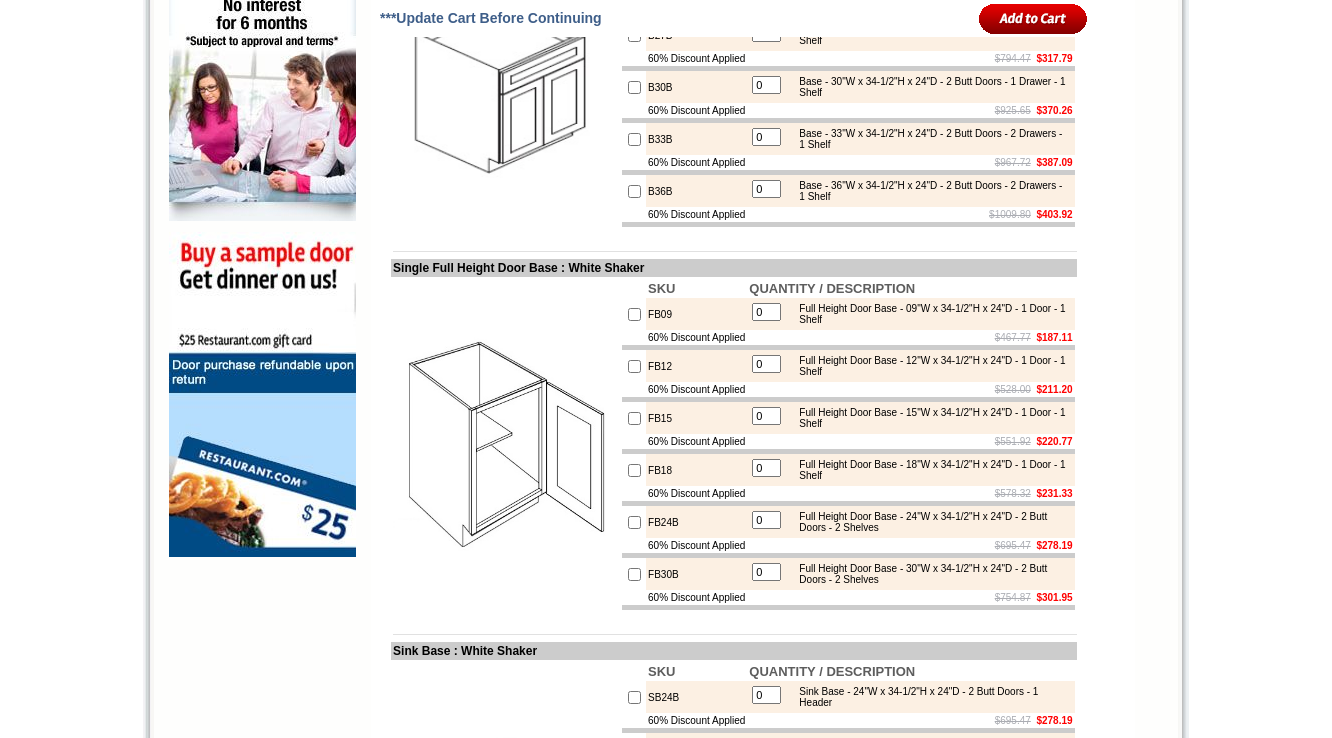 scroll, scrollTop: 1504, scrollLeft: 0, axis: vertical 